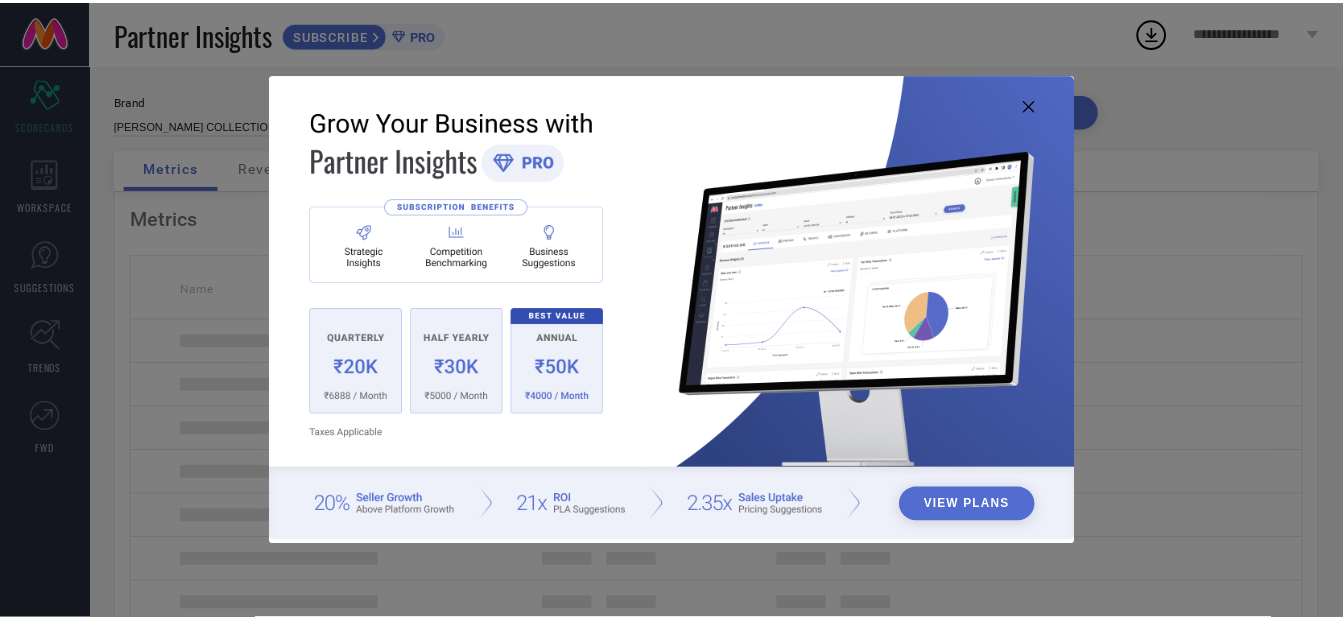 scroll, scrollTop: 0, scrollLeft: 0, axis: both 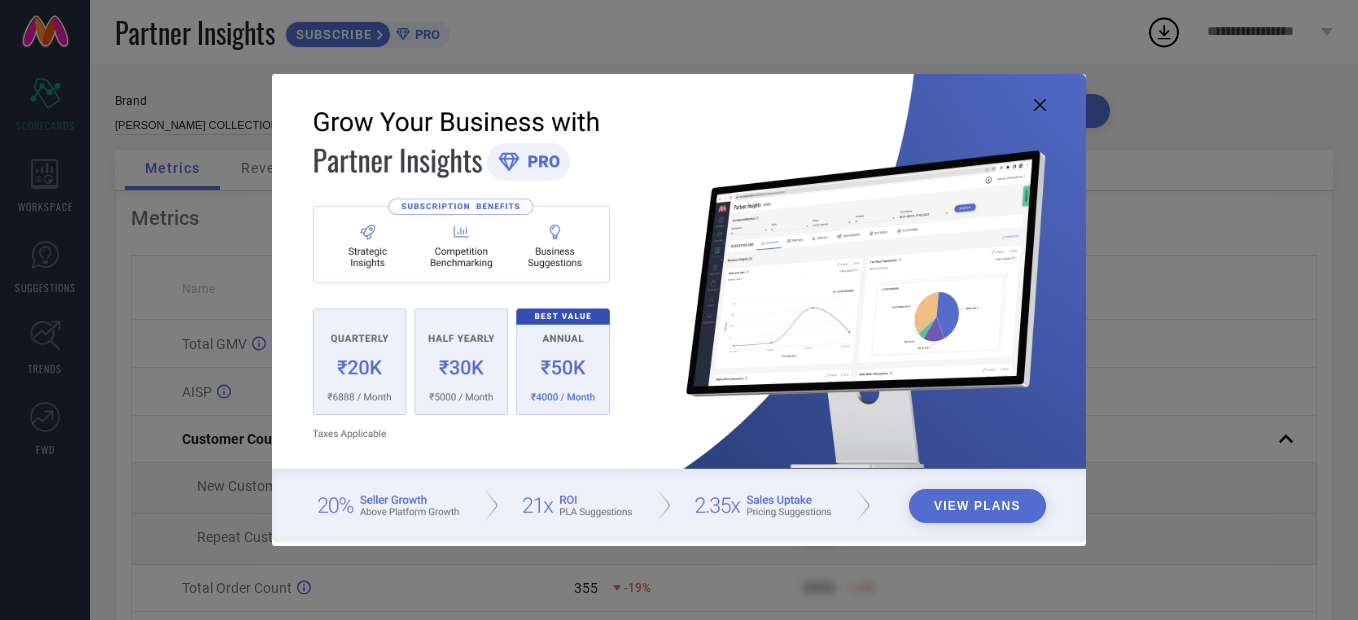 click at bounding box center [679, 308] 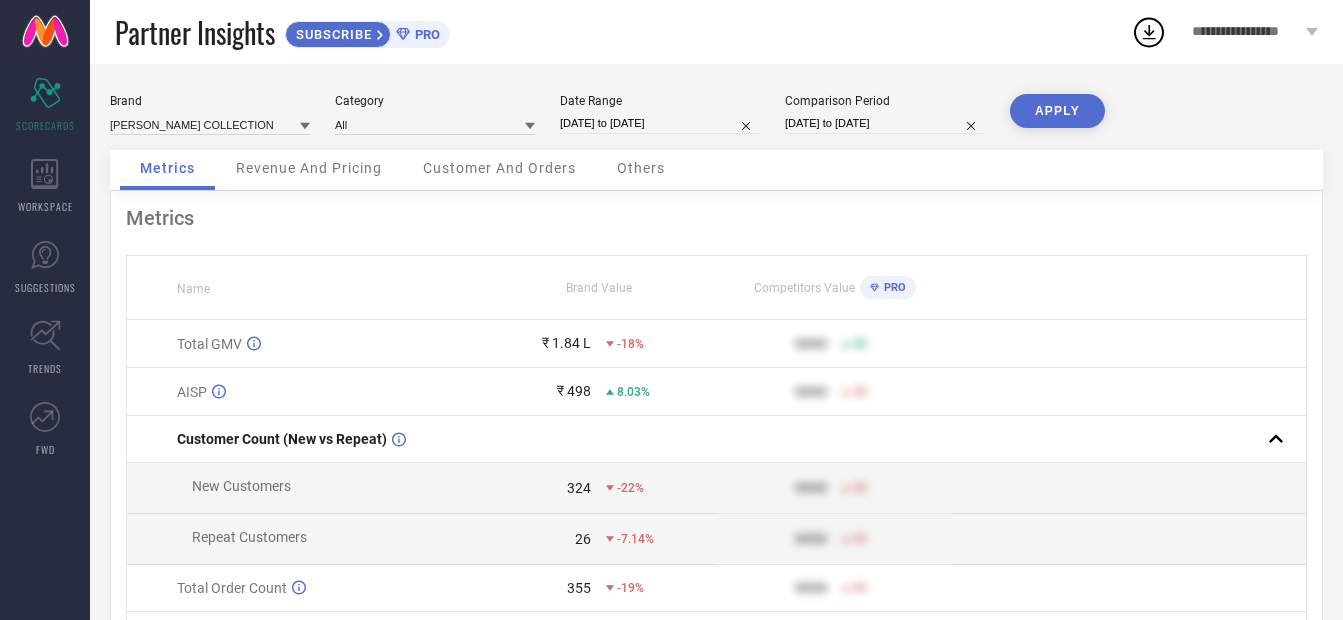 type 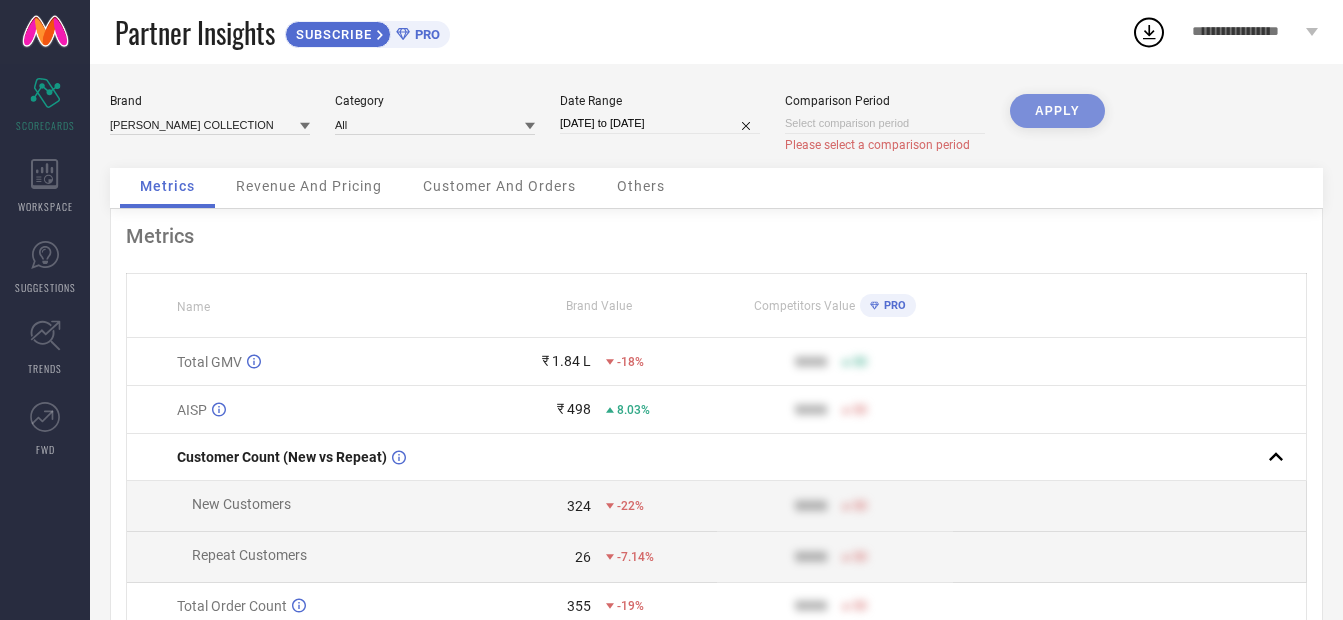 click at bounding box center [885, 123] 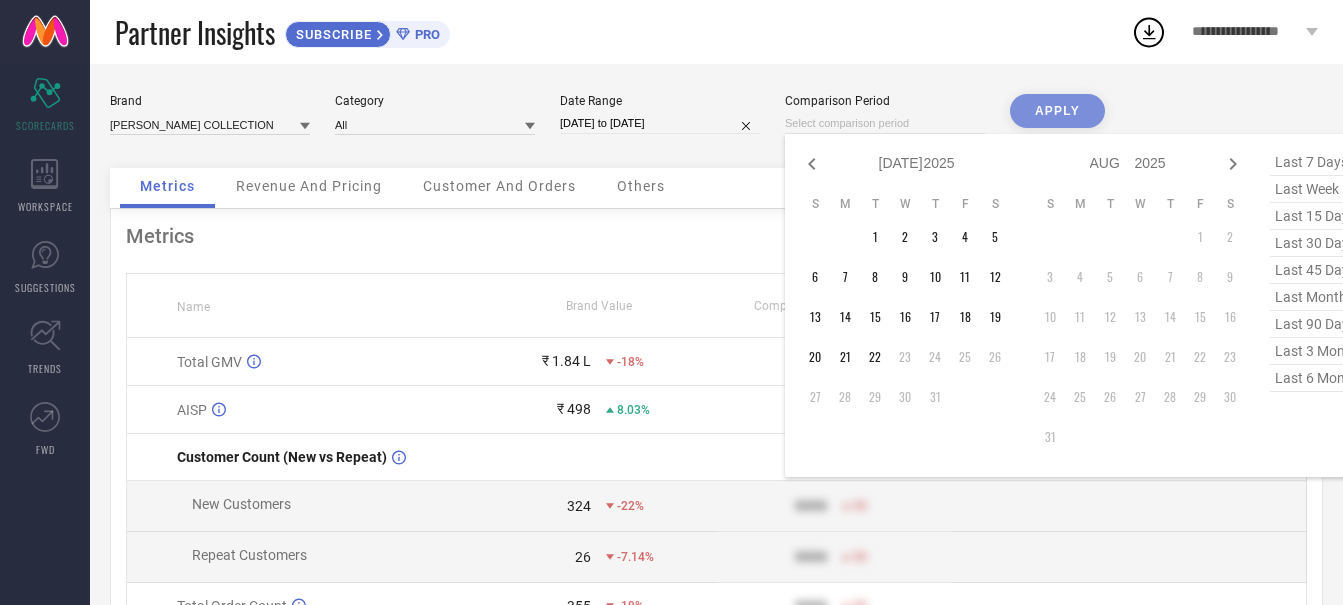 click at bounding box center [885, 123] 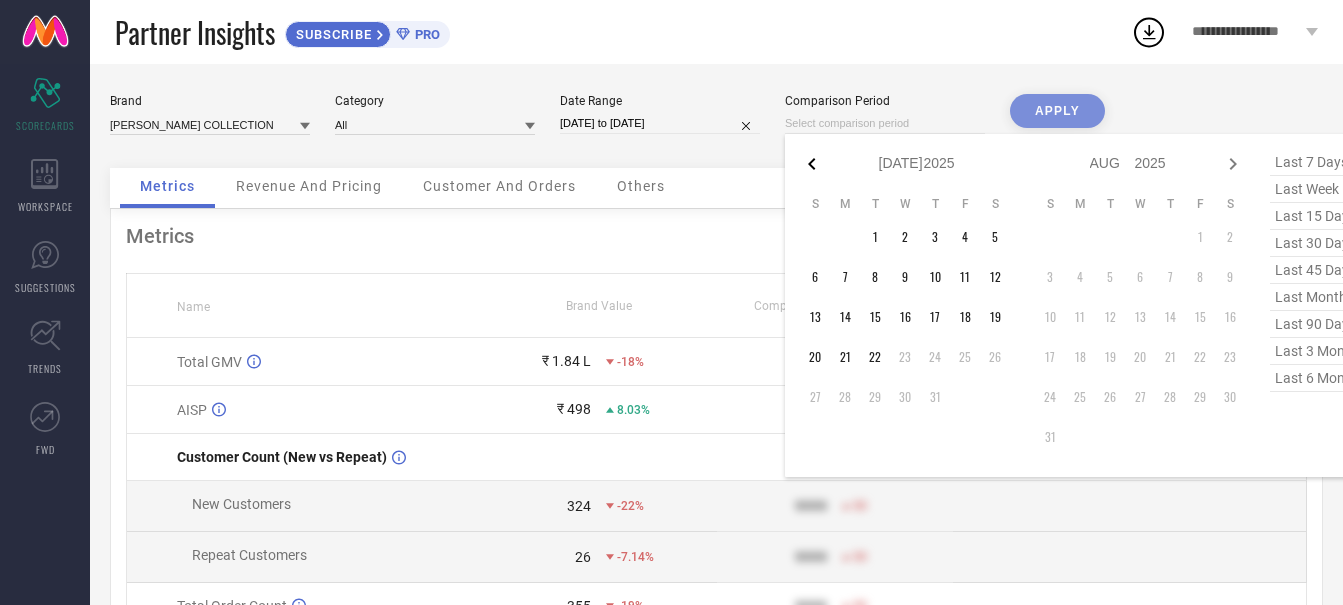 click 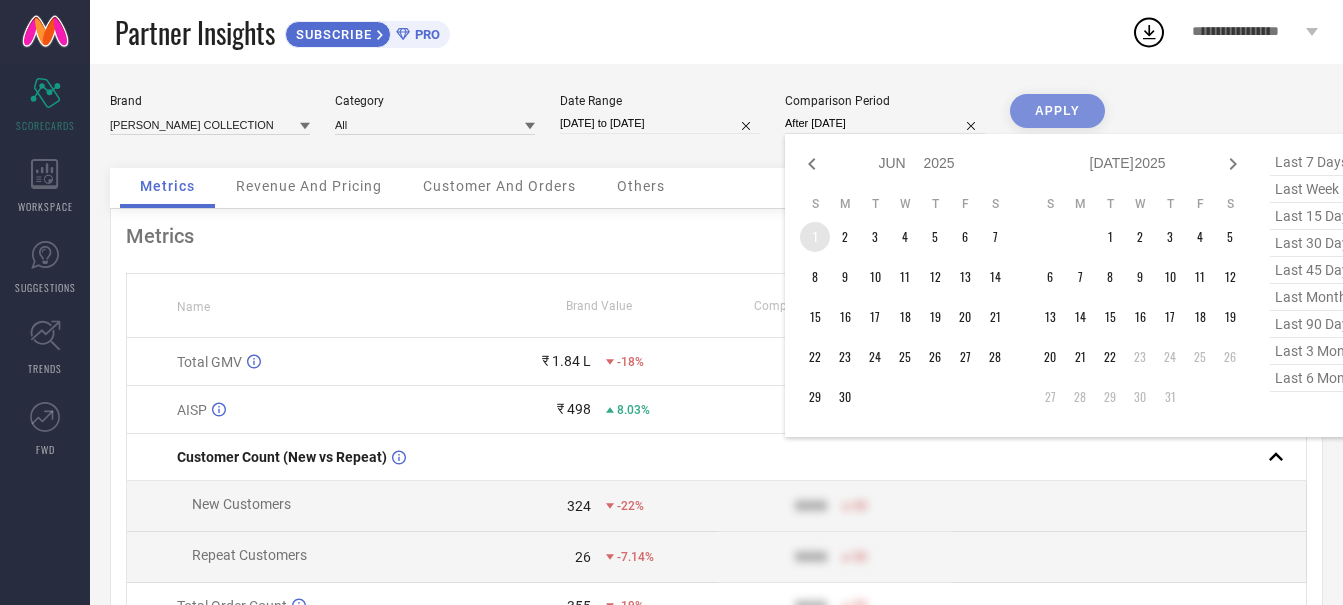 click on "1" at bounding box center (815, 237) 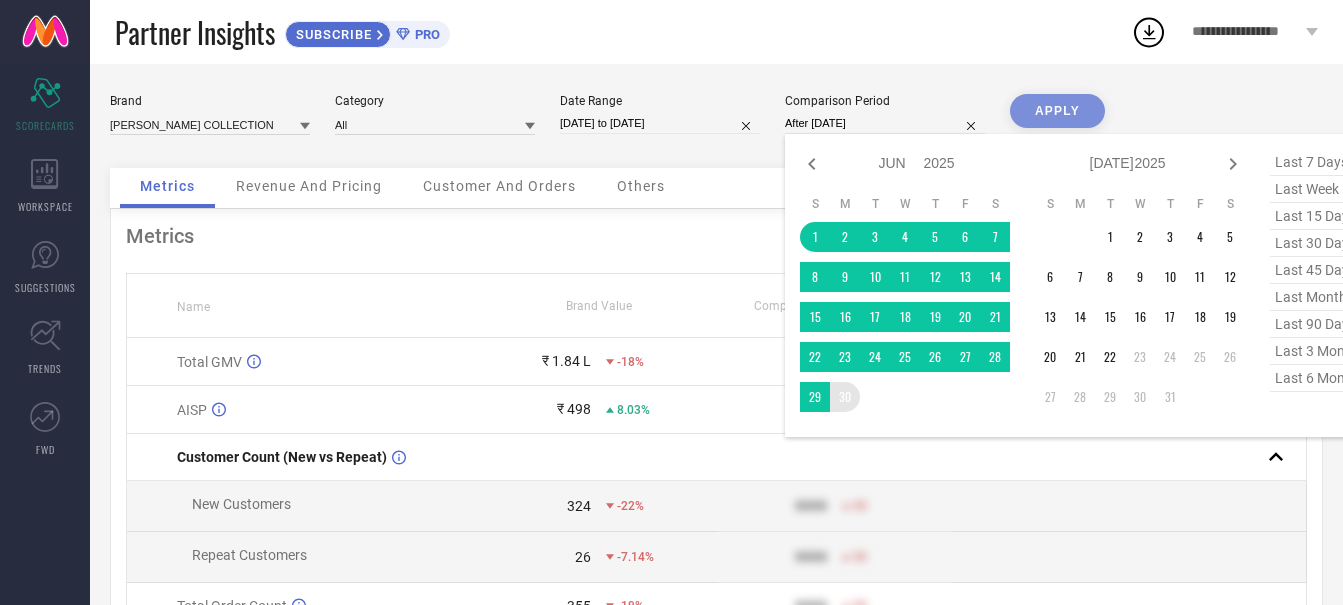 type on "01-06-2025 to 30-06-2025" 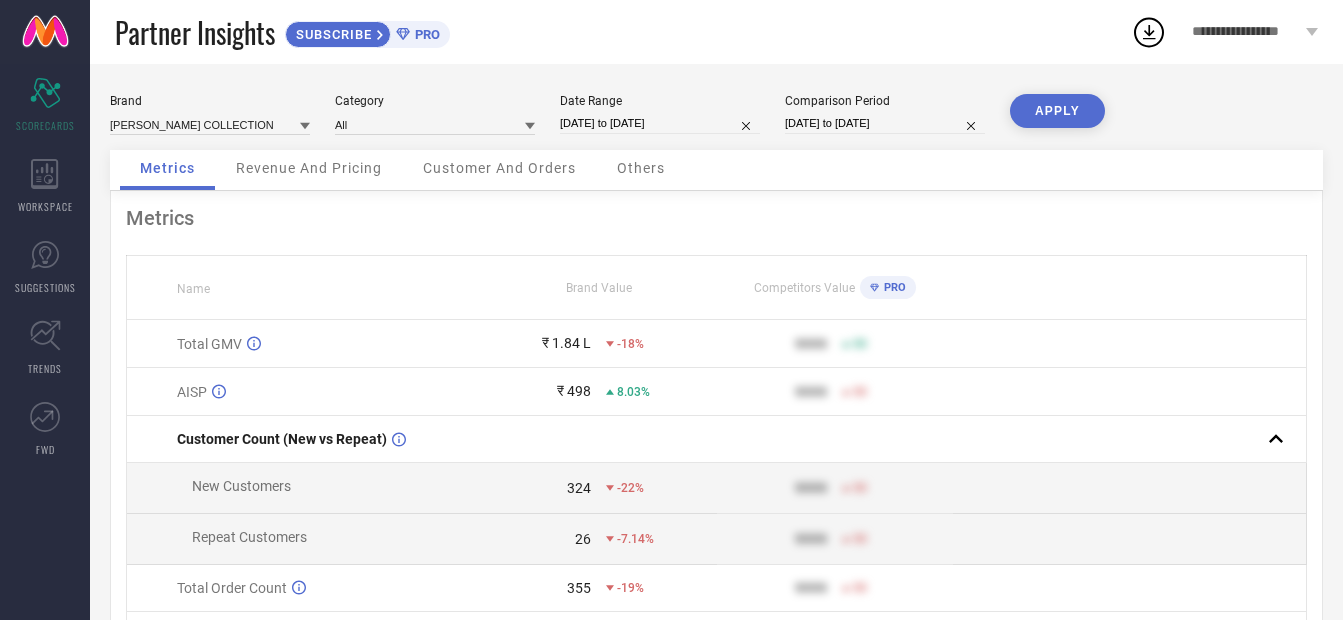 click on "APPLY" at bounding box center (1057, 111) 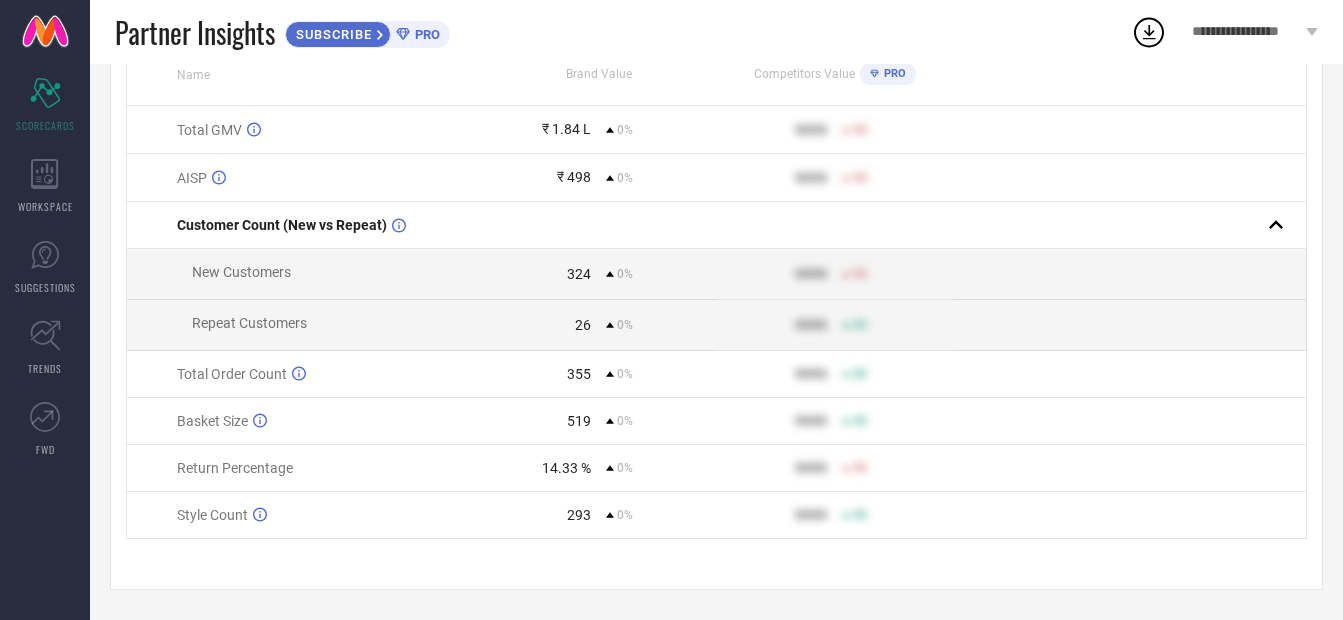 scroll, scrollTop: 222, scrollLeft: 0, axis: vertical 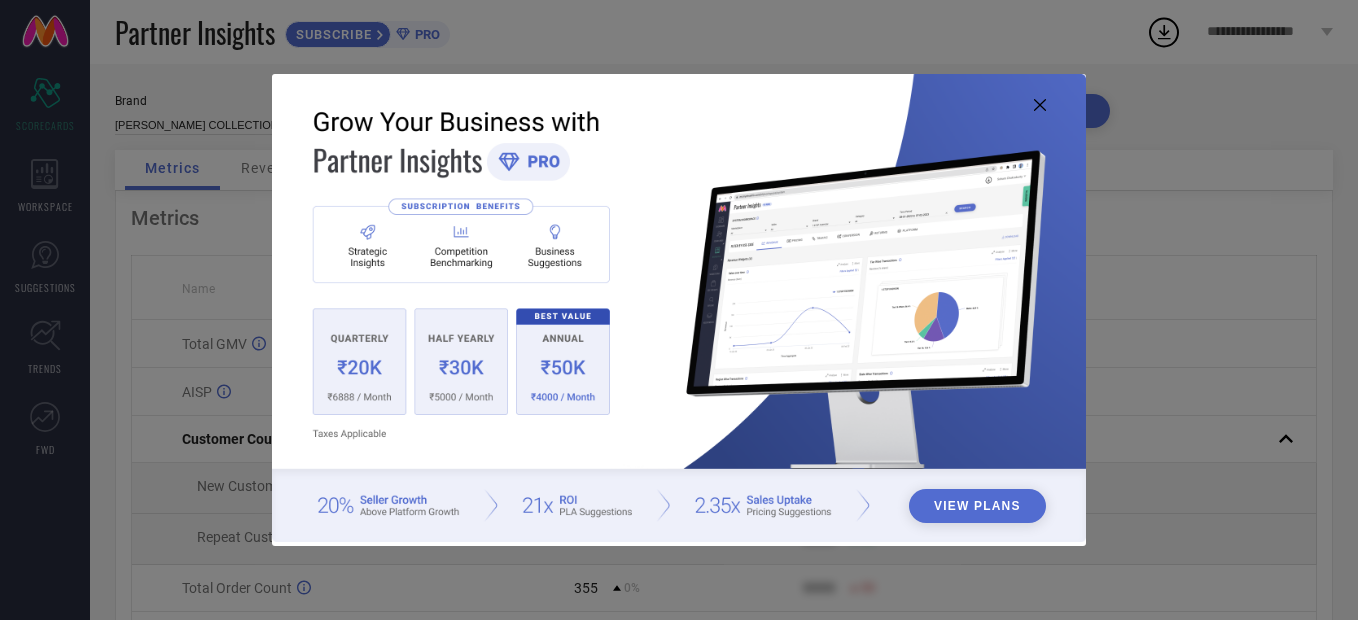 click 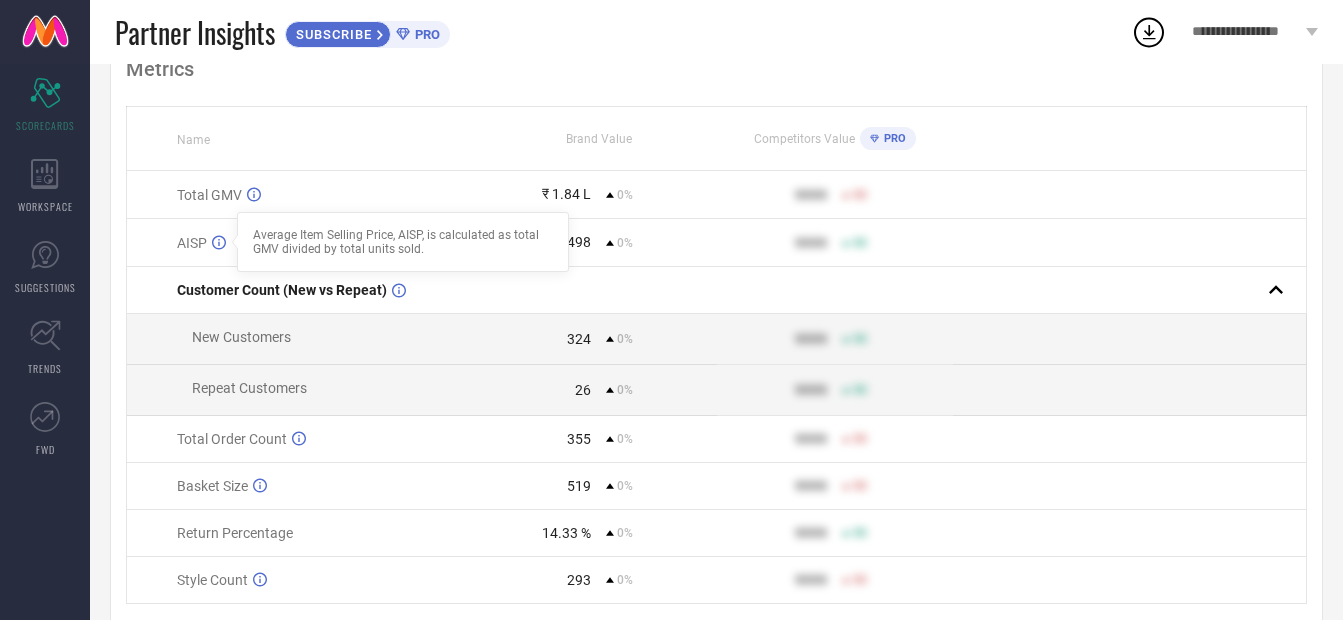 scroll, scrollTop: 22, scrollLeft: 0, axis: vertical 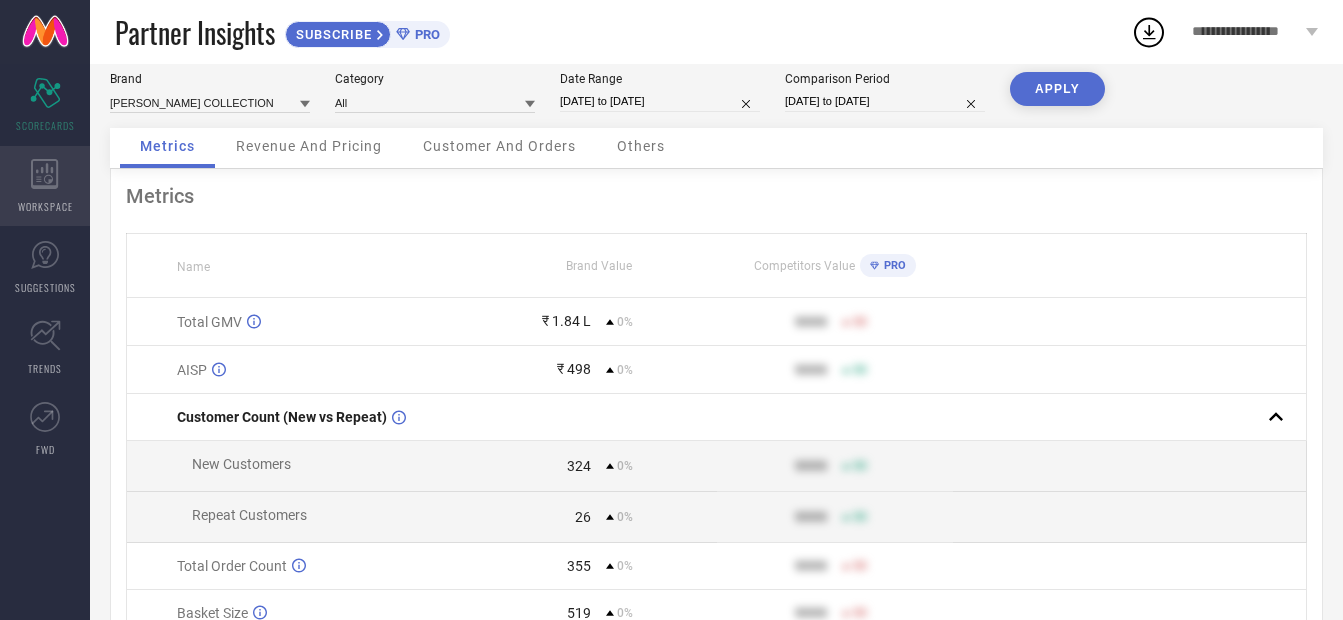 click on "WORKSPACE" at bounding box center [45, 186] 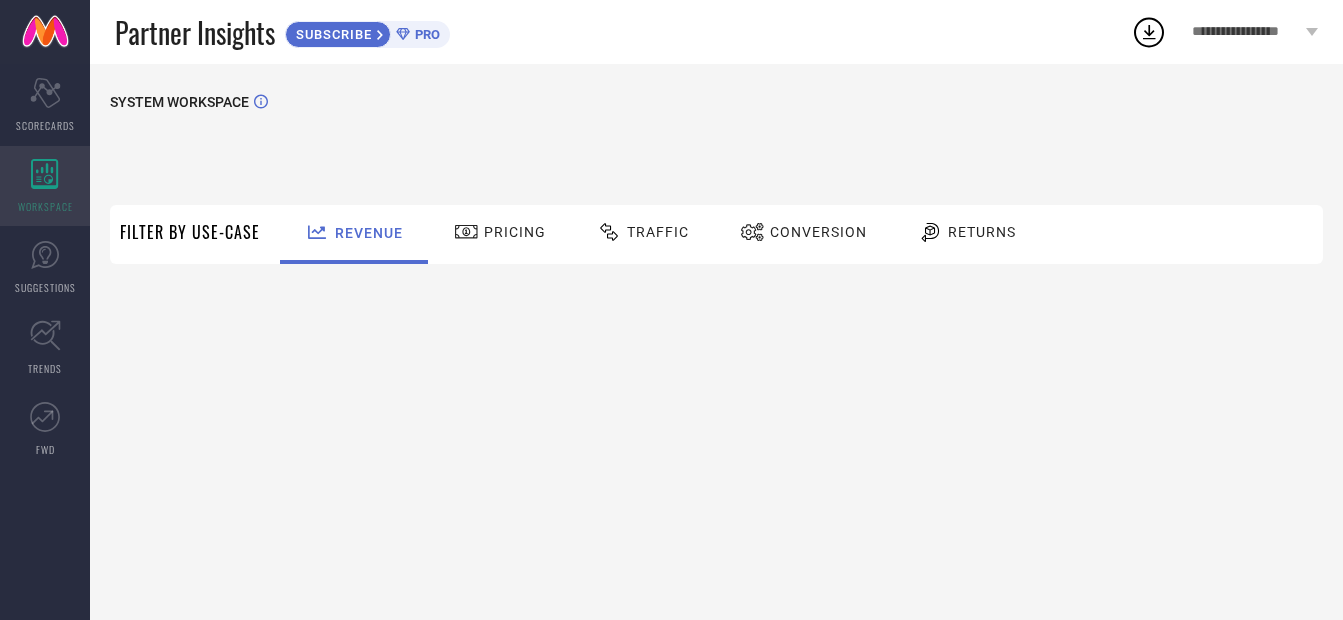 scroll, scrollTop: 0, scrollLeft: 0, axis: both 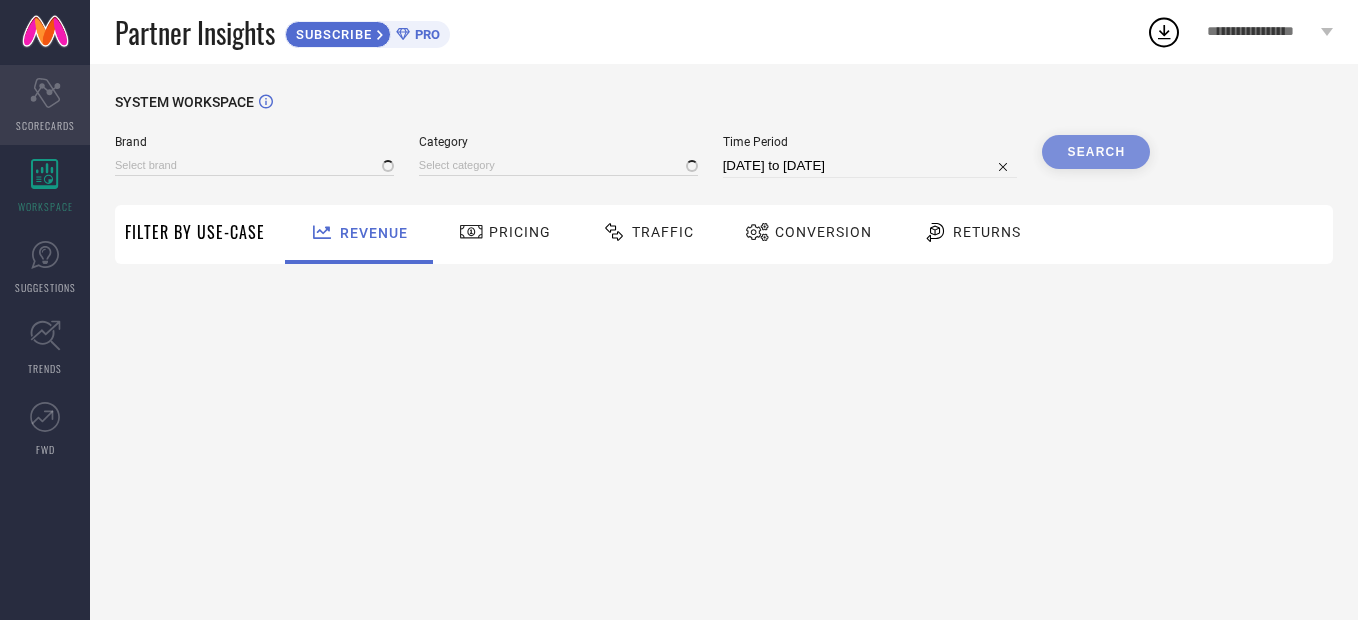 type on "[PERSON_NAME] COLLECTION" 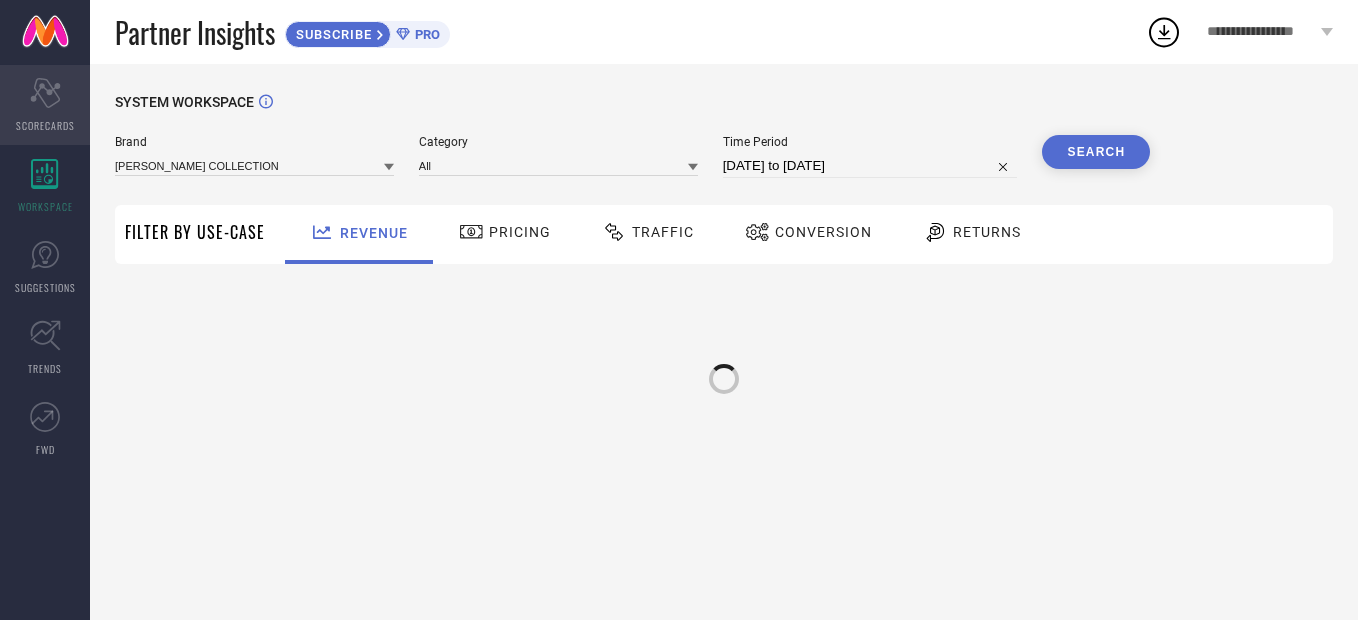 click on "Scorecard SCORECARDS" at bounding box center [45, 105] 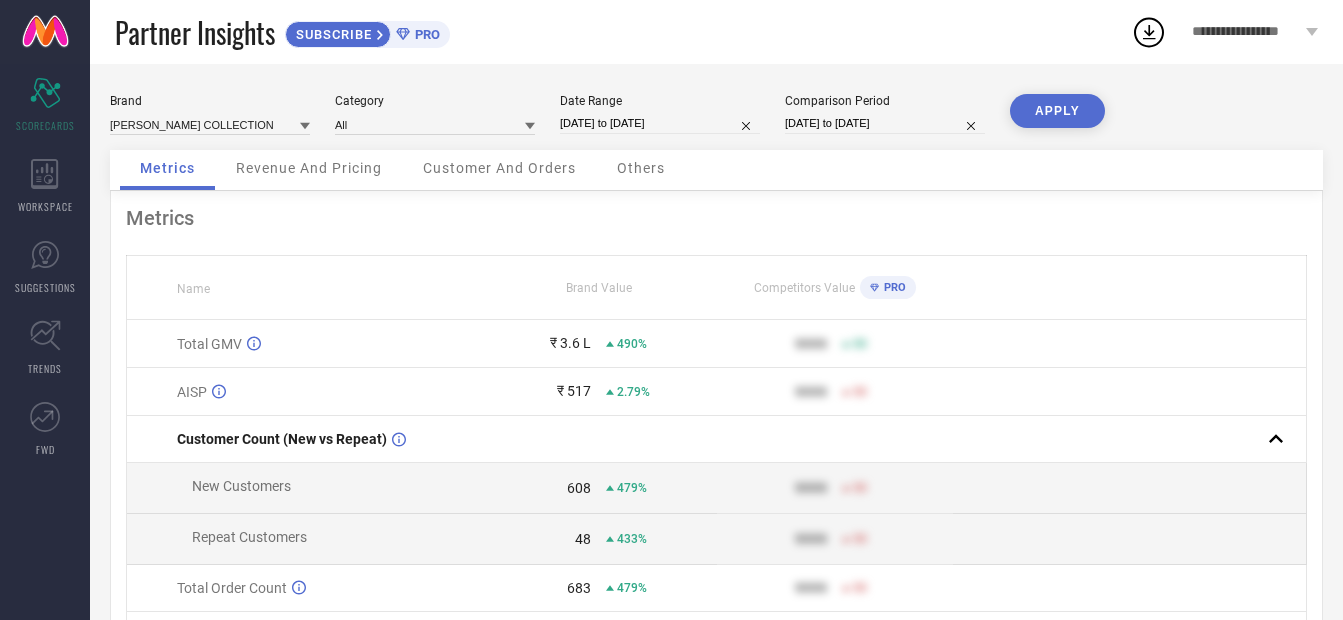 click on "Revenue And Pricing" at bounding box center [309, 168] 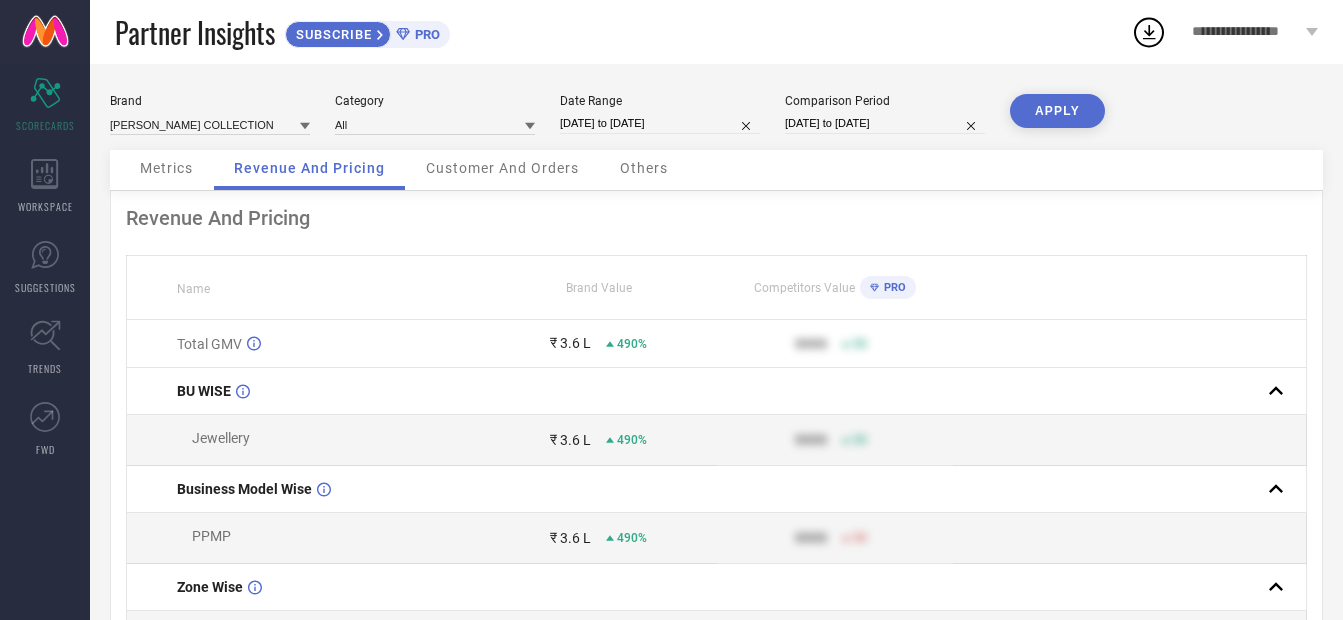 click on "Customer And Orders" at bounding box center (502, 168) 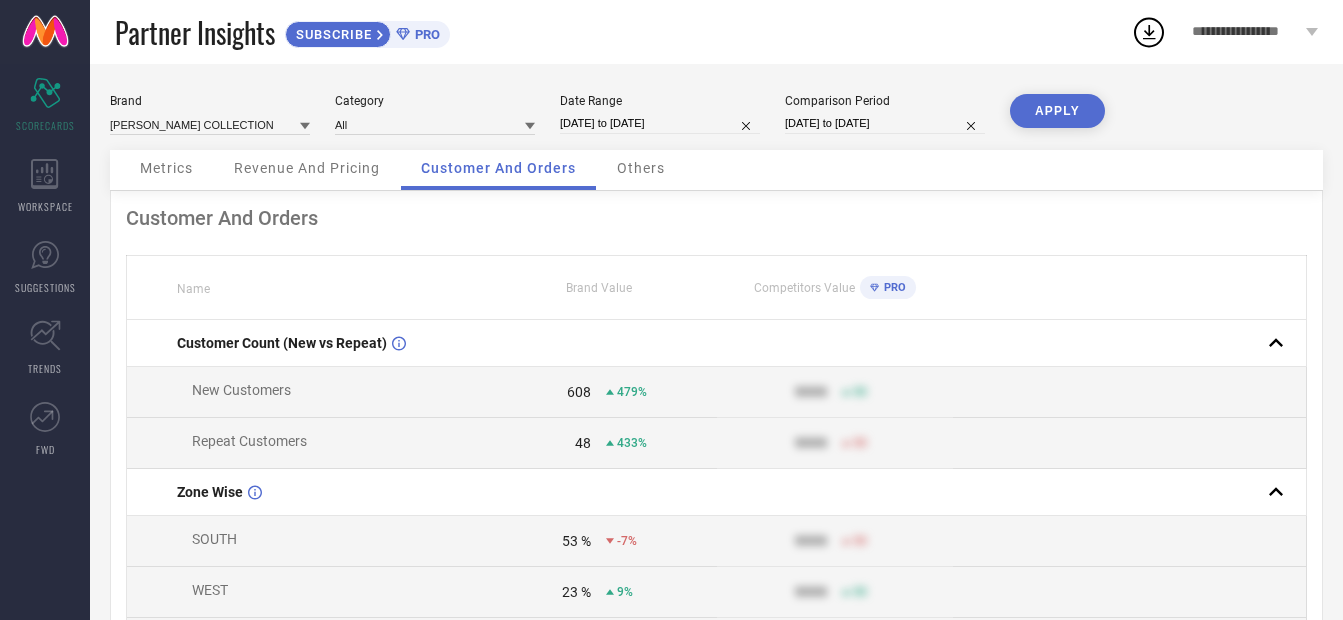click on "Others" at bounding box center (641, 170) 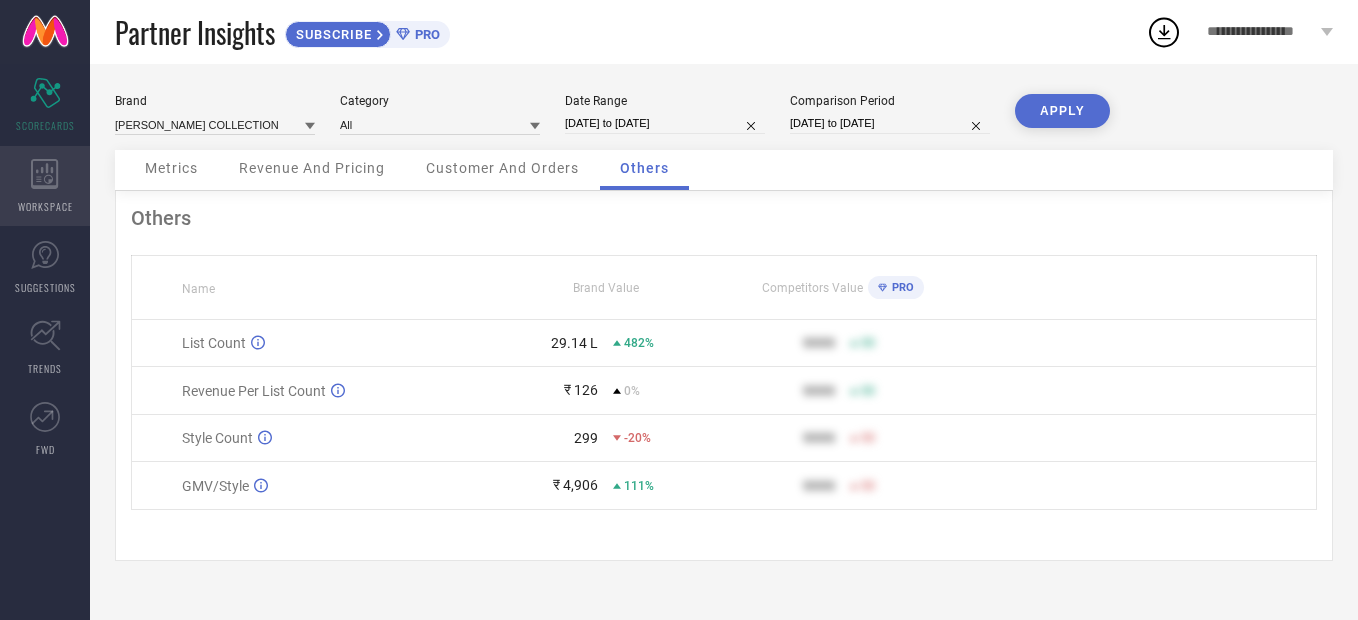 click 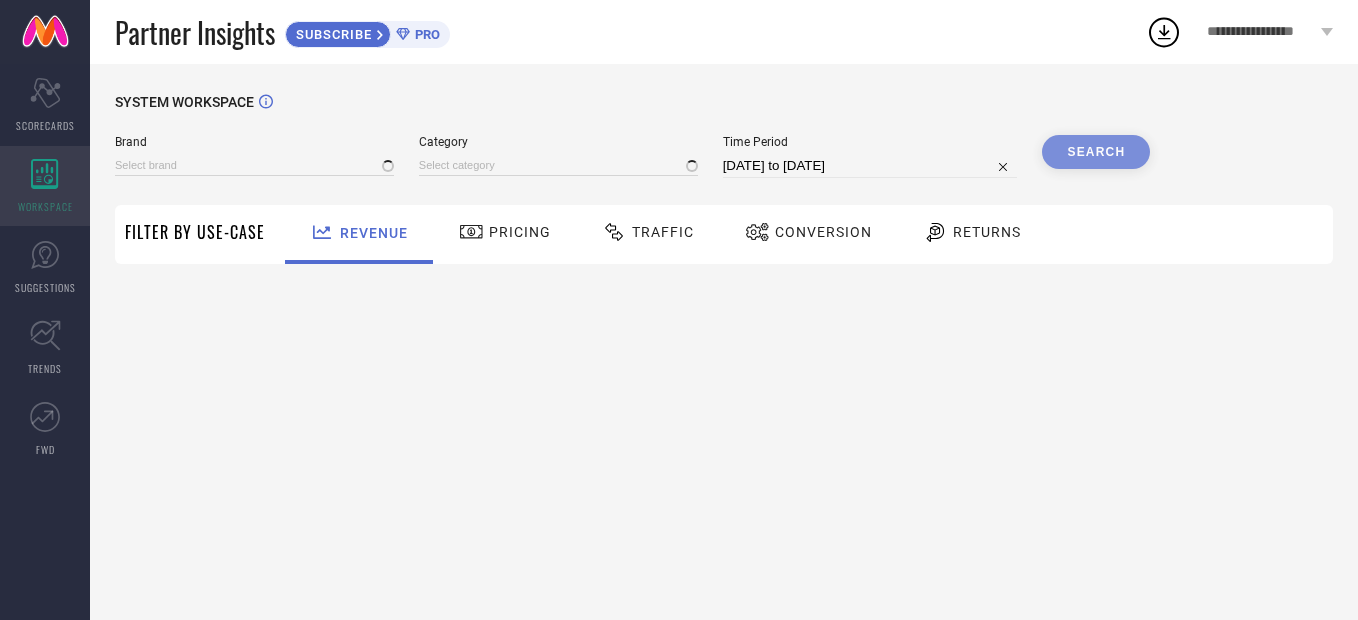 type on "[PERSON_NAME] COLLECTION" 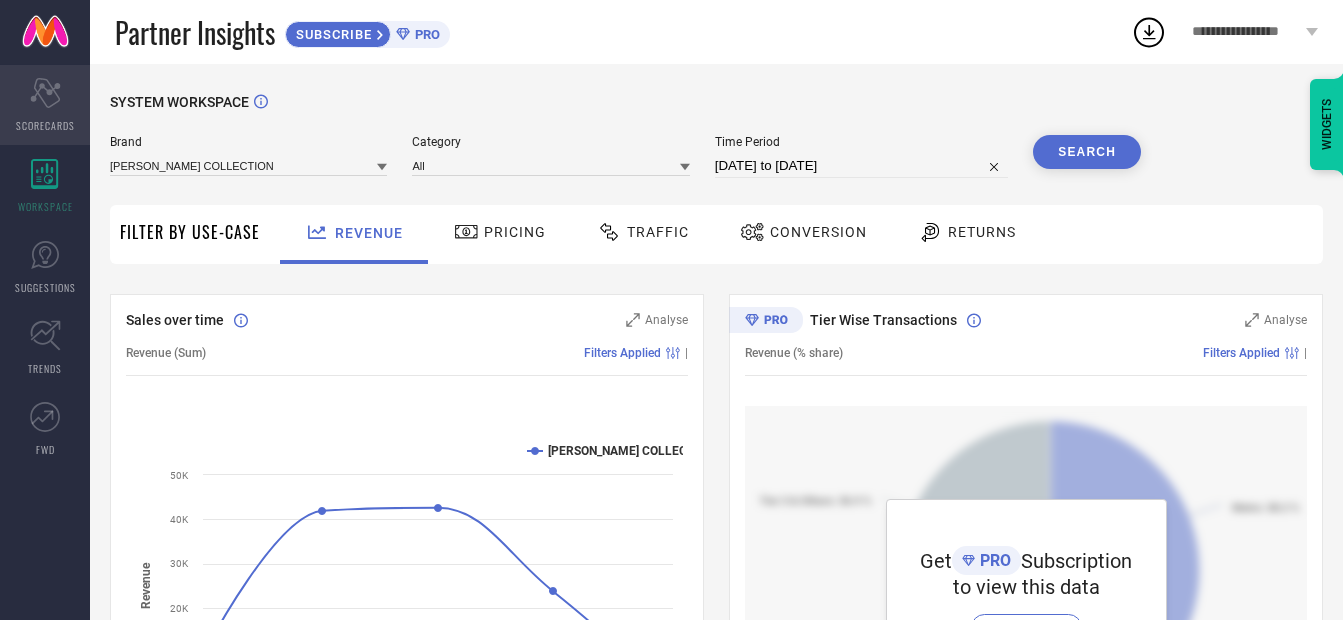 click on "Scorecard" 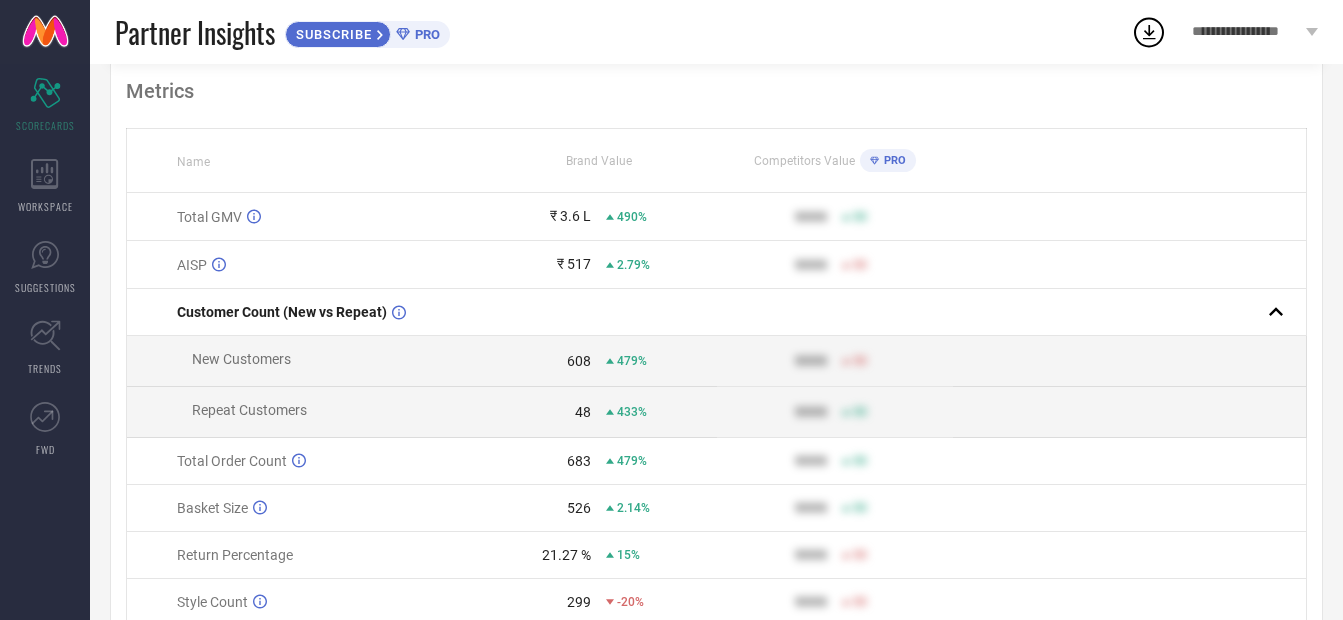 scroll, scrollTop: 222, scrollLeft: 0, axis: vertical 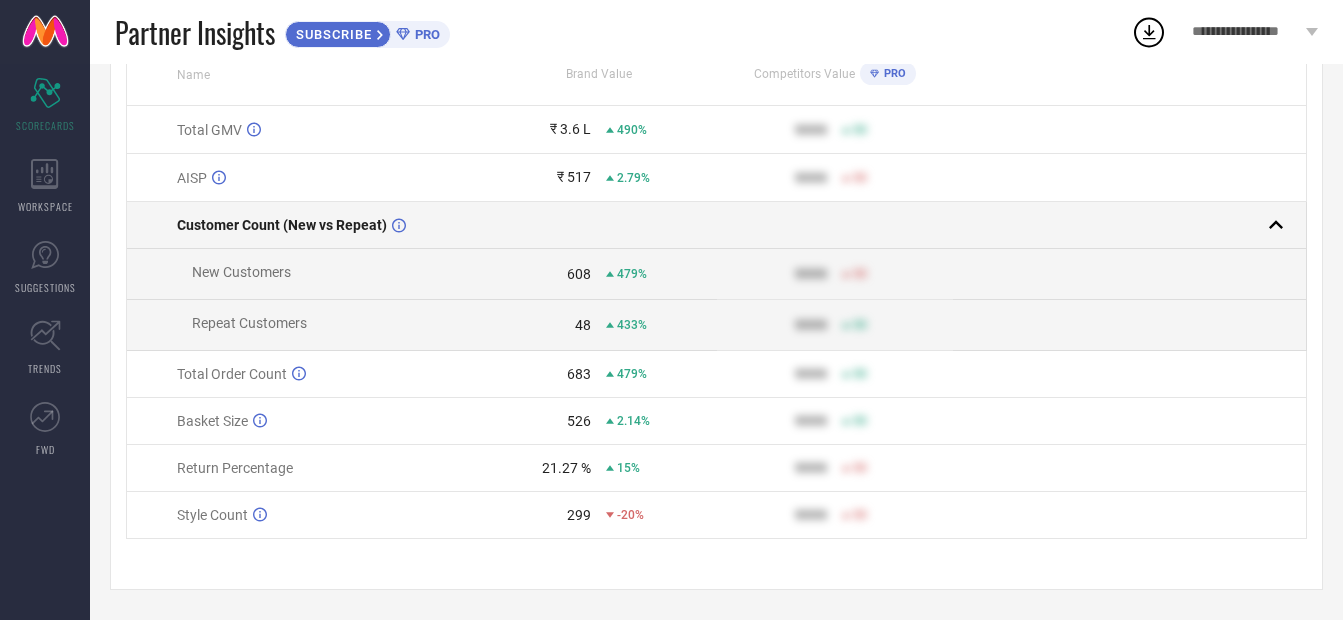 click 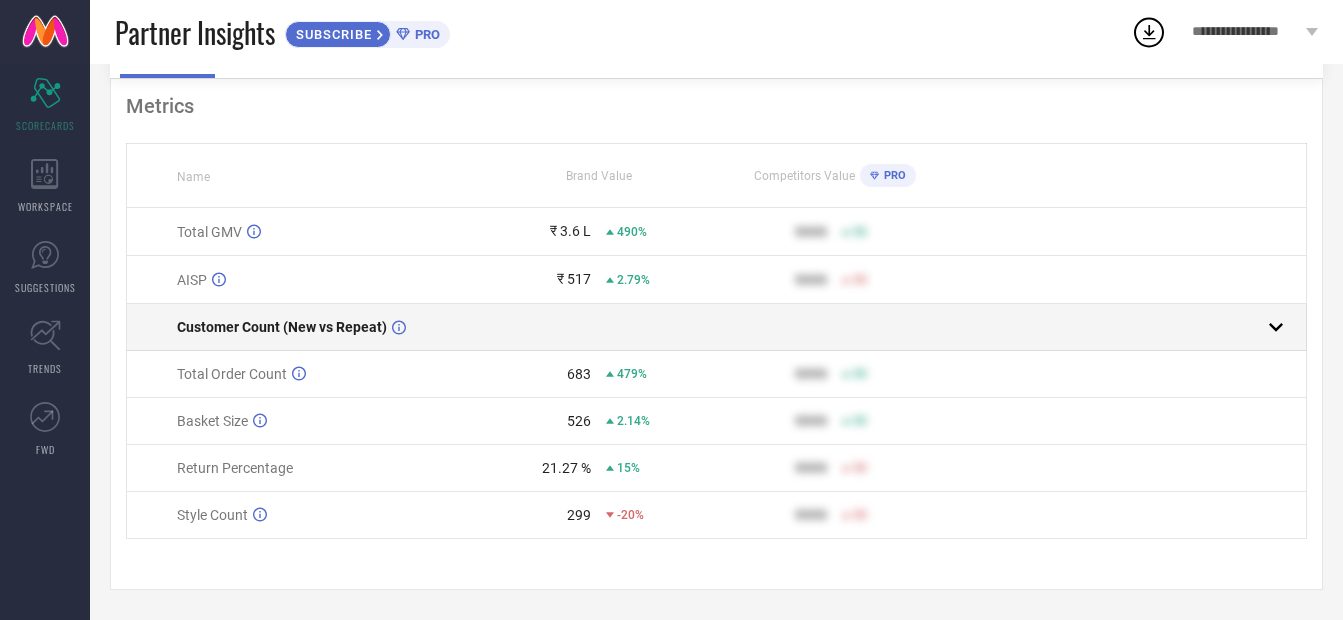 click 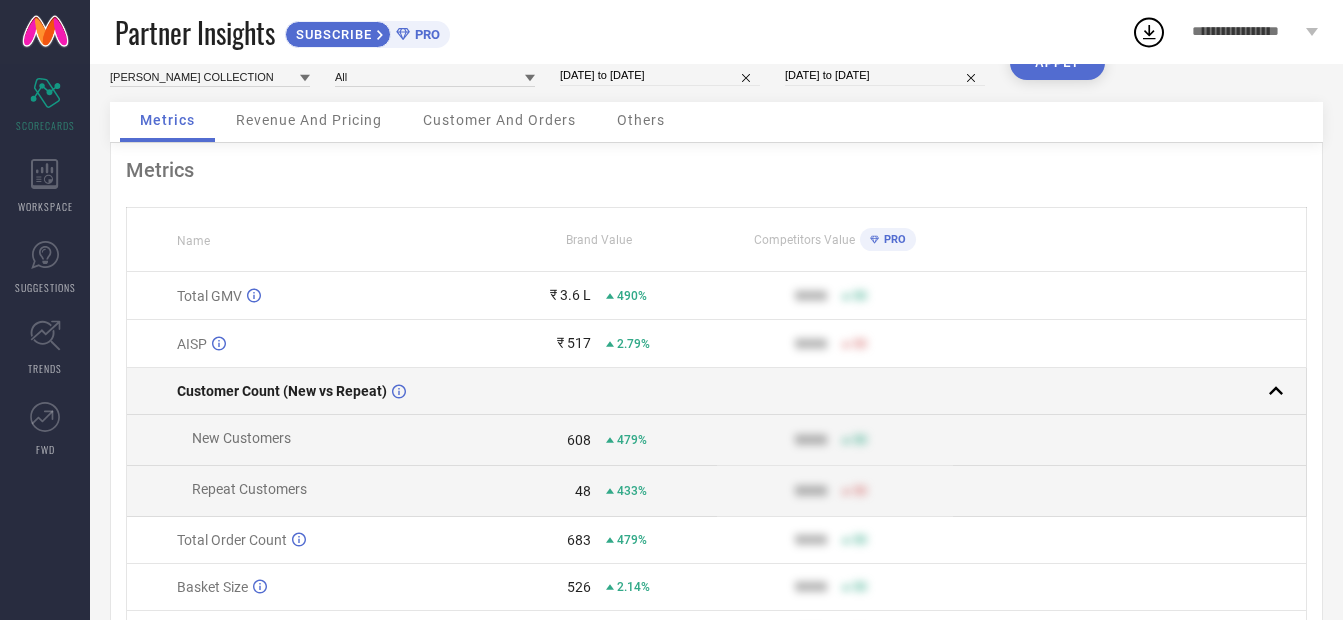 scroll, scrollTop: 0, scrollLeft: 0, axis: both 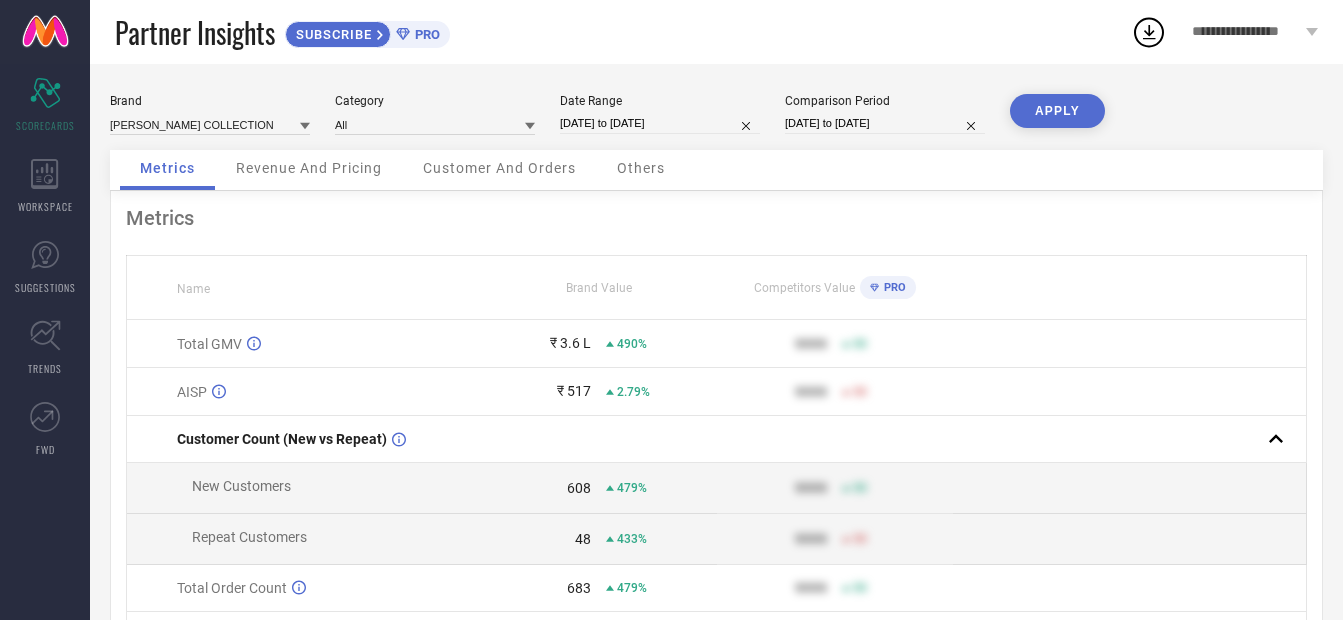 click on "Metrics" at bounding box center [716, 218] 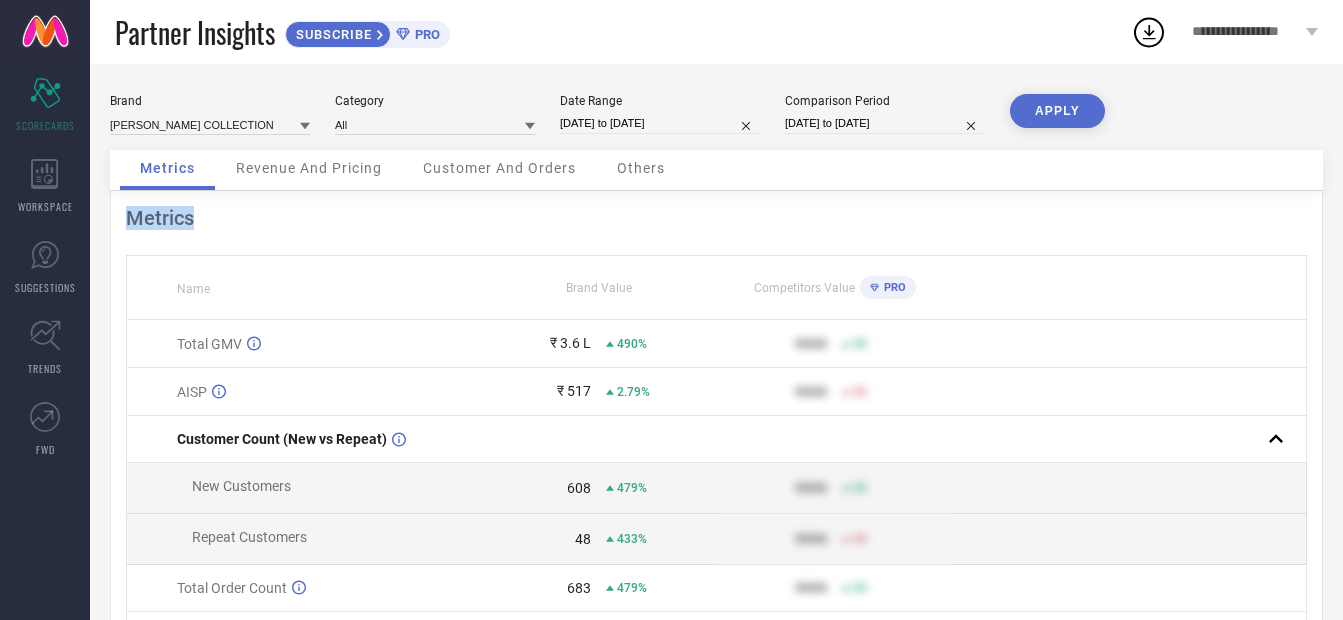 click on "Metrics" at bounding box center [716, 218] 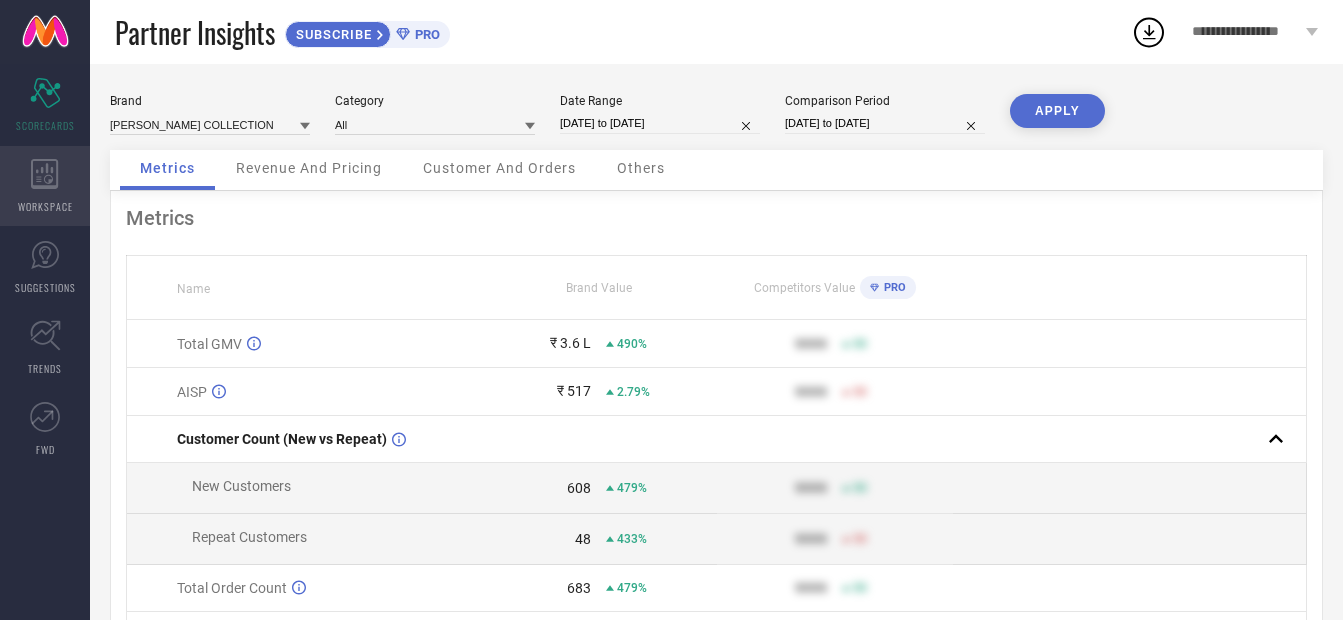 drag, startPoint x: 158, startPoint y: 227, endPoint x: 60, endPoint y: 185, distance: 106.62083 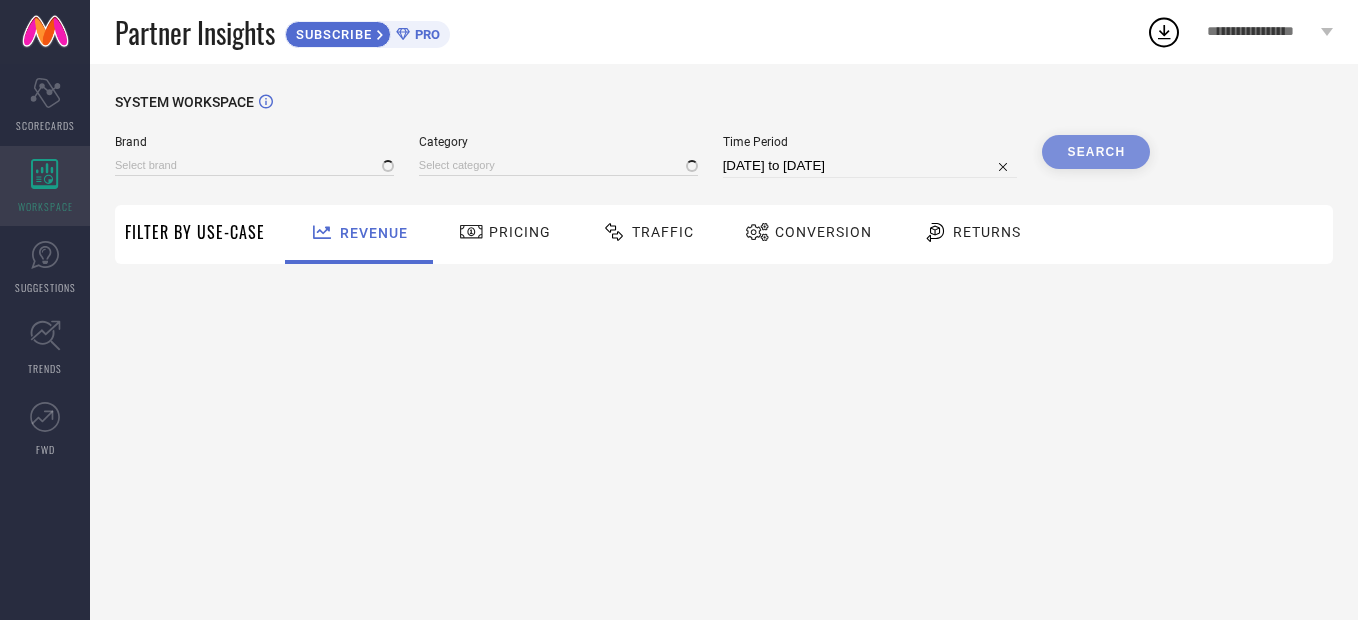 type on "[PERSON_NAME] COLLECTION" 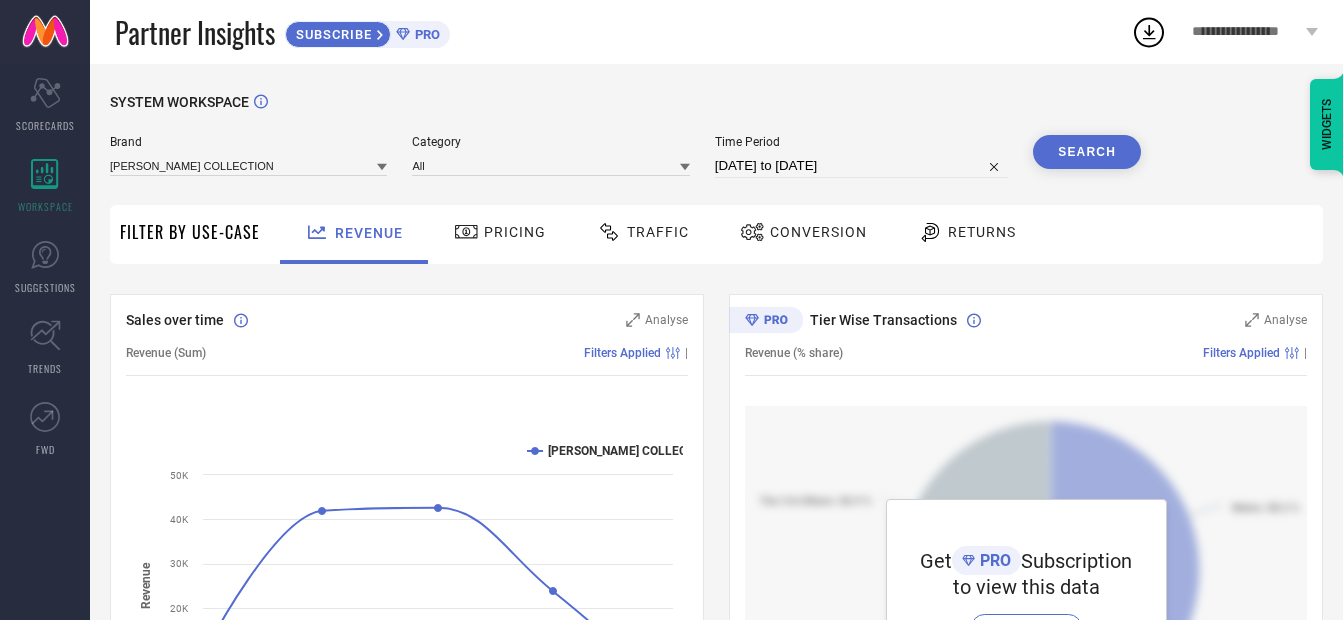 select on "5" 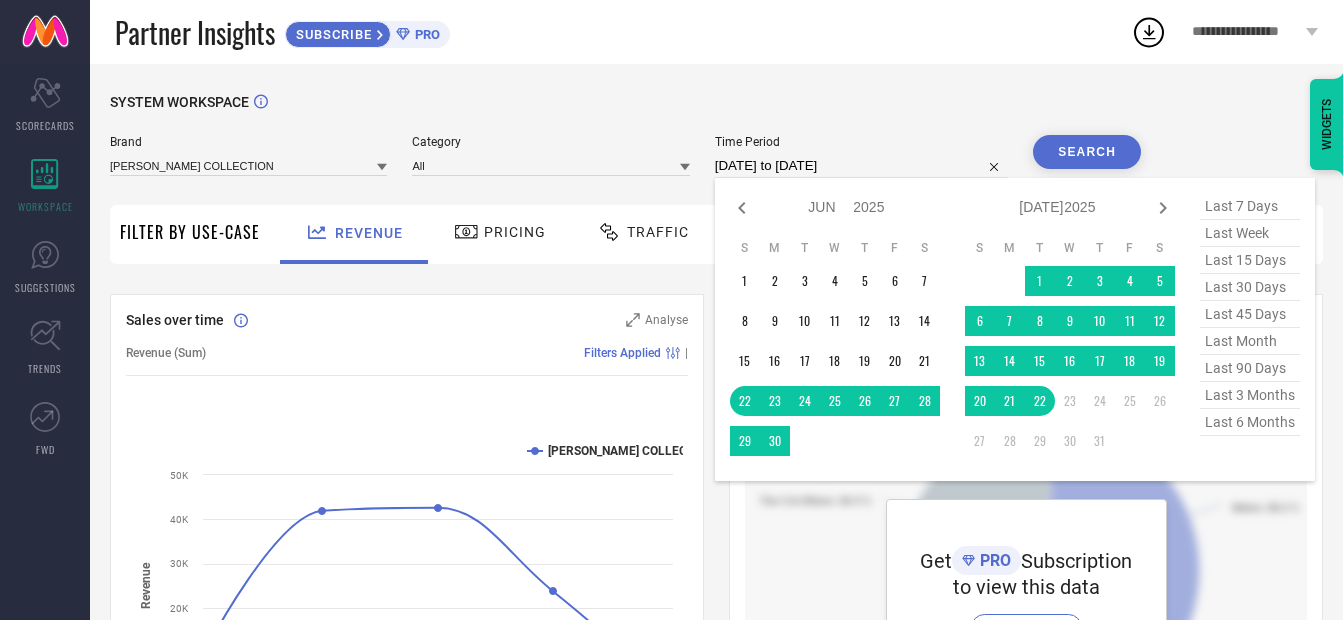 click on "22-06-2025 to 22-07-2025" at bounding box center [861, 166] 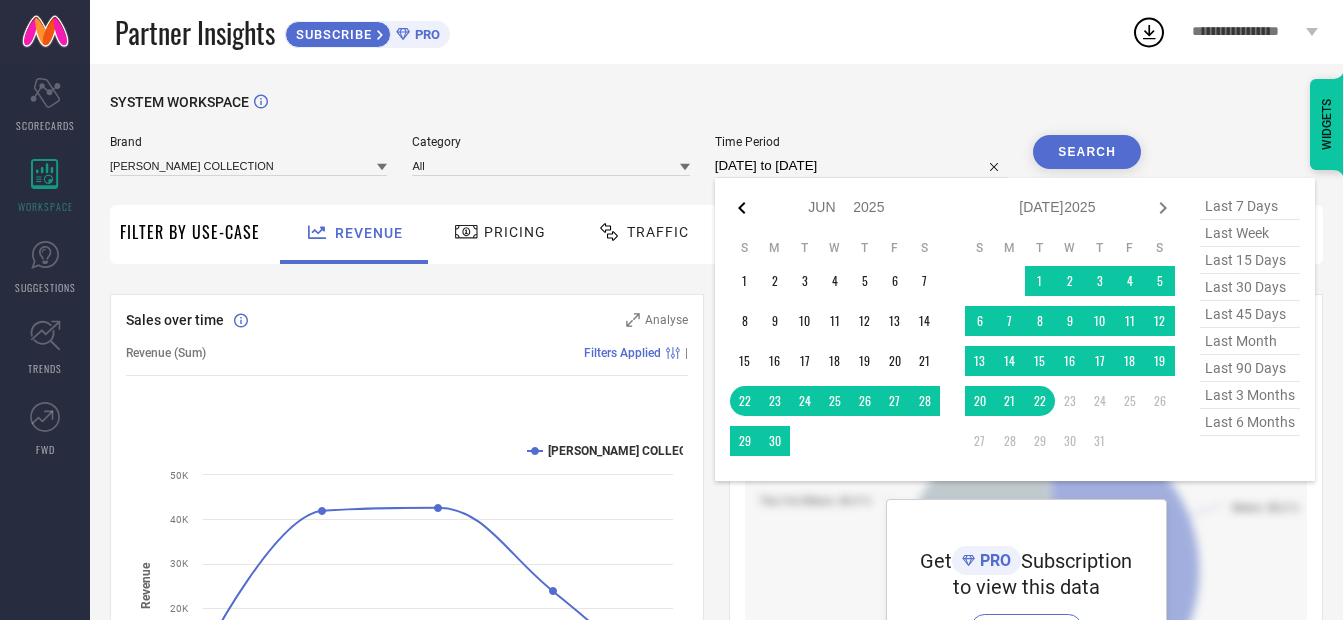 click 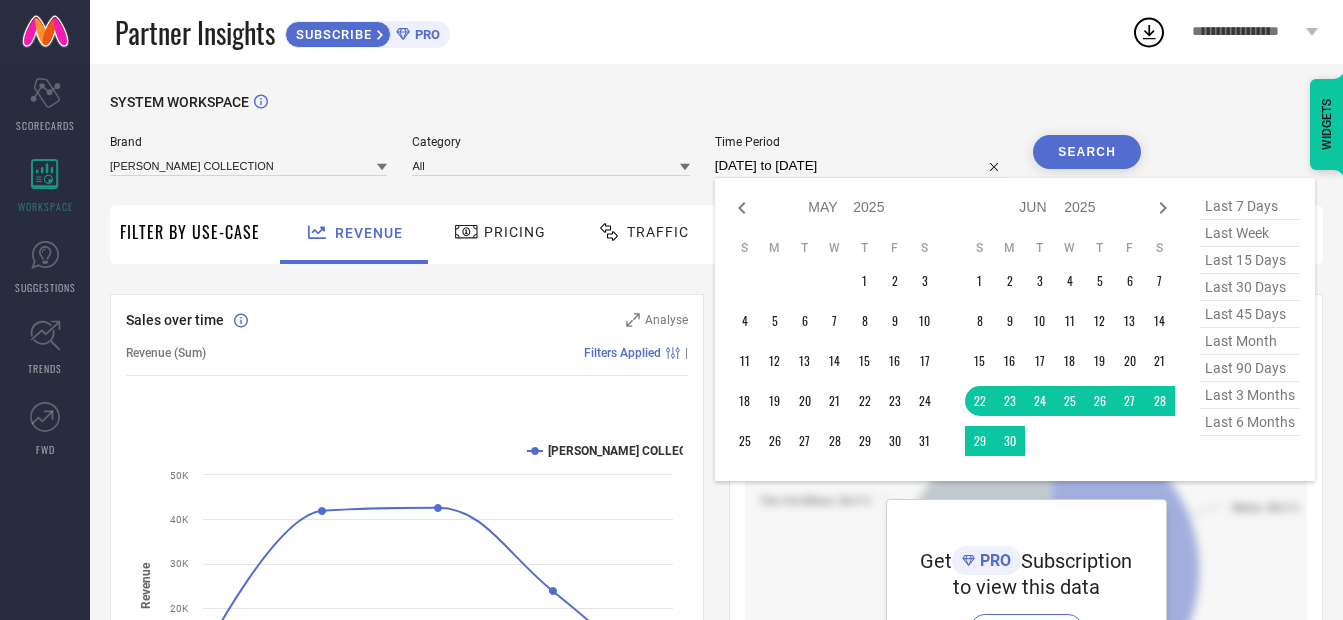 click 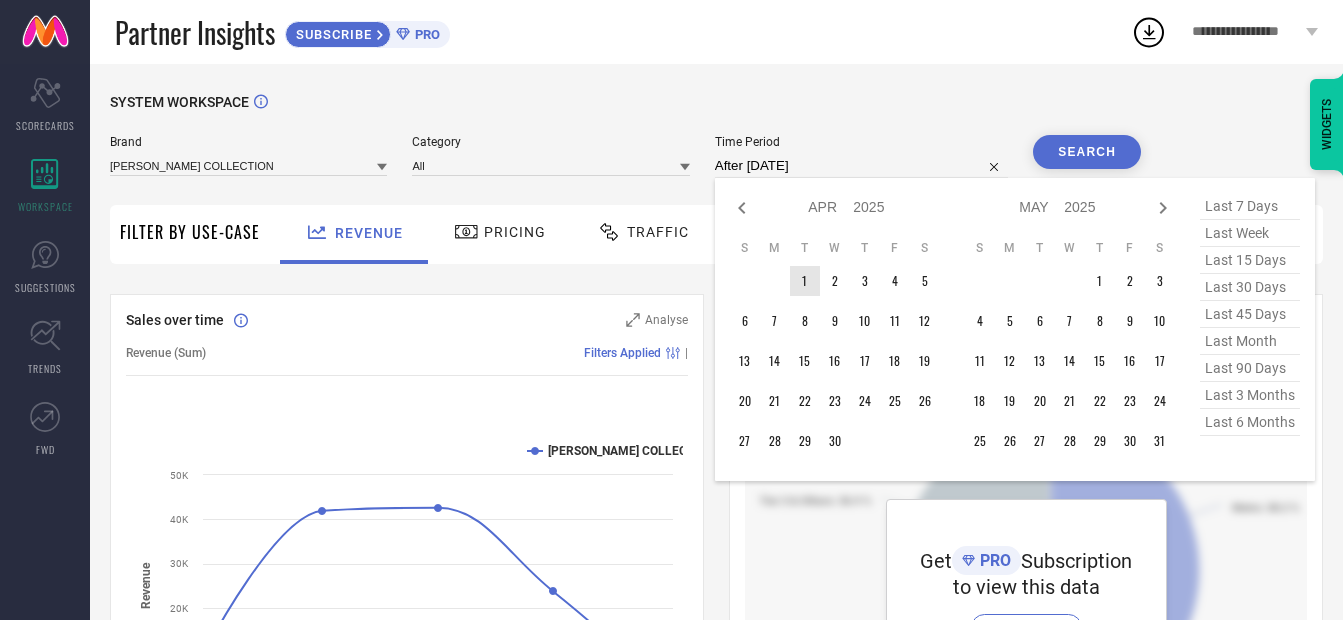 click on "1" at bounding box center [805, 281] 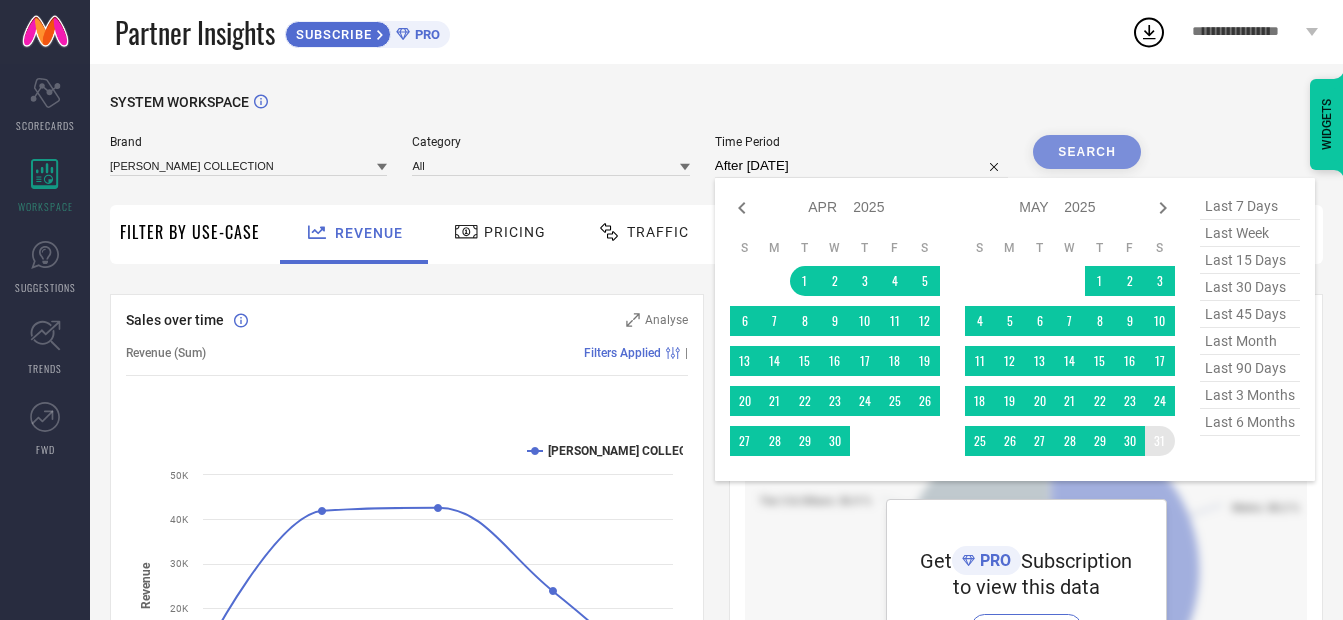 type on "01-04-2025 to 31-05-2025" 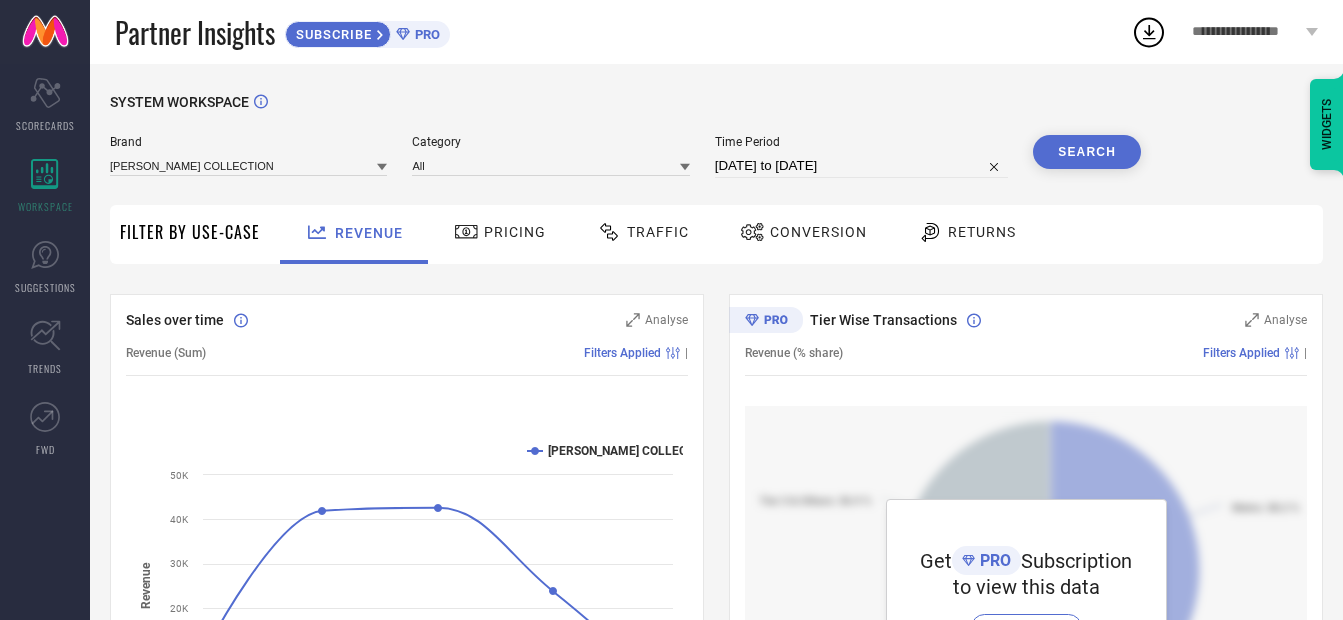 click on "Get  PRO  Subscription  to view this data SUBSCRIBE" at bounding box center [1026, 591] 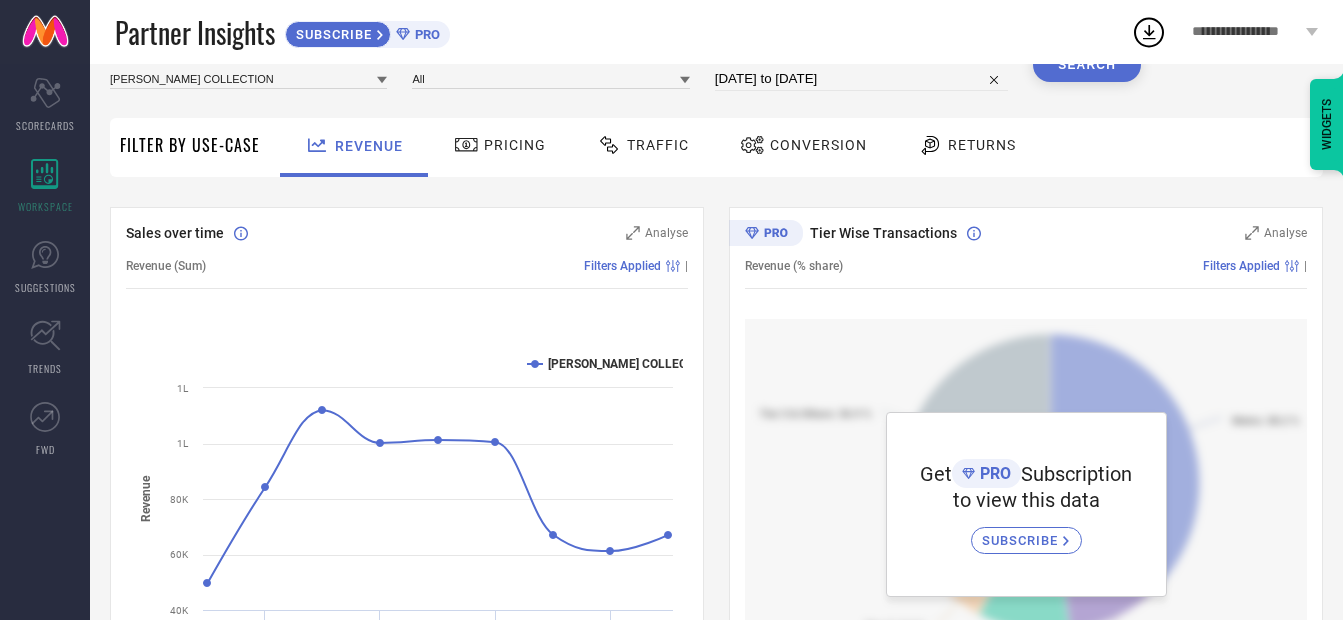 scroll, scrollTop: 0, scrollLeft: 0, axis: both 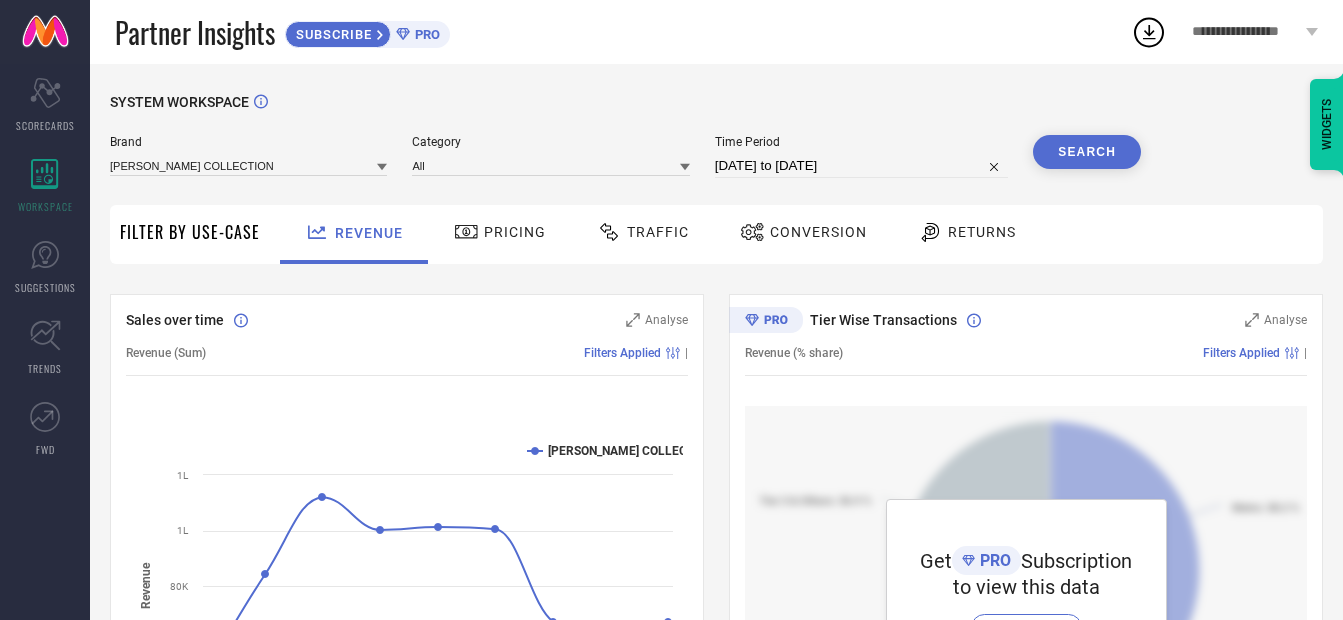 click on "Returns" at bounding box center (982, 232) 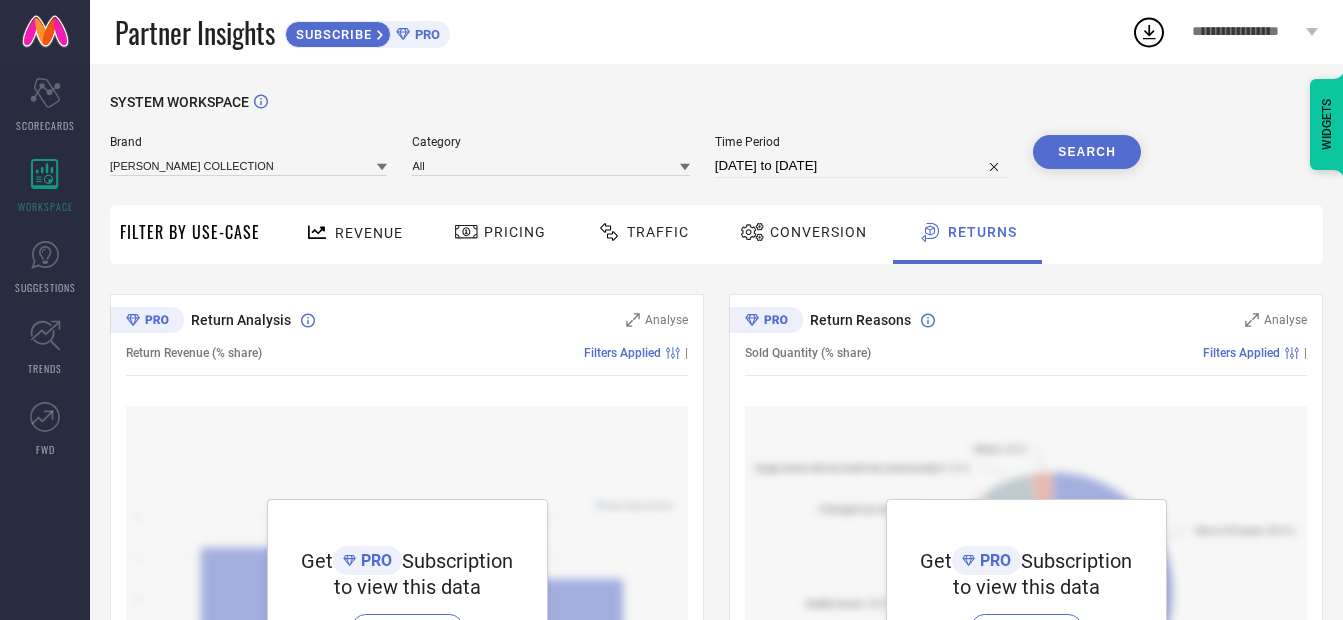 click on "Traffic" at bounding box center (643, 232) 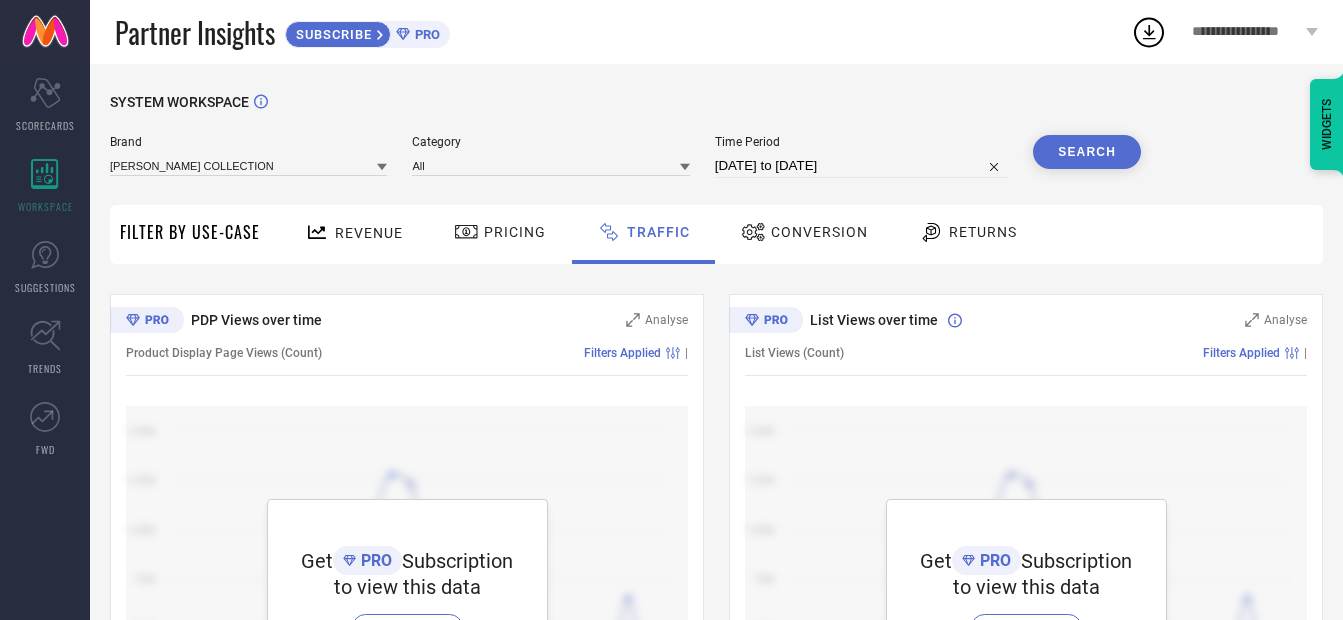 click on "Filter By Use-Case" at bounding box center (190, 232) 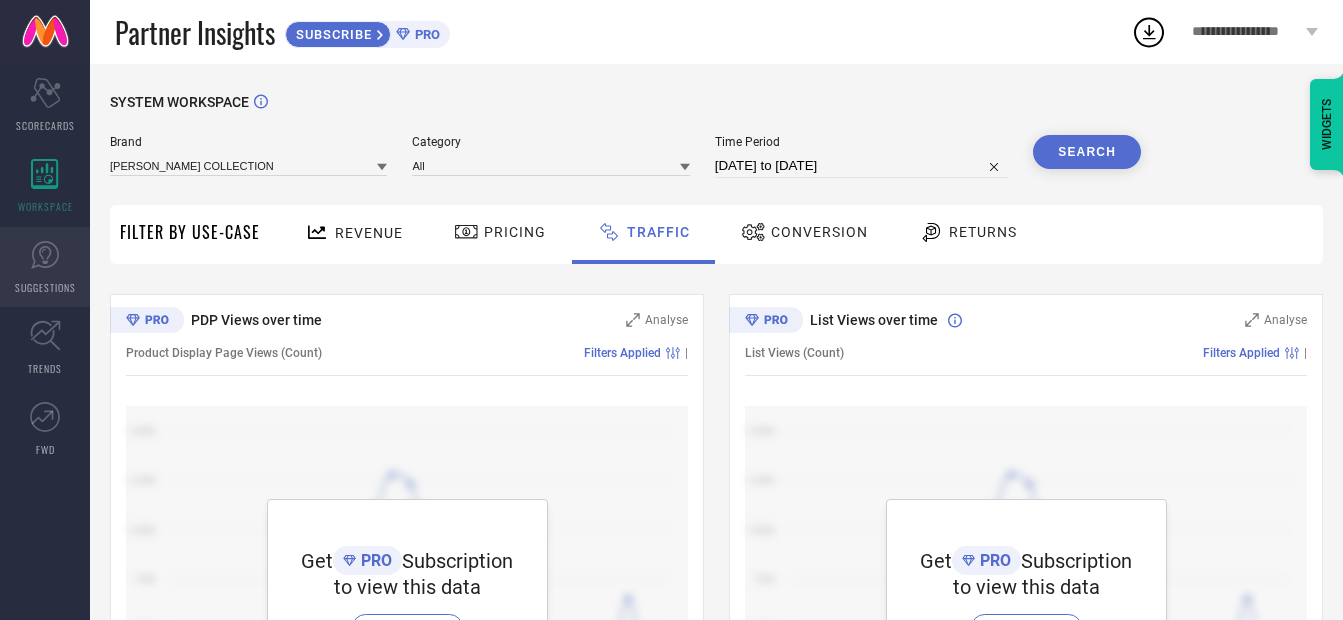 click on "SUGGESTIONS" at bounding box center (45, 287) 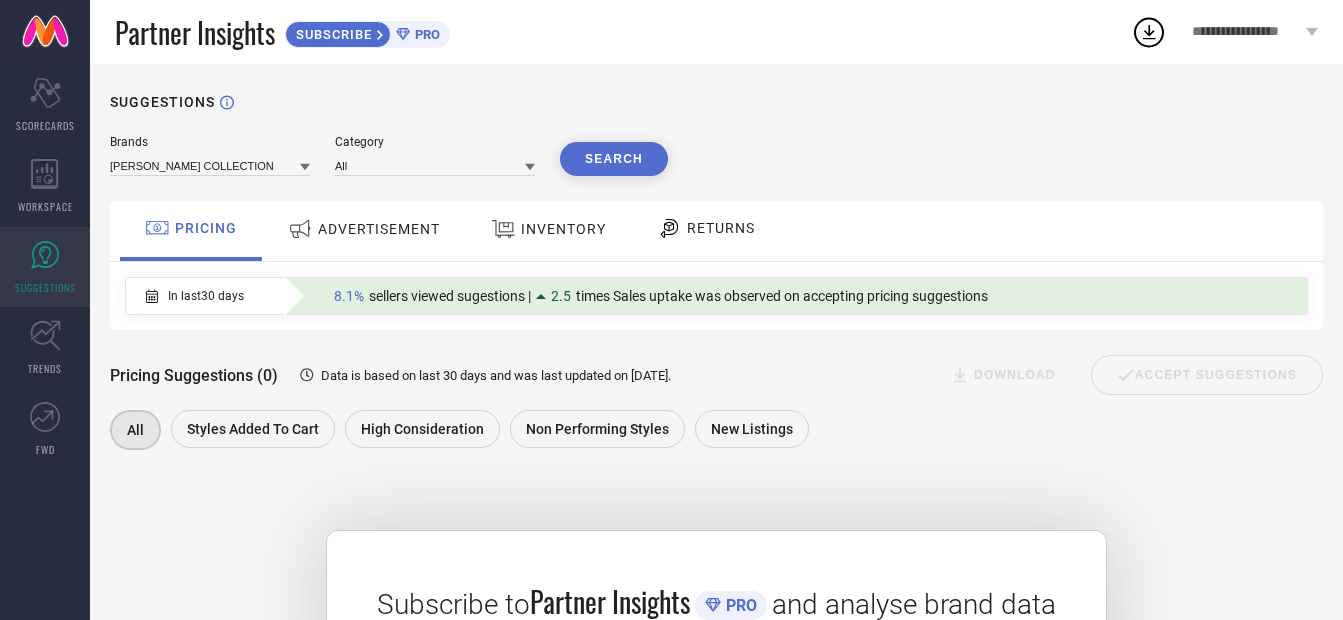 click 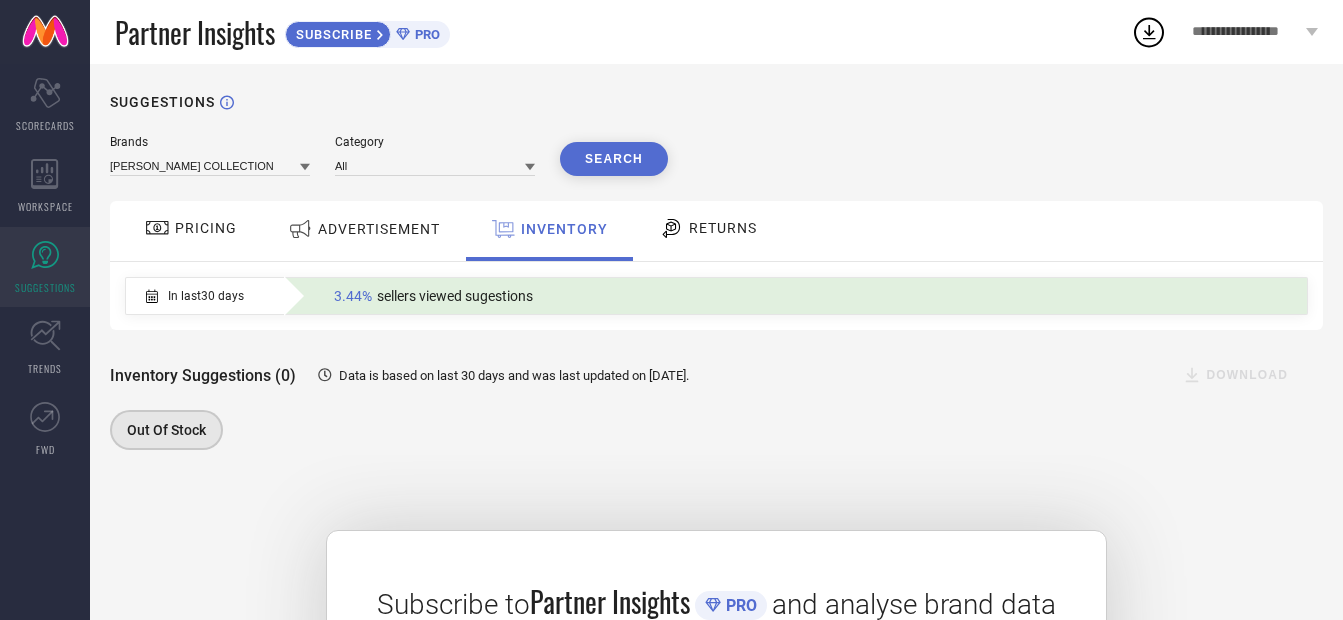 click on "ADVERTISEMENT" at bounding box center [379, 229] 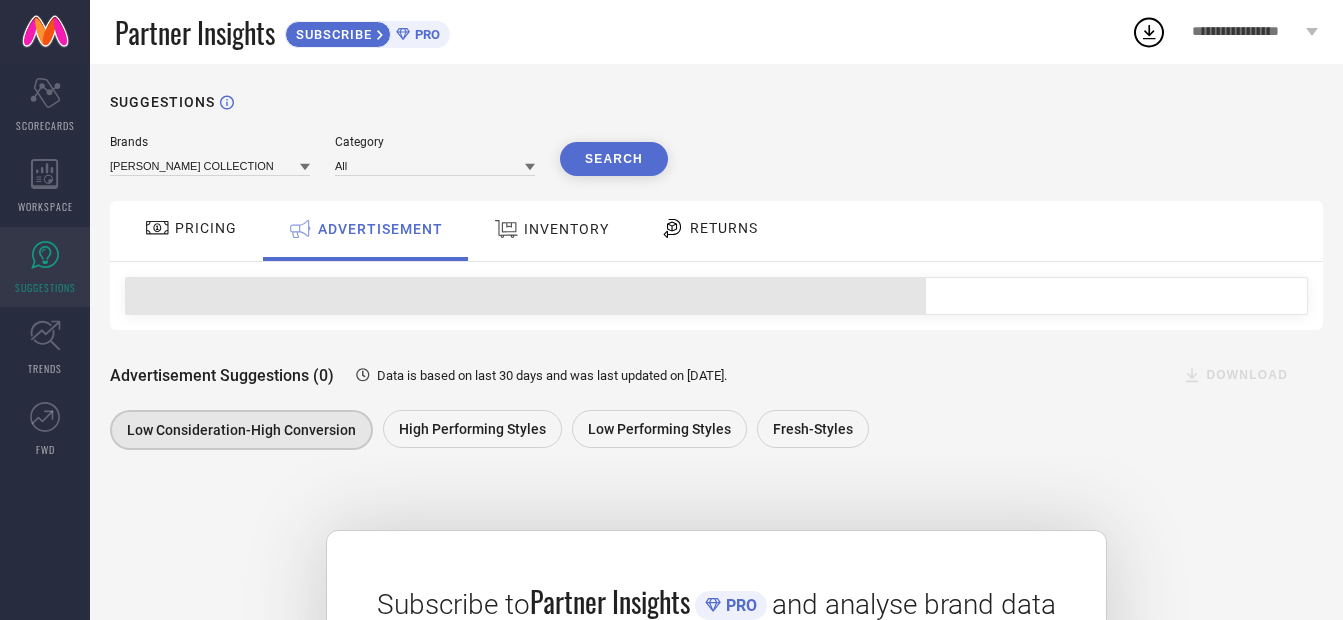 click on "PRICING" at bounding box center [191, 231] 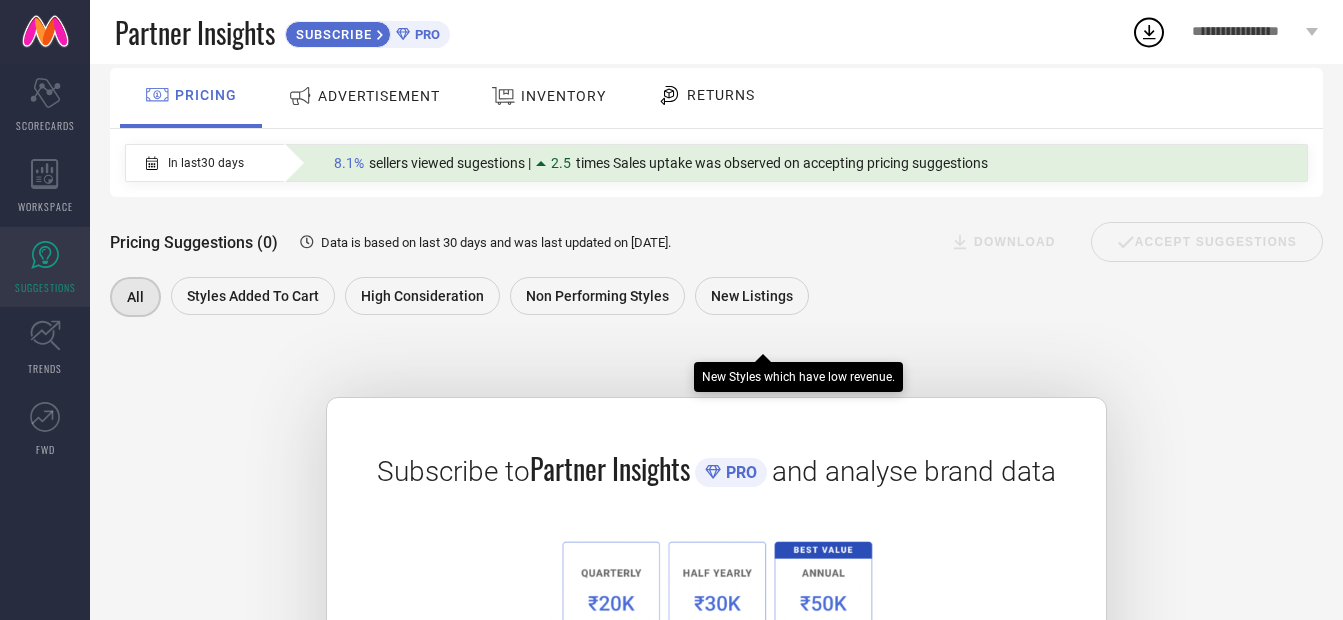 scroll, scrollTop: 0, scrollLeft: 0, axis: both 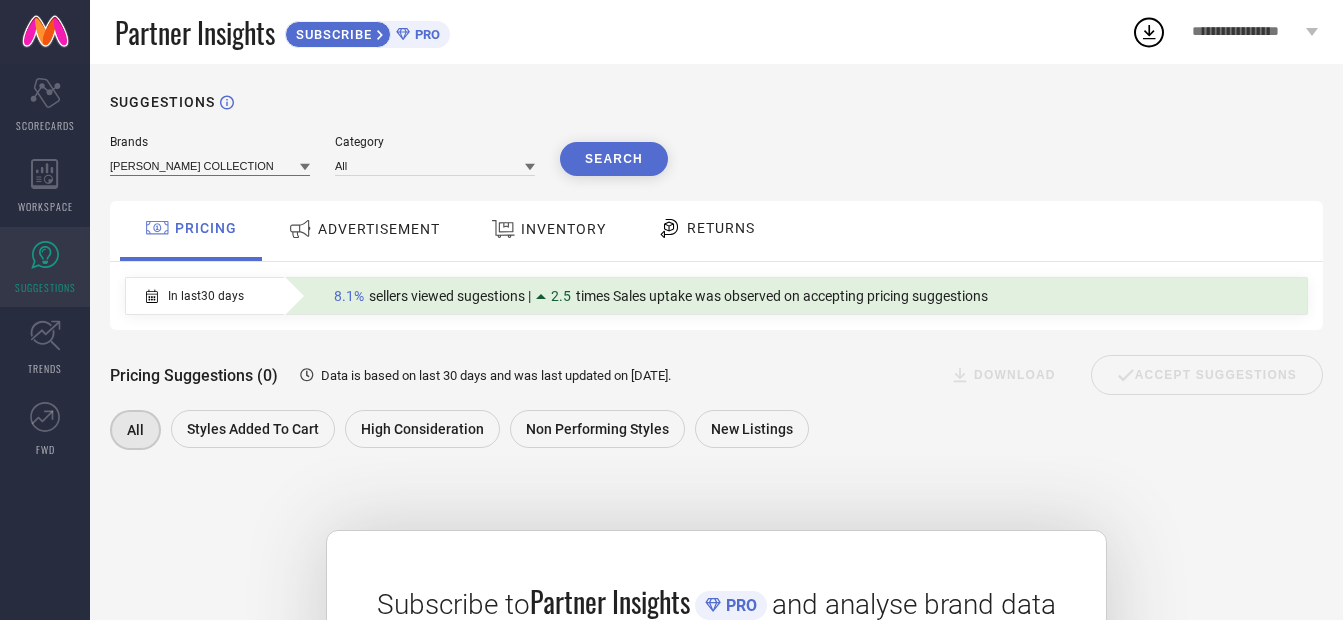 click at bounding box center (210, 165) 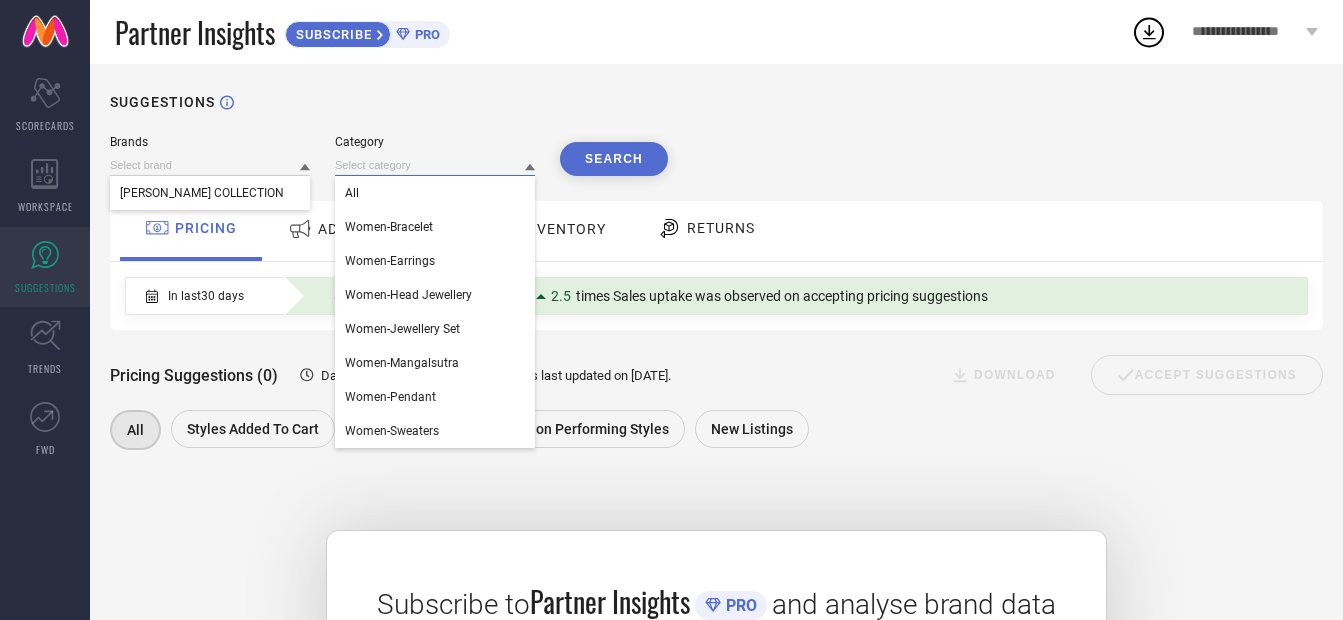 click at bounding box center [435, 165] 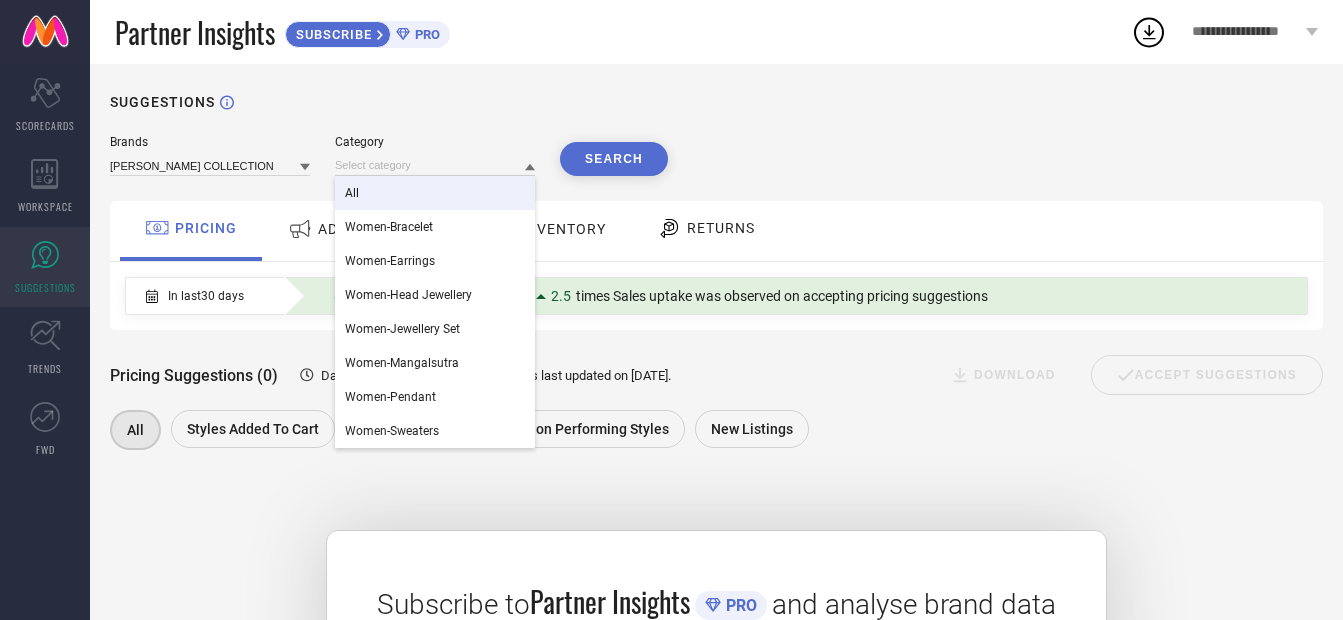 click on "Brands DIKSHA COLLECTION Category All Women-Bracelet Women-Earrings Women-Head Jewellery Women-Jewellery Set Women-Mangalsutra Women-Pendant Women-Sweaters Search PRICING ADVERTISEMENT INVENTORY RETURNS In last  30   days   8.1%  sellers viewed sugestions  |     2.5  times Sales uptake was observed on accepting pricing suggestions Pricing Suggestions (0) Data is based on last 30 days and was last updated on   15-Nov-24 .   DOWNLOAD   ACCEPT SUGGESTIONS All Styles Added To Cart High Consideration Non Performing Styles New Listings Subscribe to  Partner Insights PRO and analyse brand data SUBSCRIBE" at bounding box center [716, 533] 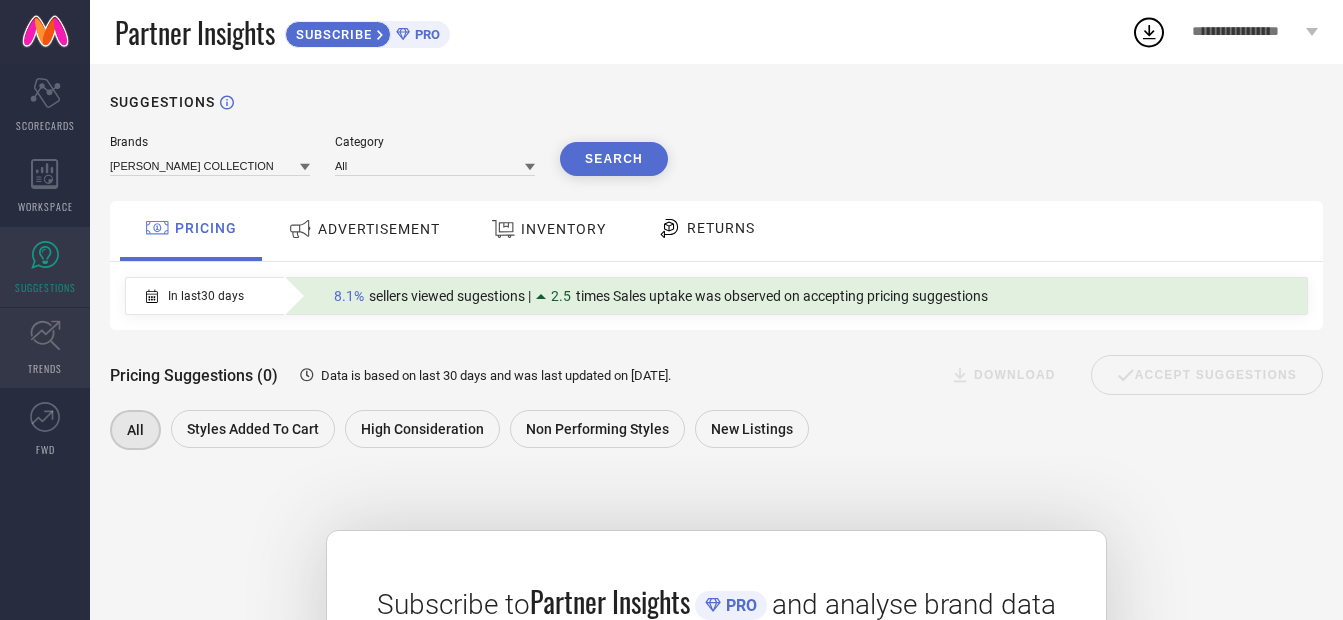 click on "TRENDS" at bounding box center (45, 348) 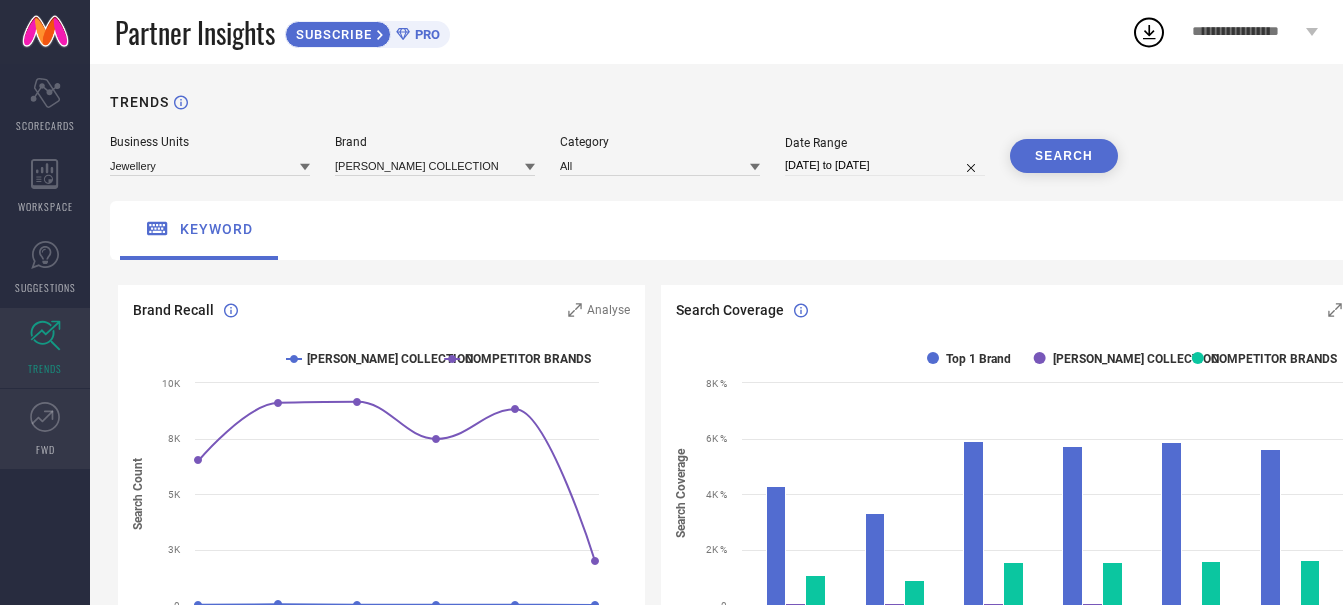 click 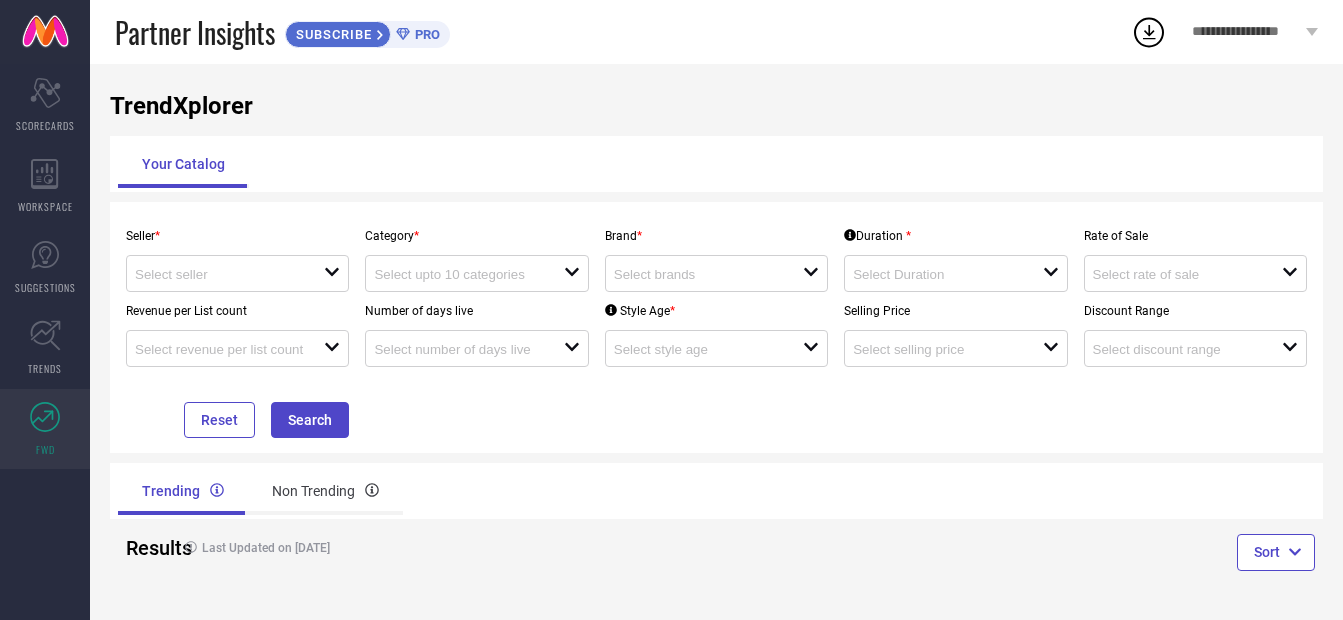 scroll, scrollTop: 22, scrollLeft: 0, axis: vertical 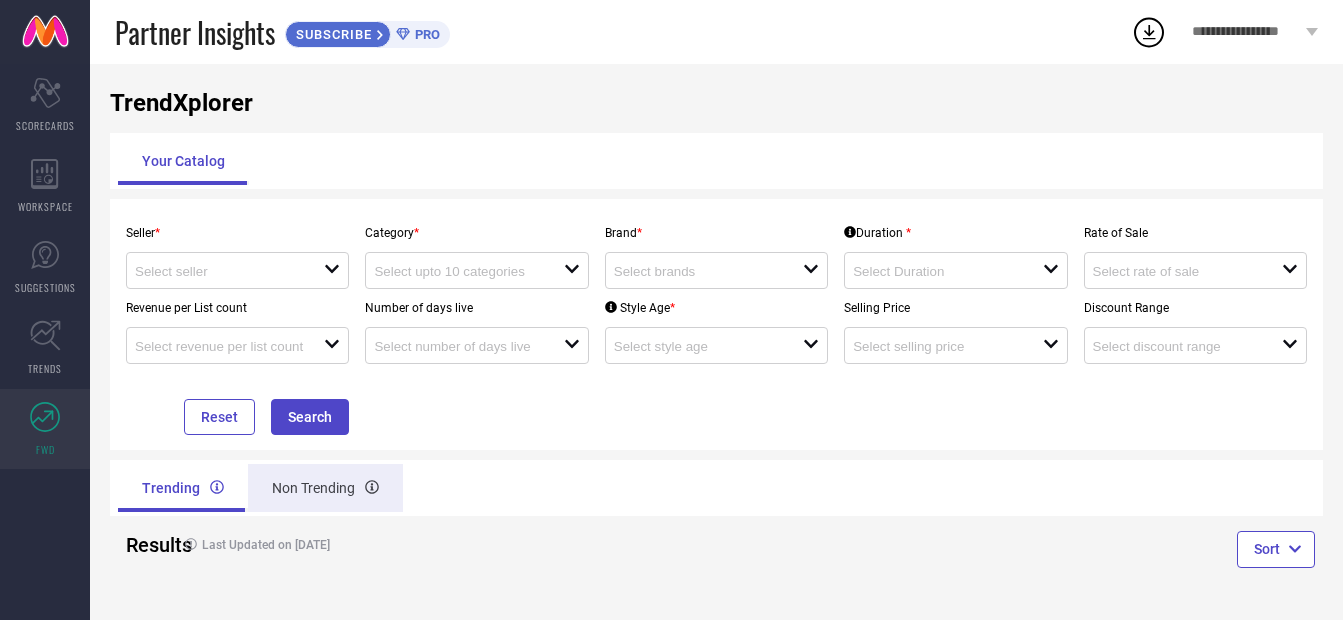 click on "Non Trending" at bounding box center (325, 488) 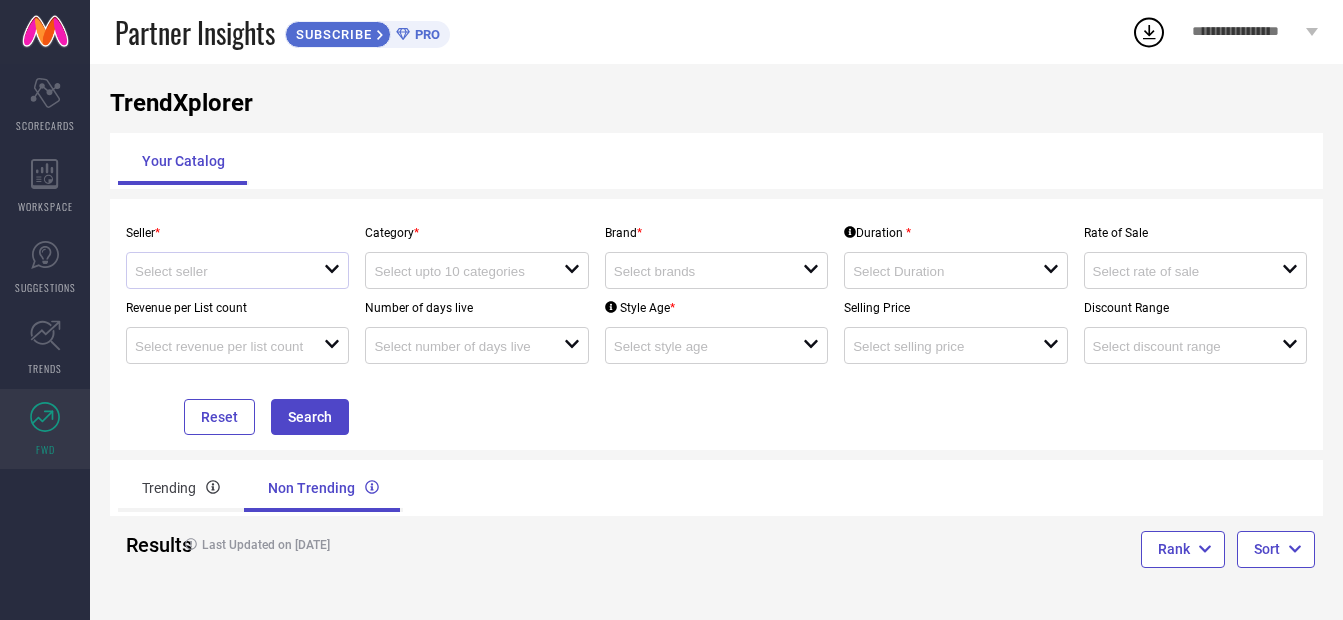 click on "open" at bounding box center (237, 270) 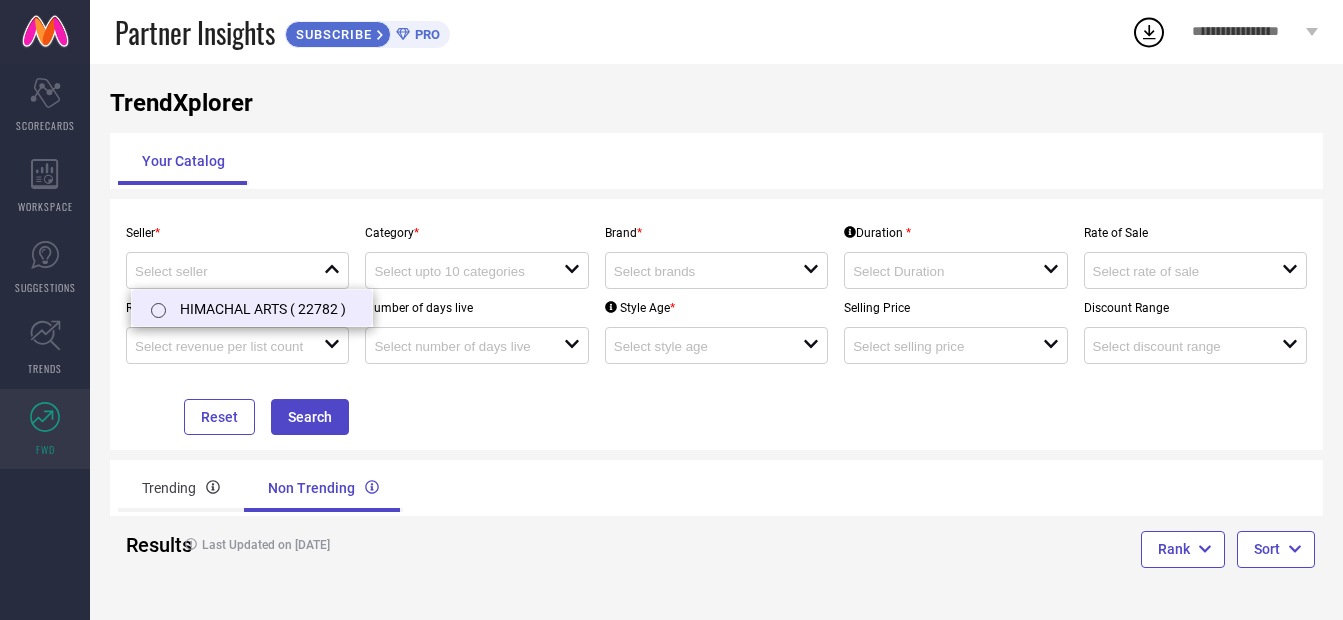 click on "HIMACHAL ARTS ( 22782 )" at bounding box center (252, 308) 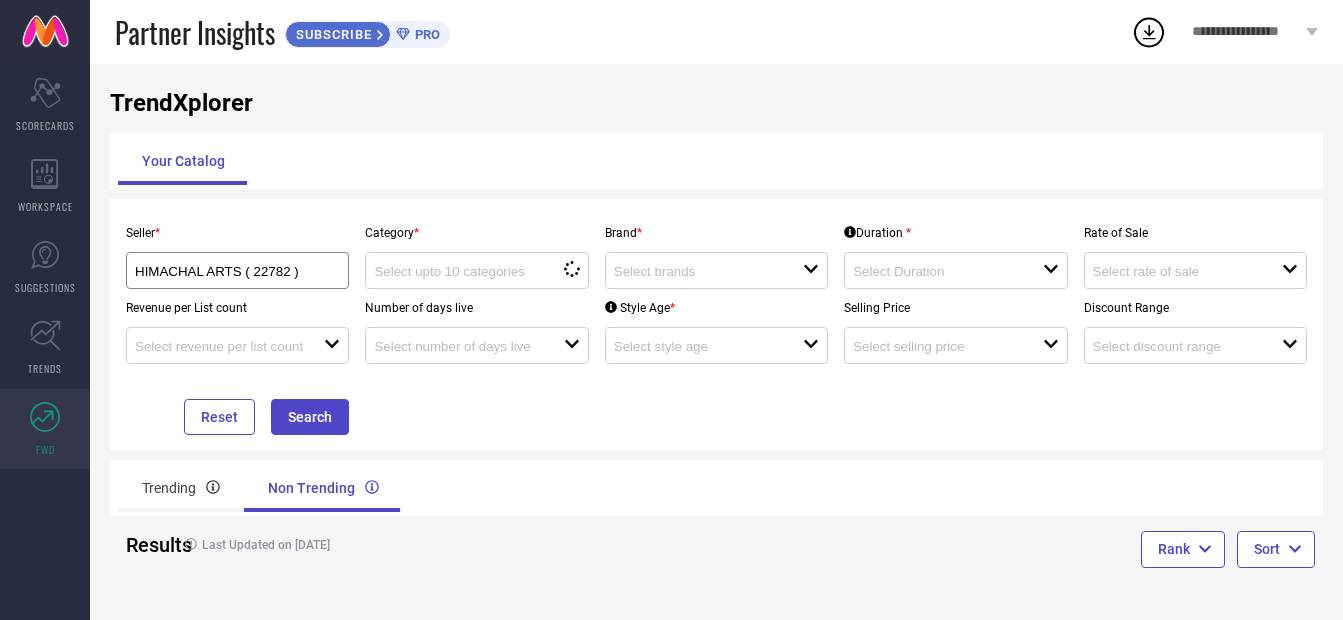 click on "Revenue per List count" at bounding box center (237, 308) 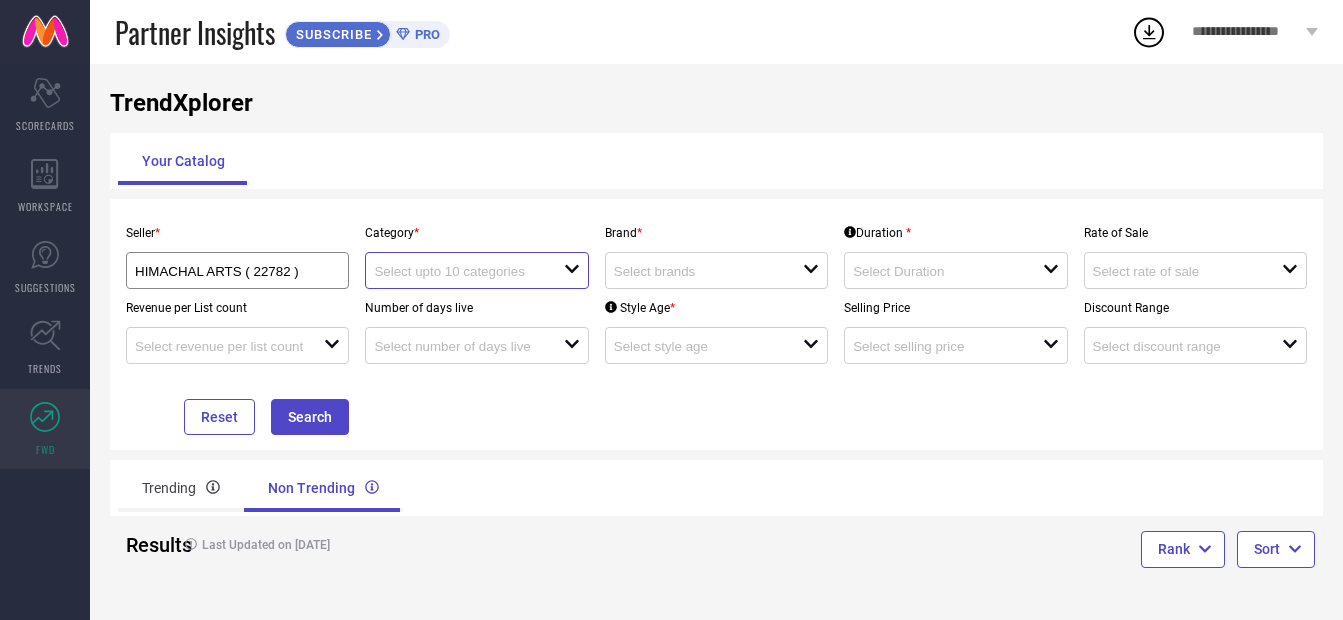click at bounding box center (459, 271) 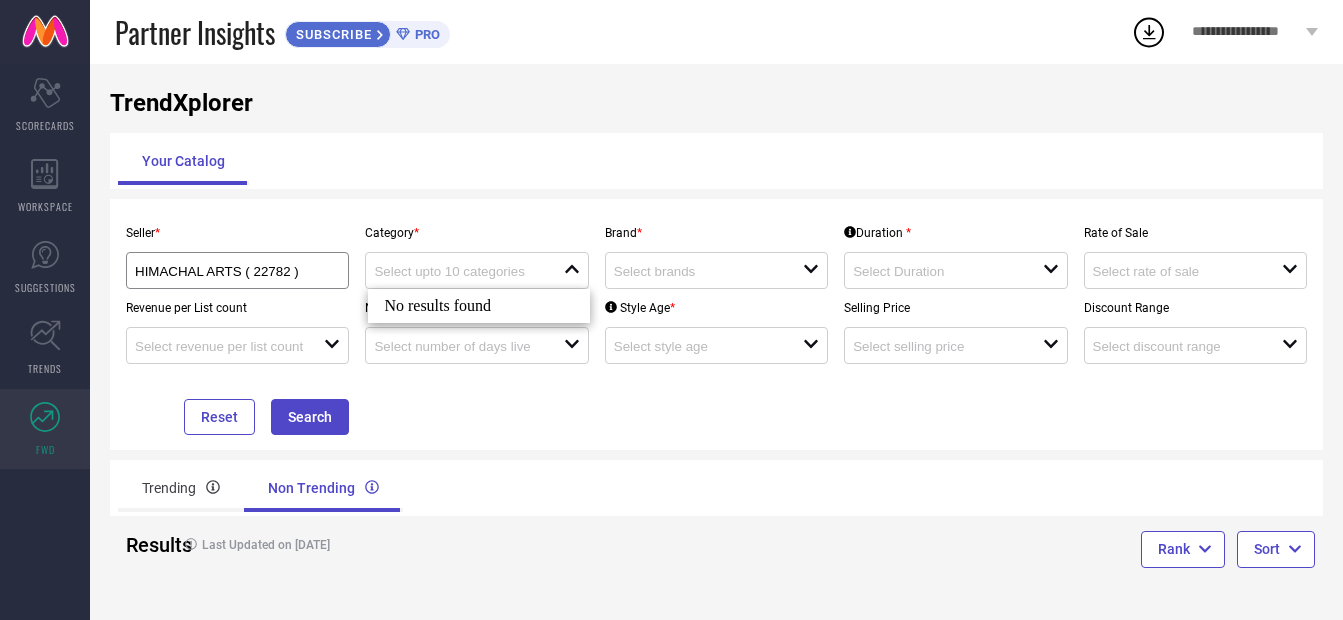 click on "No results found" at bounding box center [478, 306] 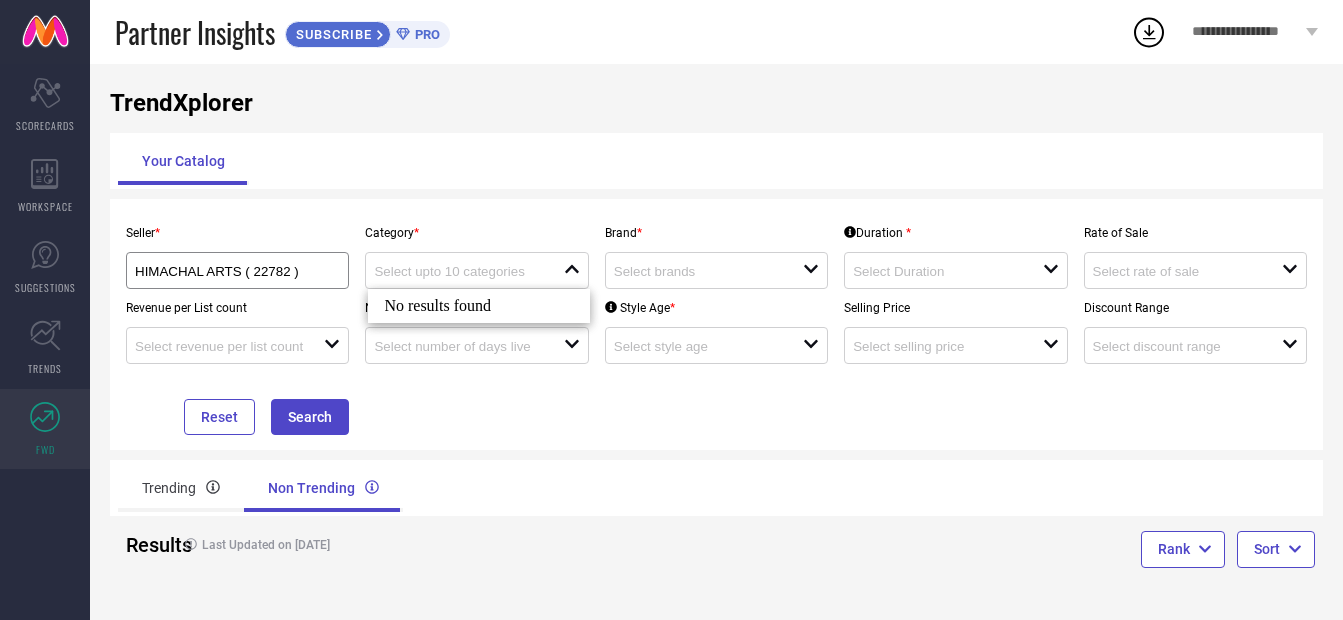 click on "Brand  * open" at bounding box center [716, 251] 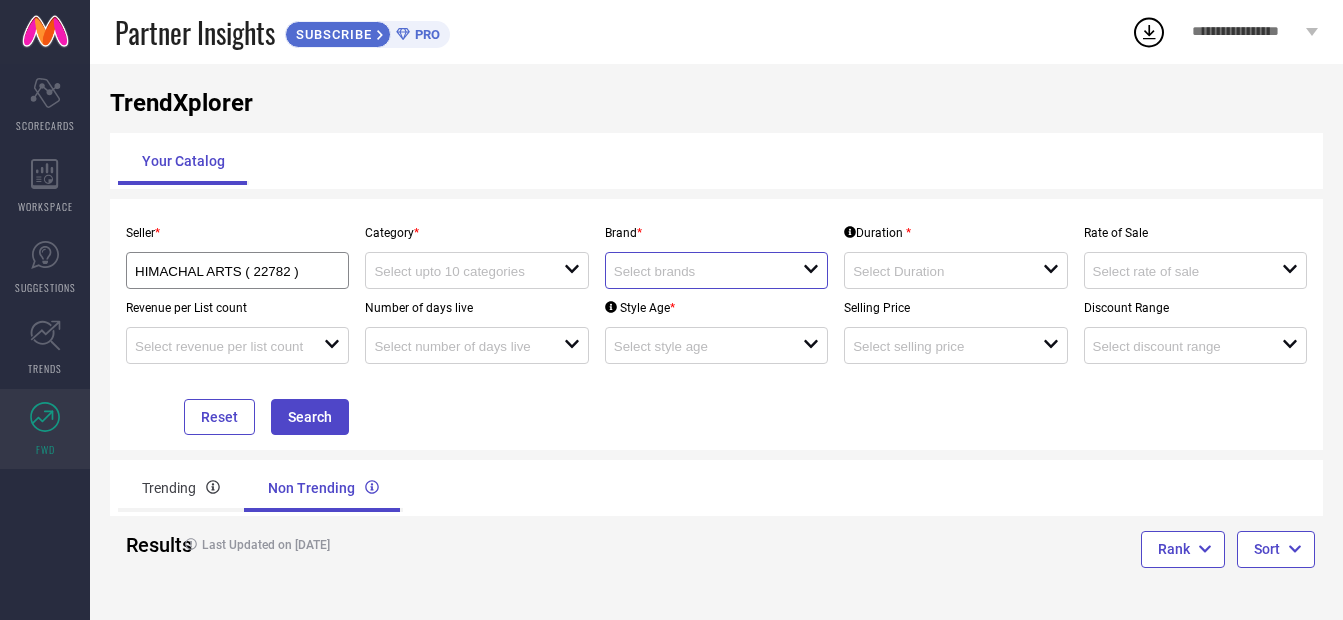 click at bounding box center [699, 271] 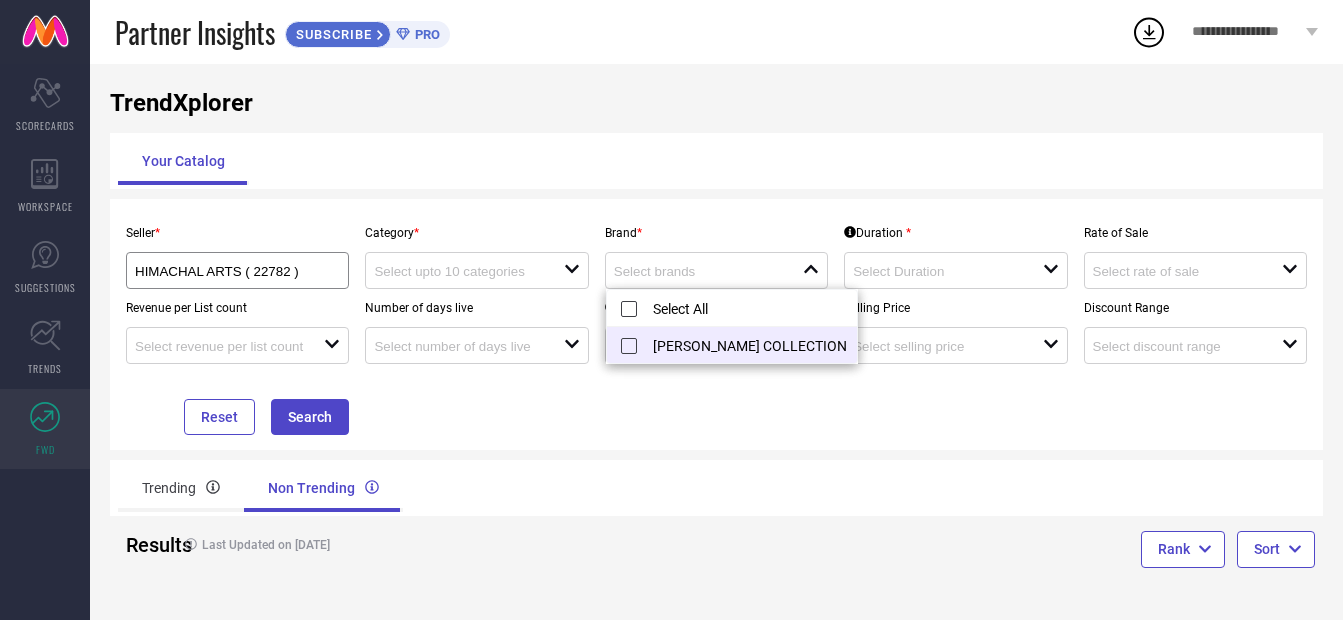 click on "[PERSON_NAME] COLLECTION" at bounding box center (732, 345) 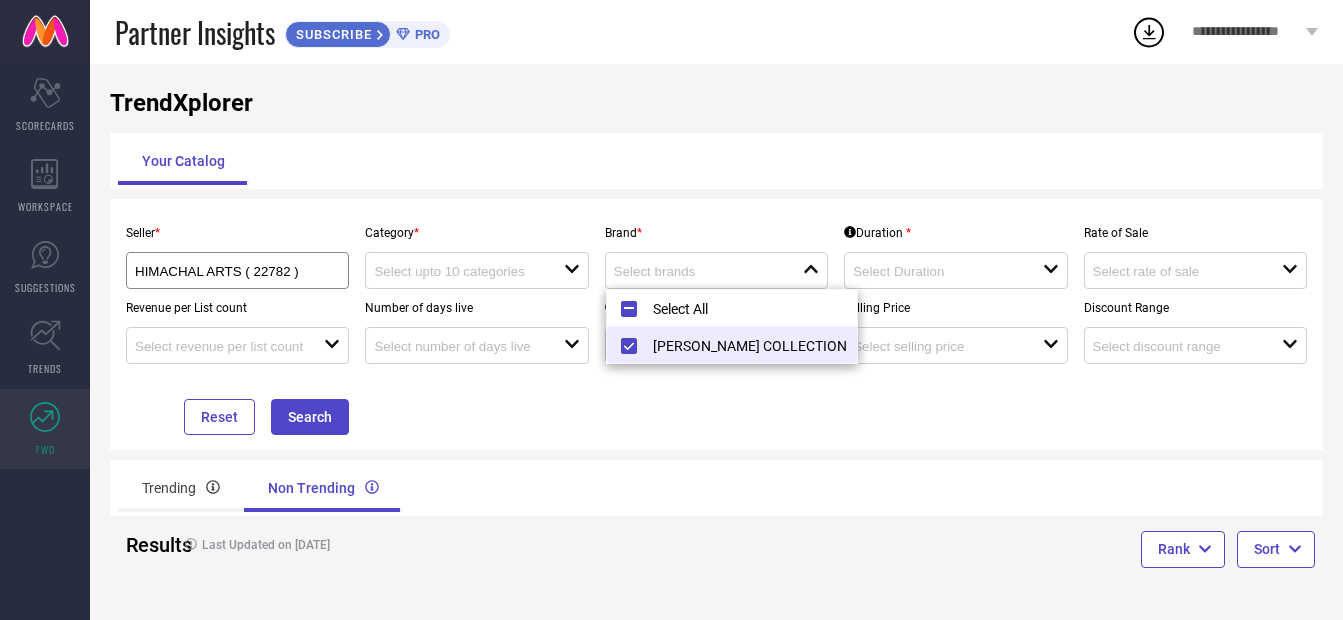 type on "[PERSON_NAME] COLLECTION" 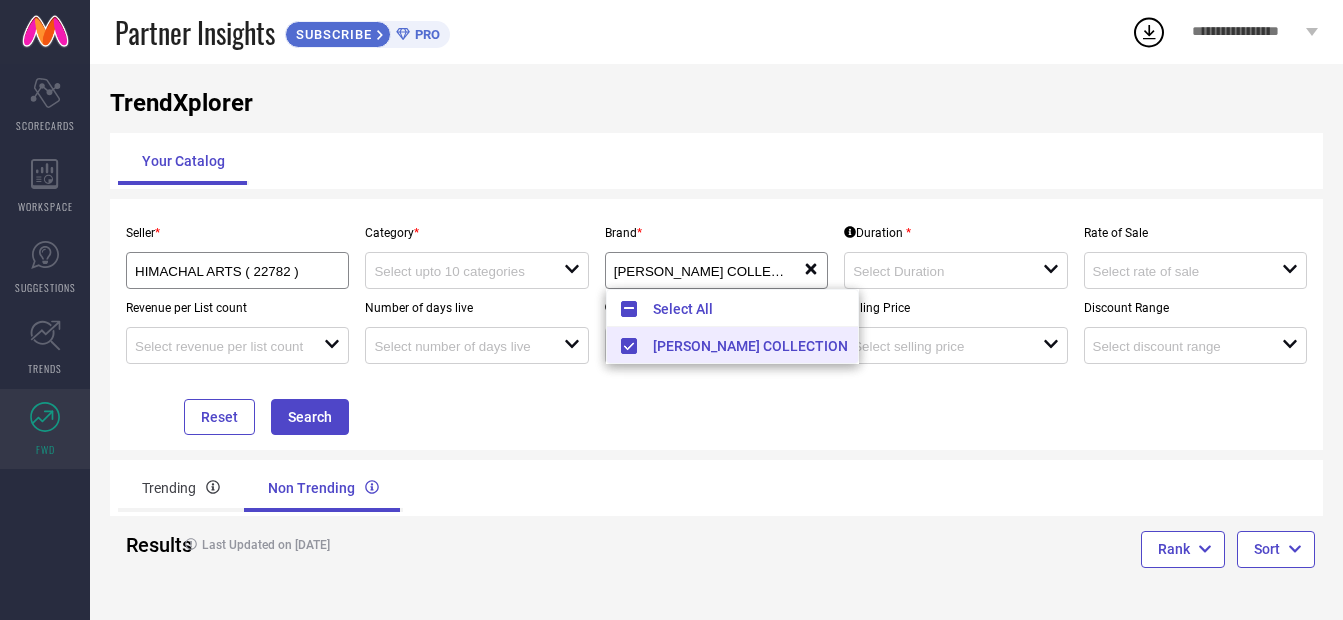 click on "[PERSON_NAME] COLLECTION" at bounding box center (732, 345) 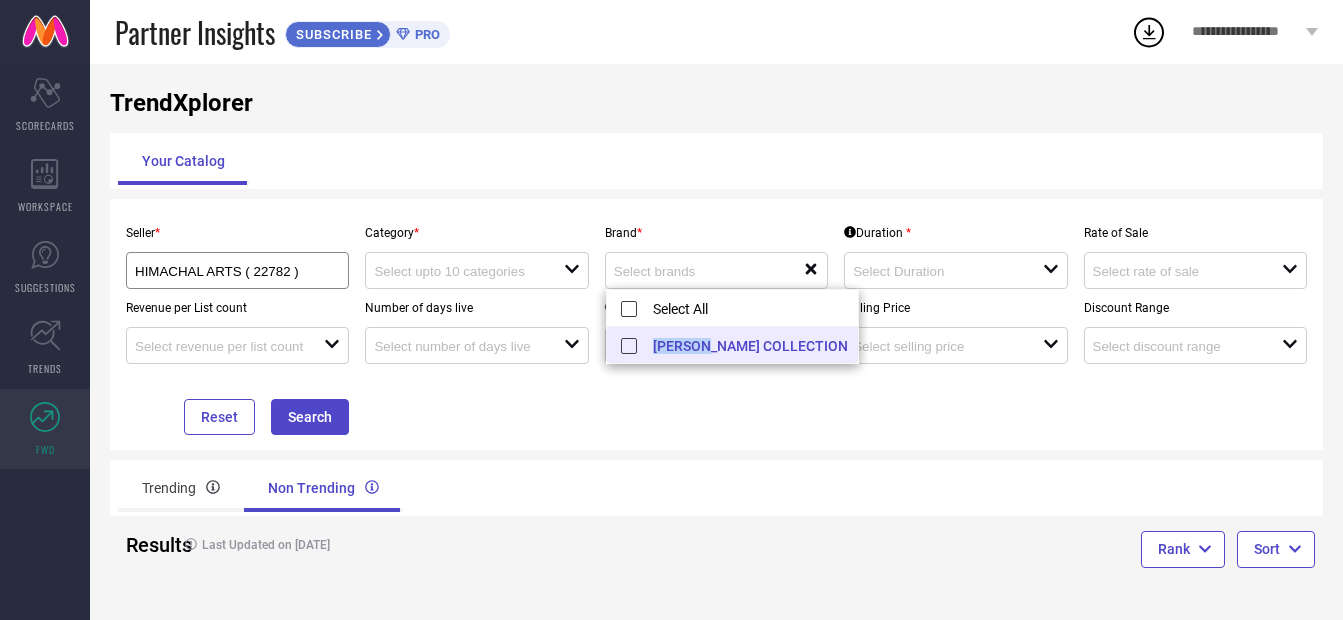 click on "[PERSON_NAME] COLLECTION" at bounding box center [732, 345] 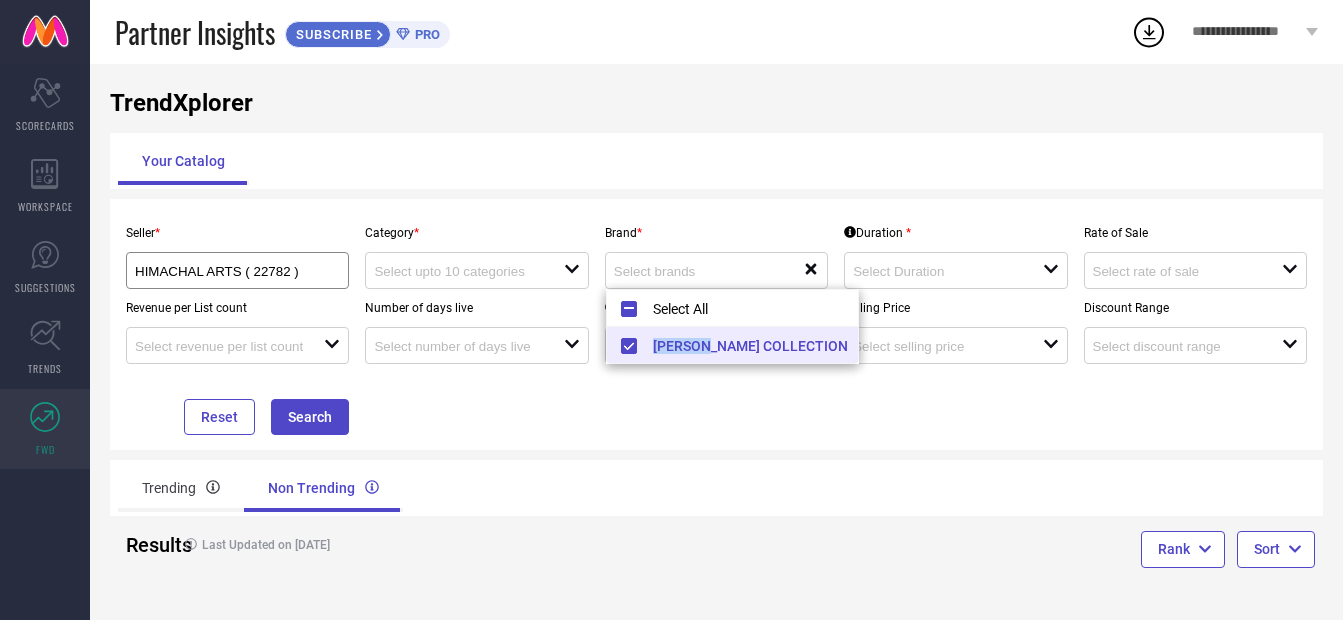 type on "[PERSON_NAME] COLLECTION" 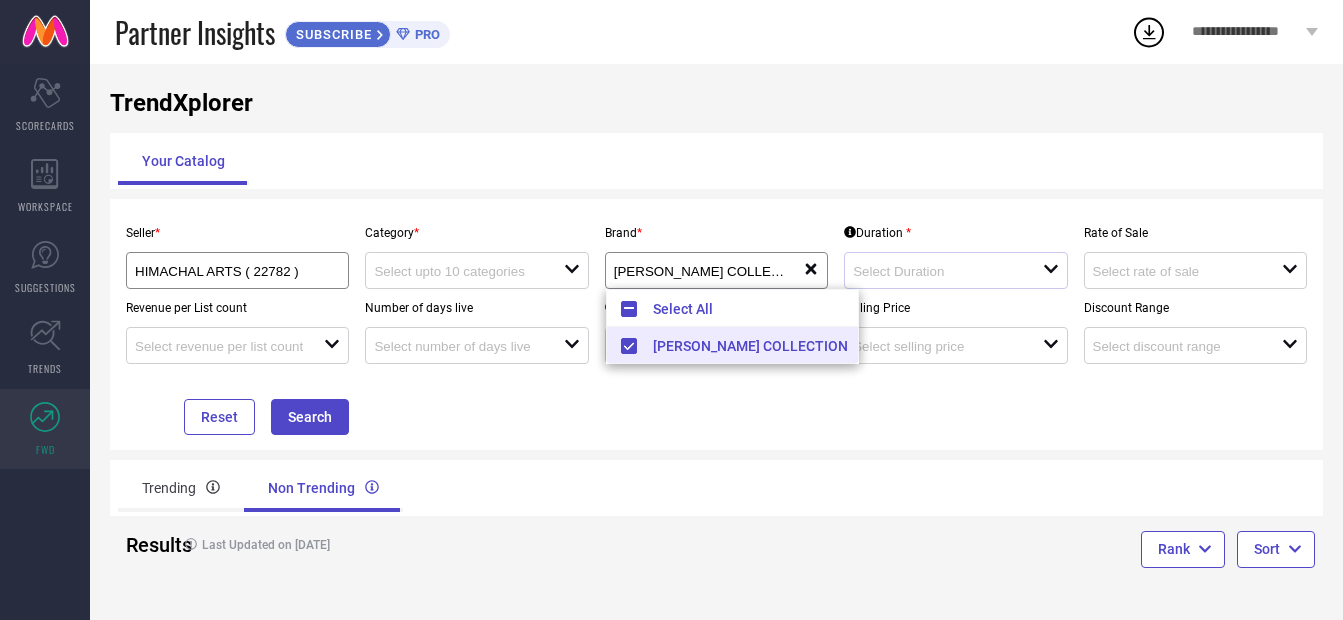 click on "open" at bounding box center [955, 270] 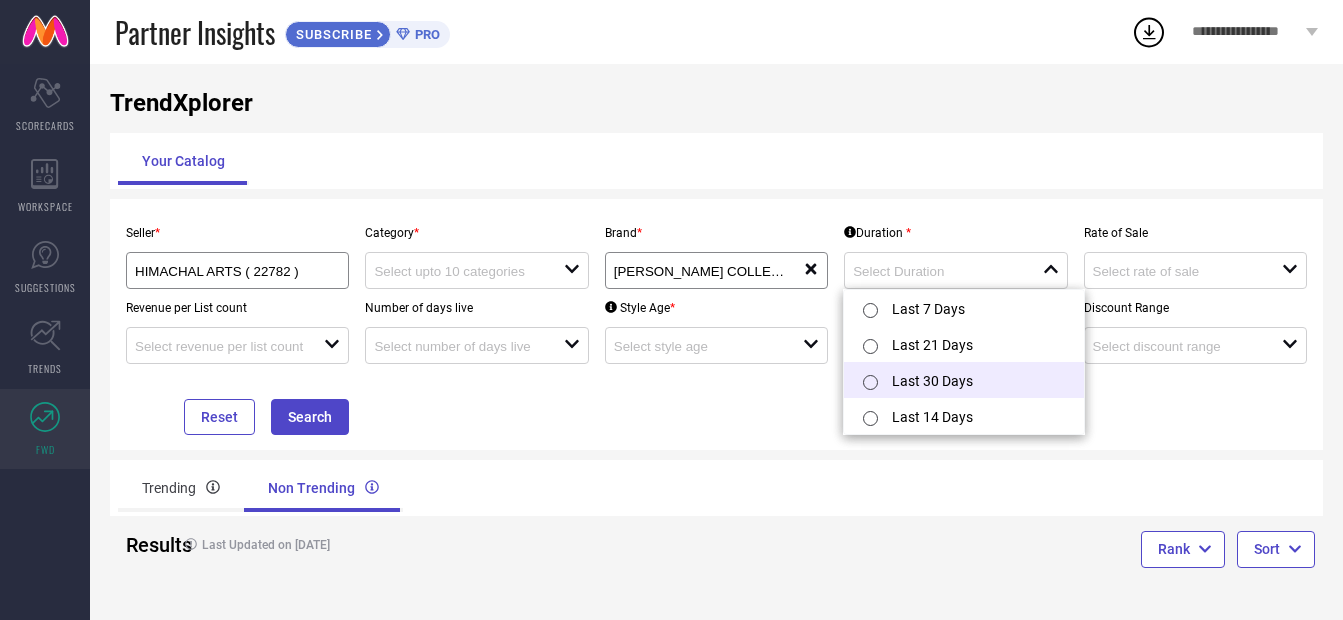click on "Last 30 Days" at bounding box center [964, 380] 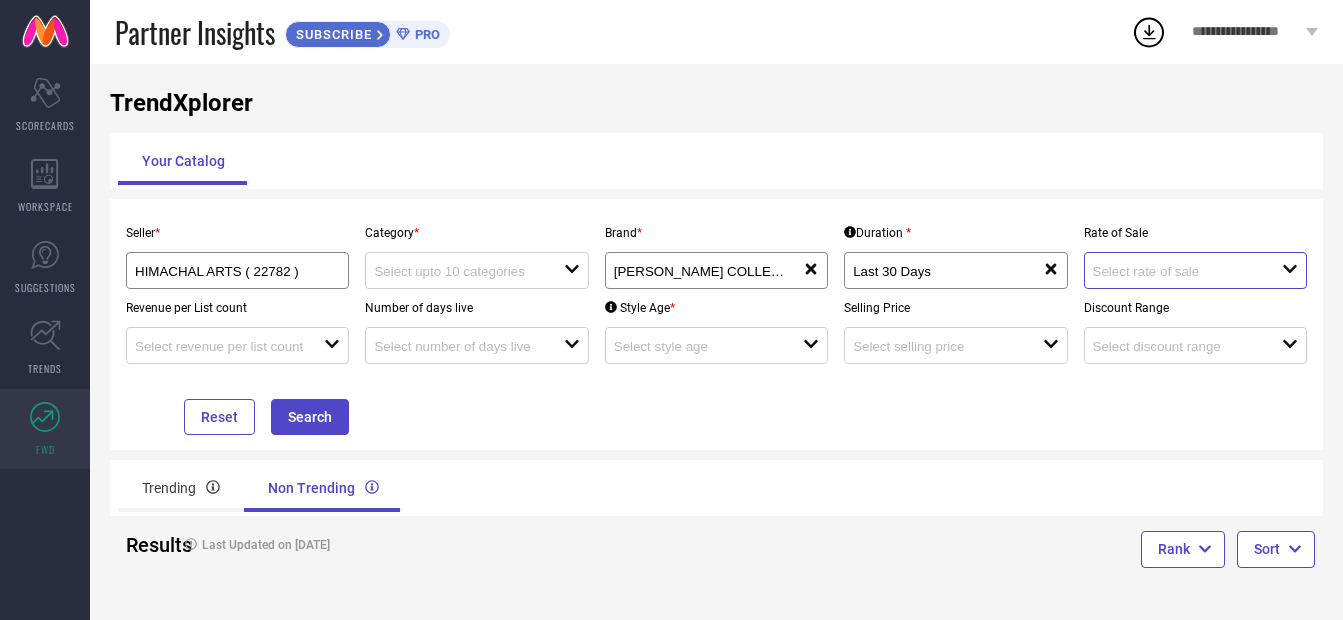click at bounding box center (1178, 271) 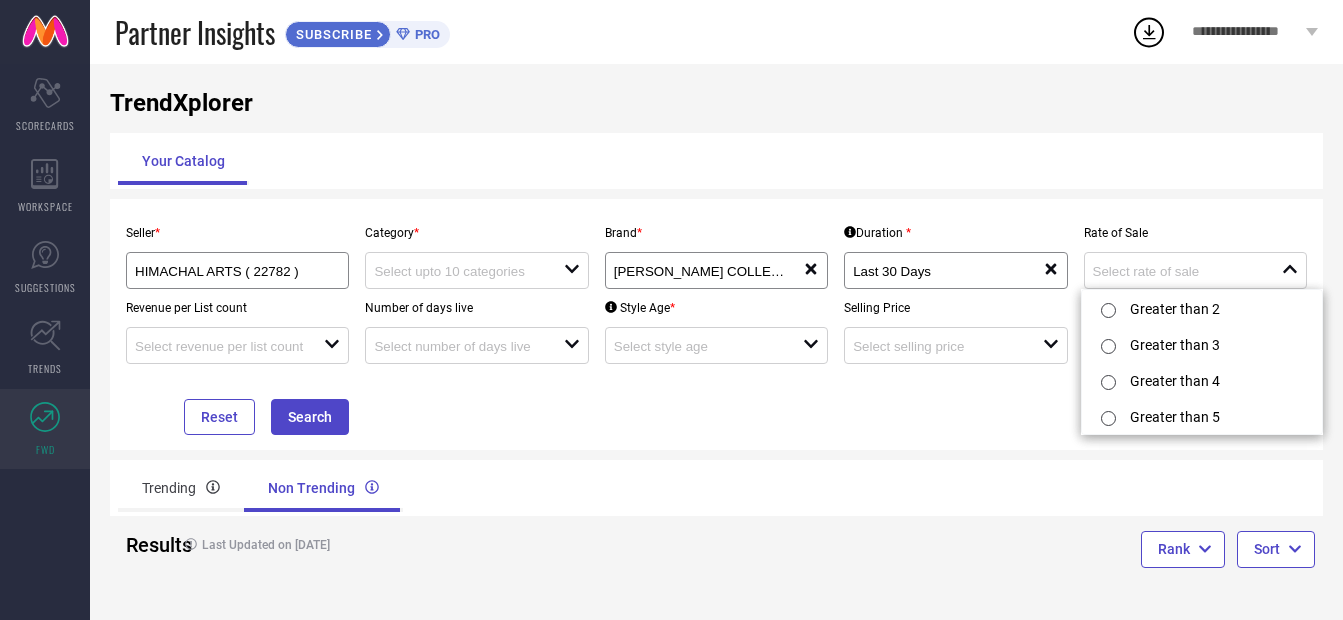 click on "Duration   *" at bounding box center [955, 233] 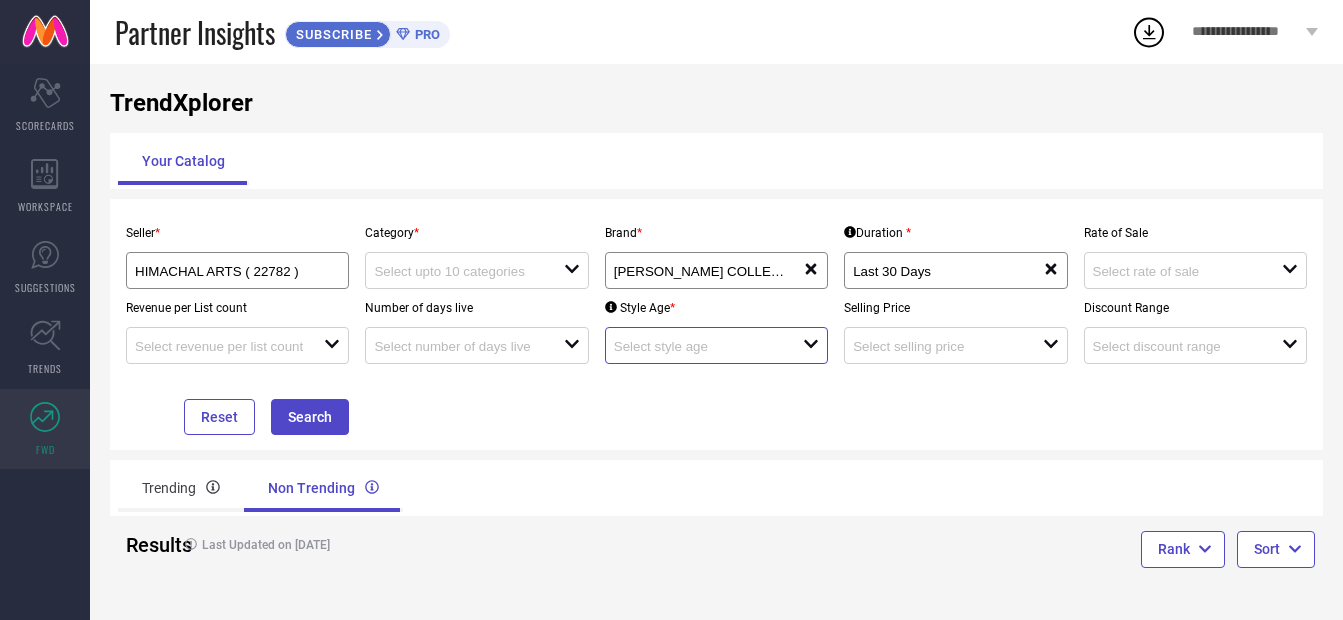 click at bounding box center (699, 346) 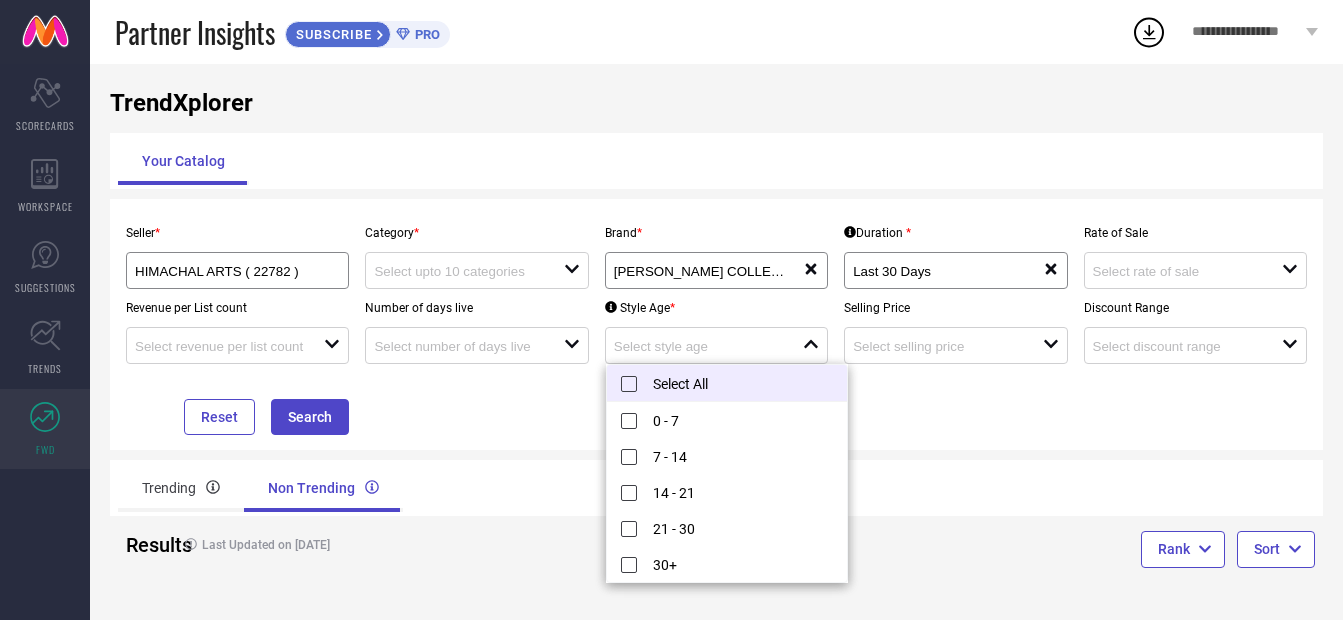 click on "Select All" at bounding box center (727, 383) 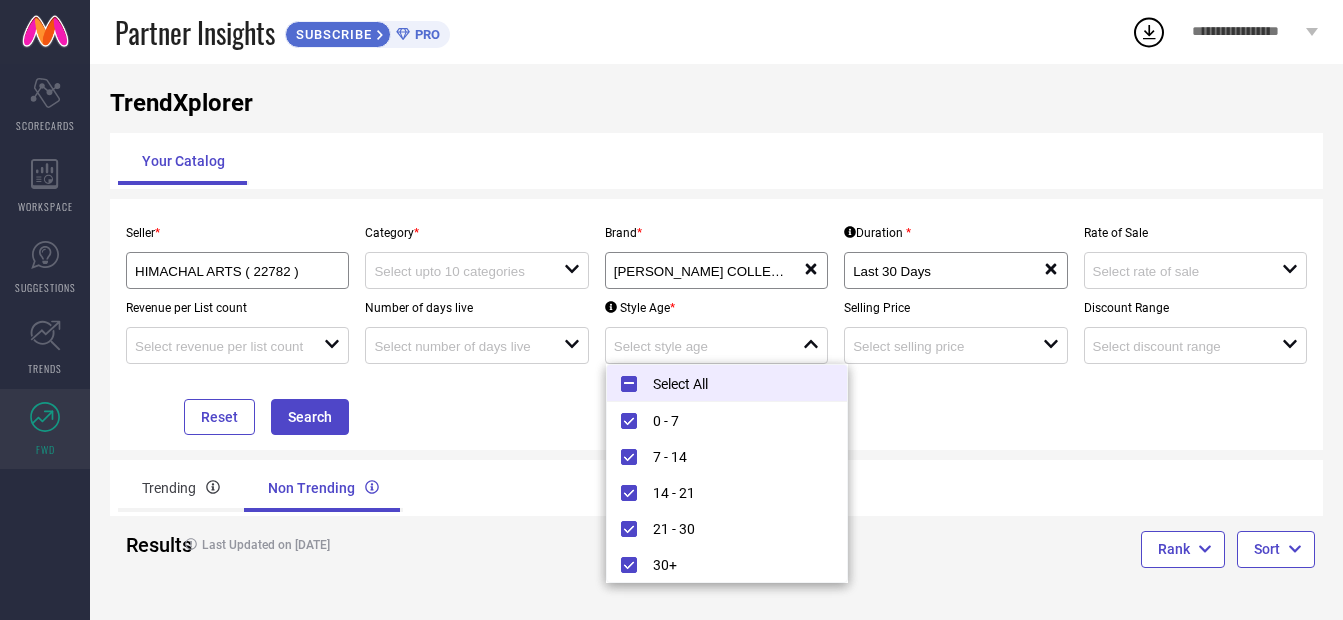 type on "0 - 7, + 4 more" 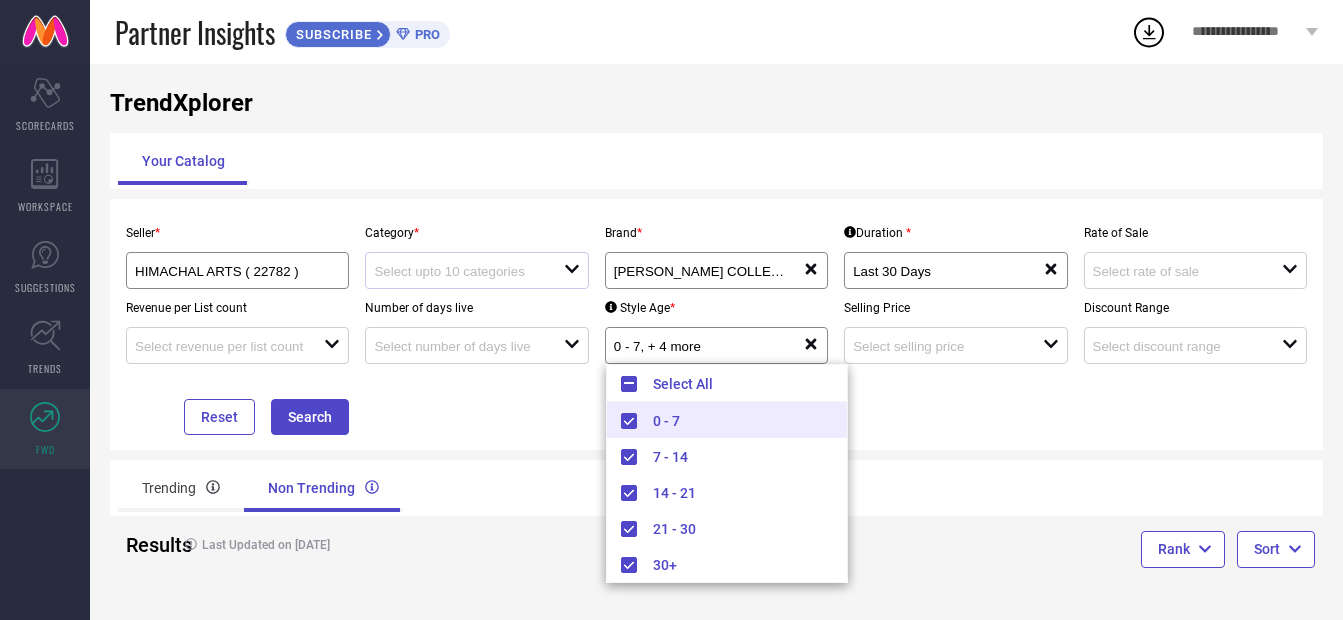 click on "open" at bounding box center (476, 270) 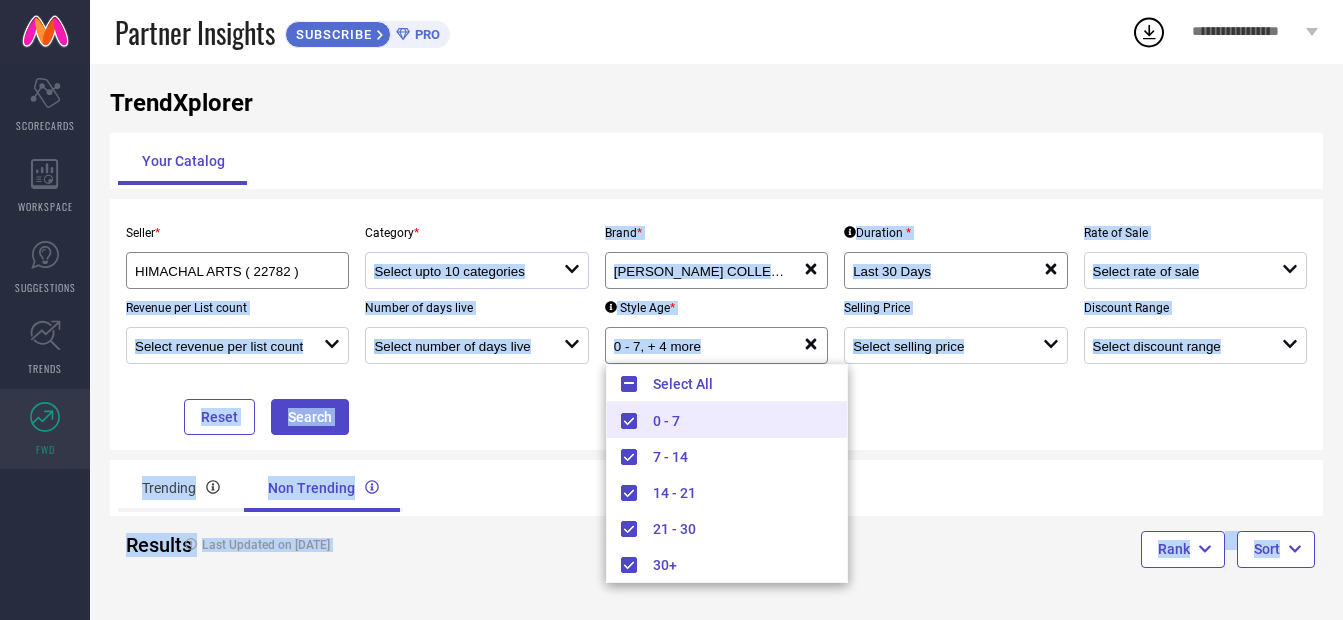 click on "**********" at bounding box center [671, 289] 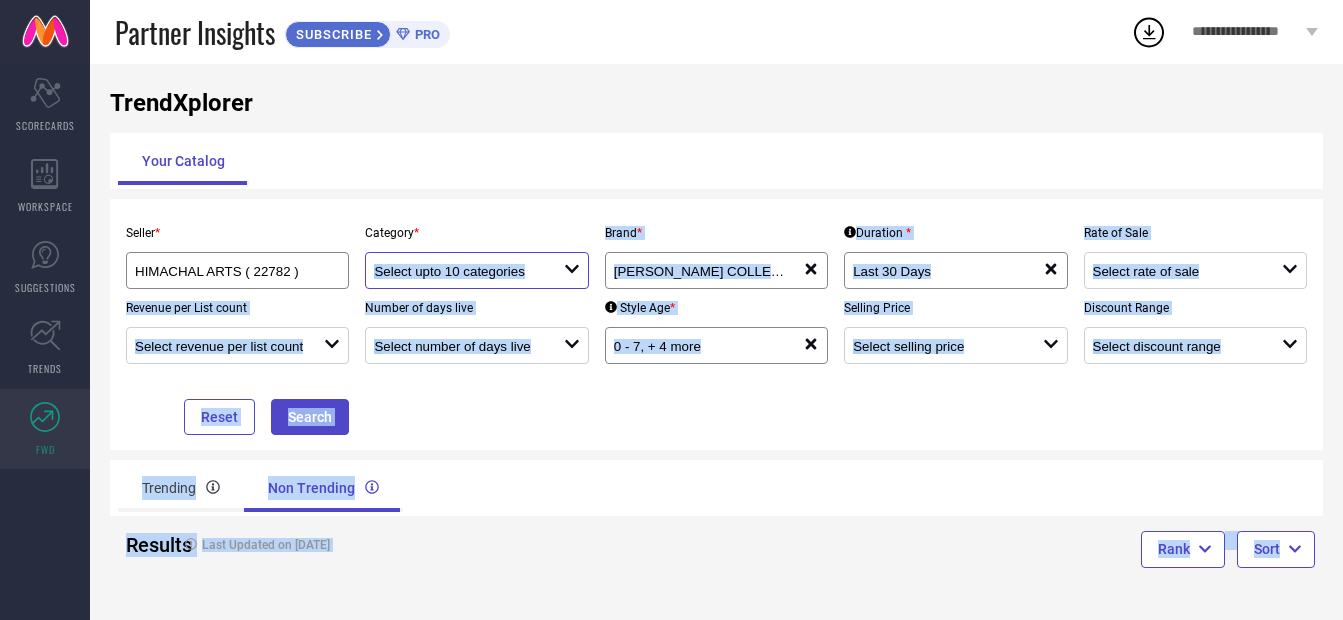 drag, startPoint x: 475, startPoint y: 289, endPoint x: 469, endPoint y: 277, distance: 13.416408 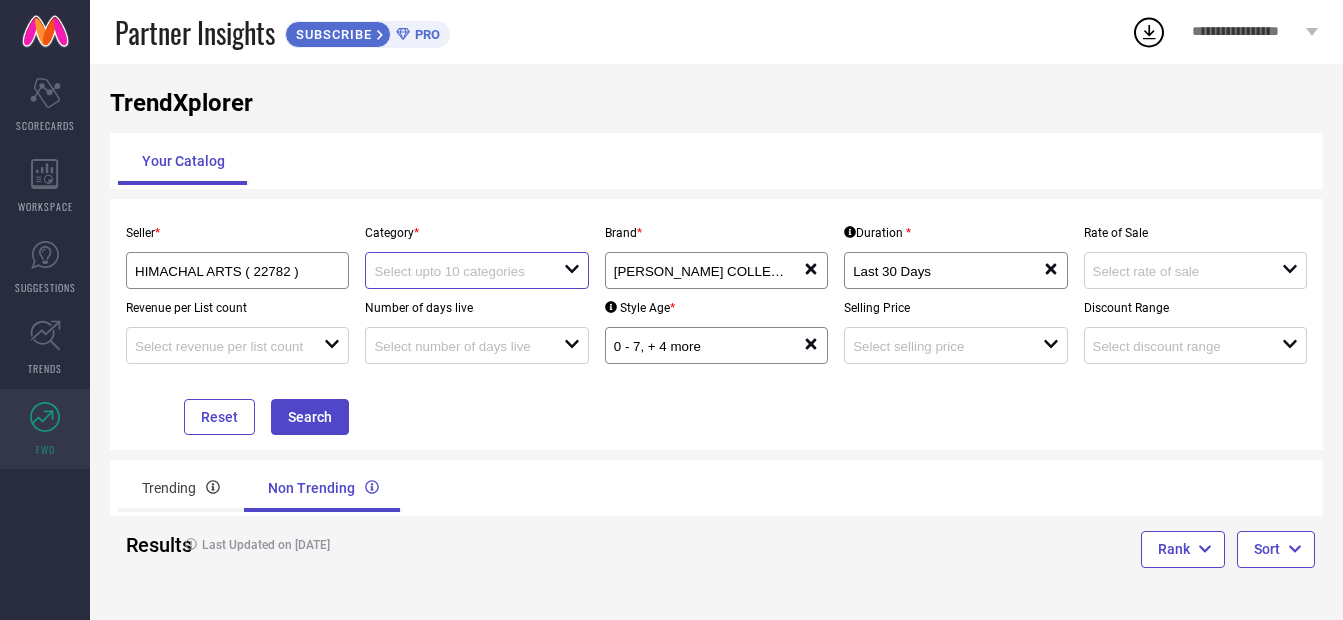 click at bounding box center [459, 271] 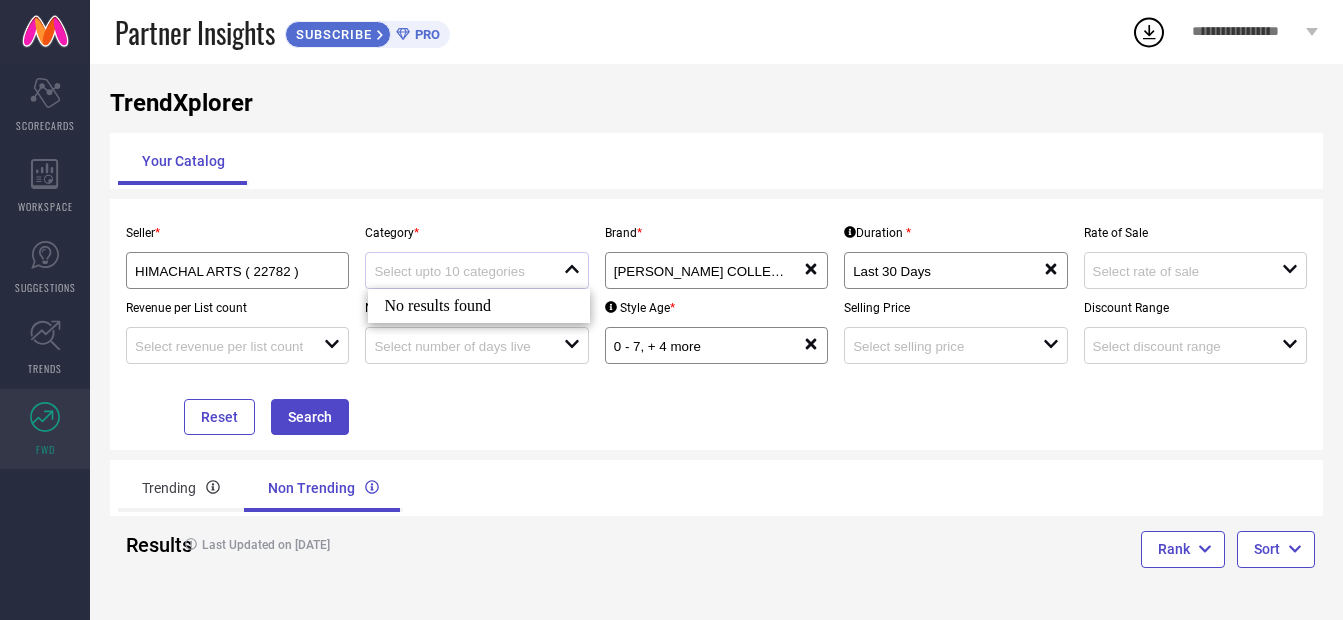 click on "close" at bounding box center [476, 270] 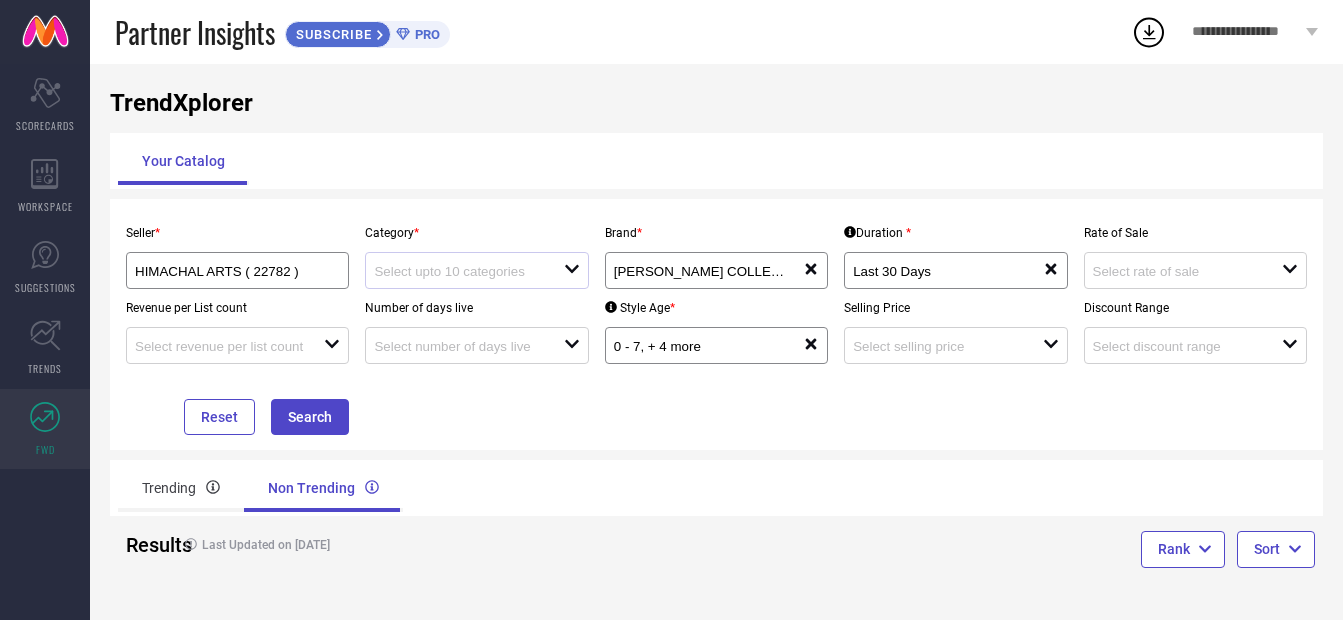 click on "open" at bounding box center (476, 270) 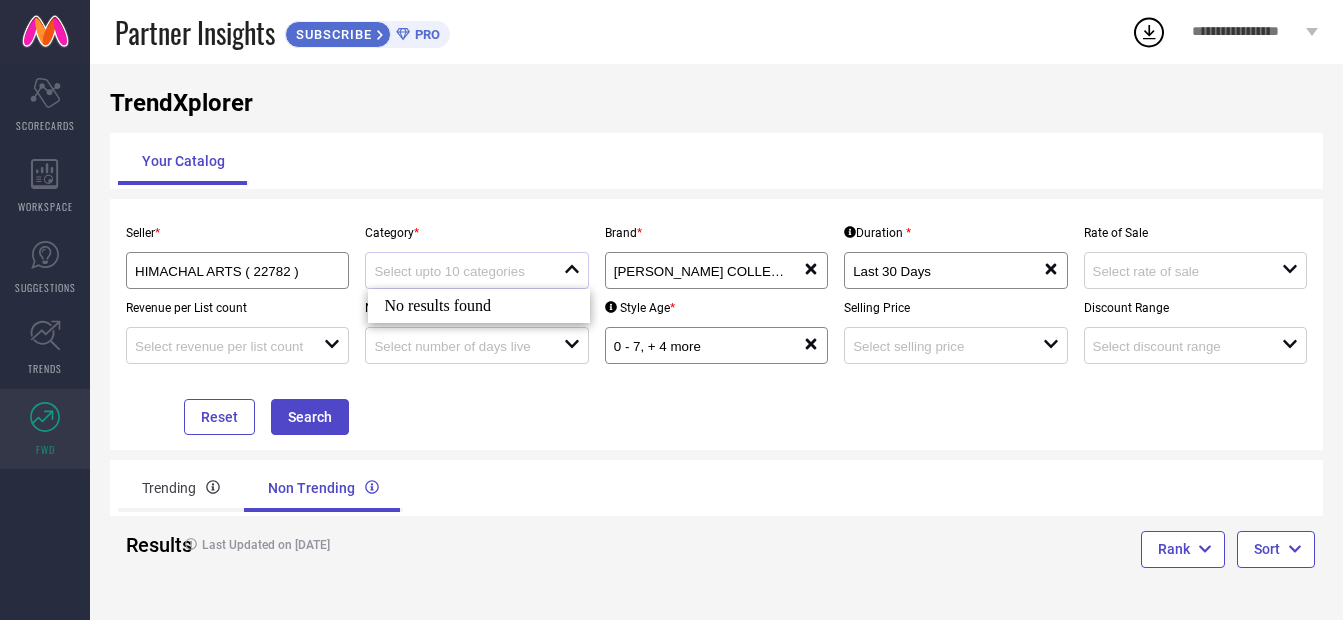 click on "close" 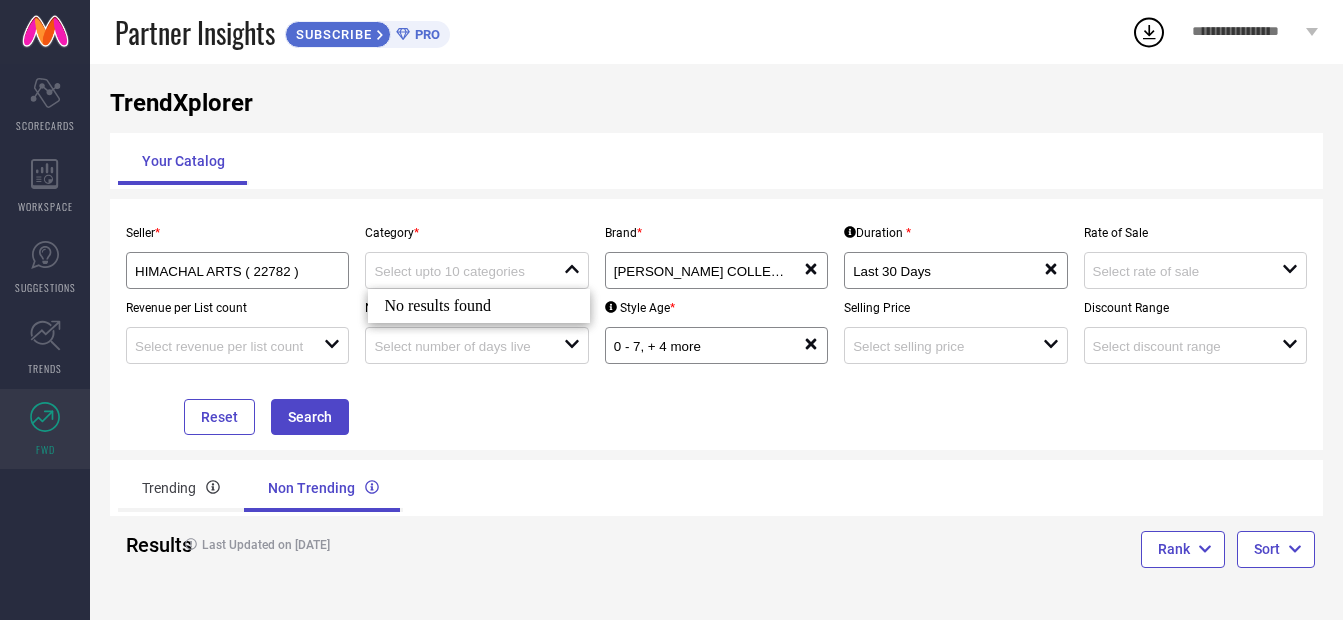 click on "Seller  * HIMACHAL ARTS ( 22782 ) Category  * close Brand  * DIKSHA COLLECTION reset  Duration   * Last 30 Days reset Rate of Sale open Revenue per List count open Number of days live open   Style Age * 0 - 7, + 4 more reset Selling Price open Discount Range open Reset Search" at bounding box center (716, 324) 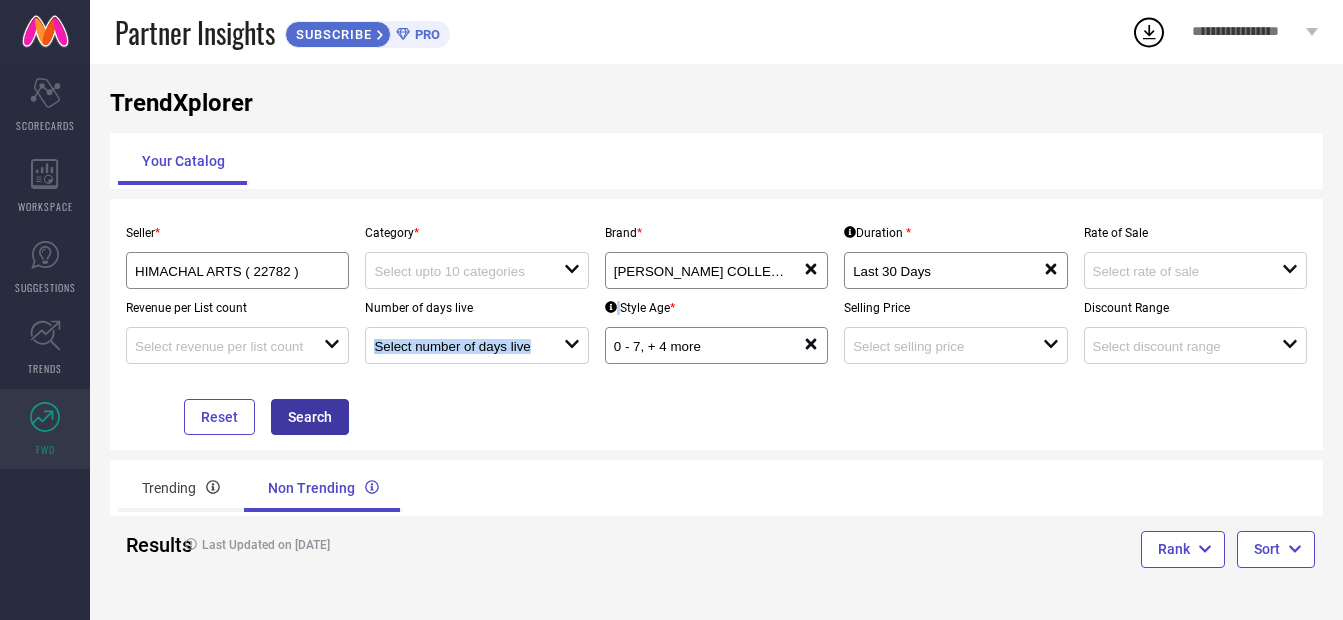 click on "Search" at bounding box center (310, 417) 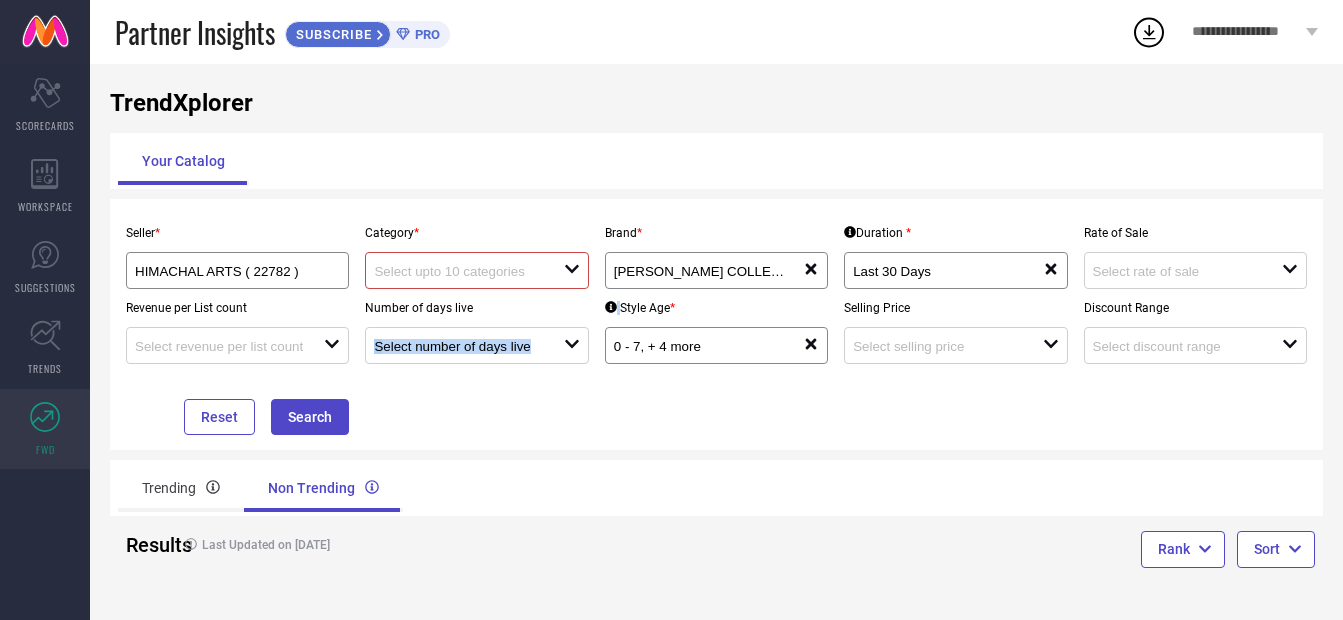 drag, startPoint x: 324, startPoint y: 425, endPoint x: 458, endPoint y: 275, distance: 201.13676 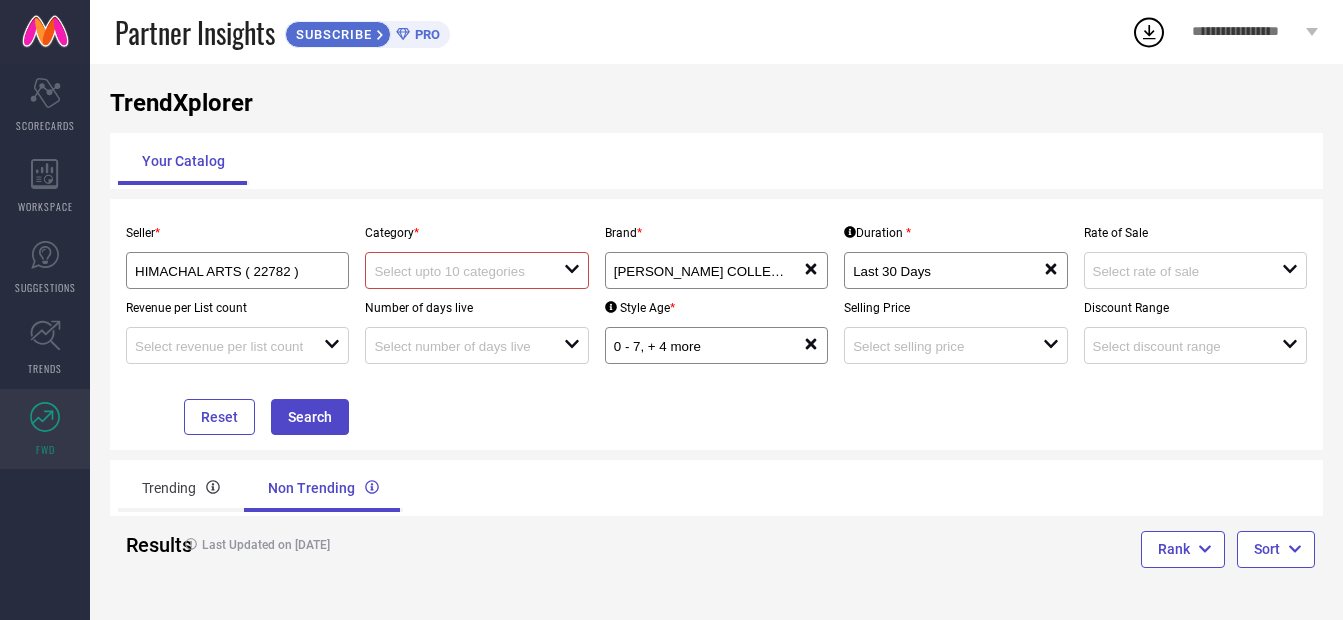 click at bounding box center (459, 271) 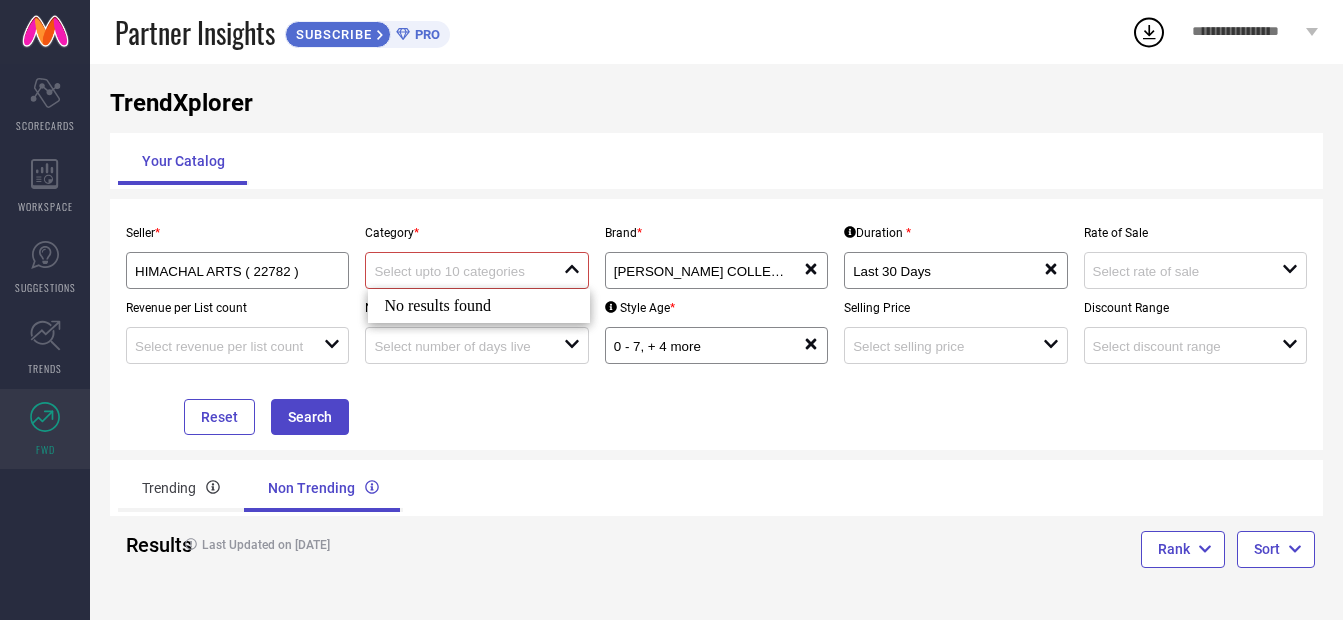 click on "No results found" at bounding box center [478, 306] 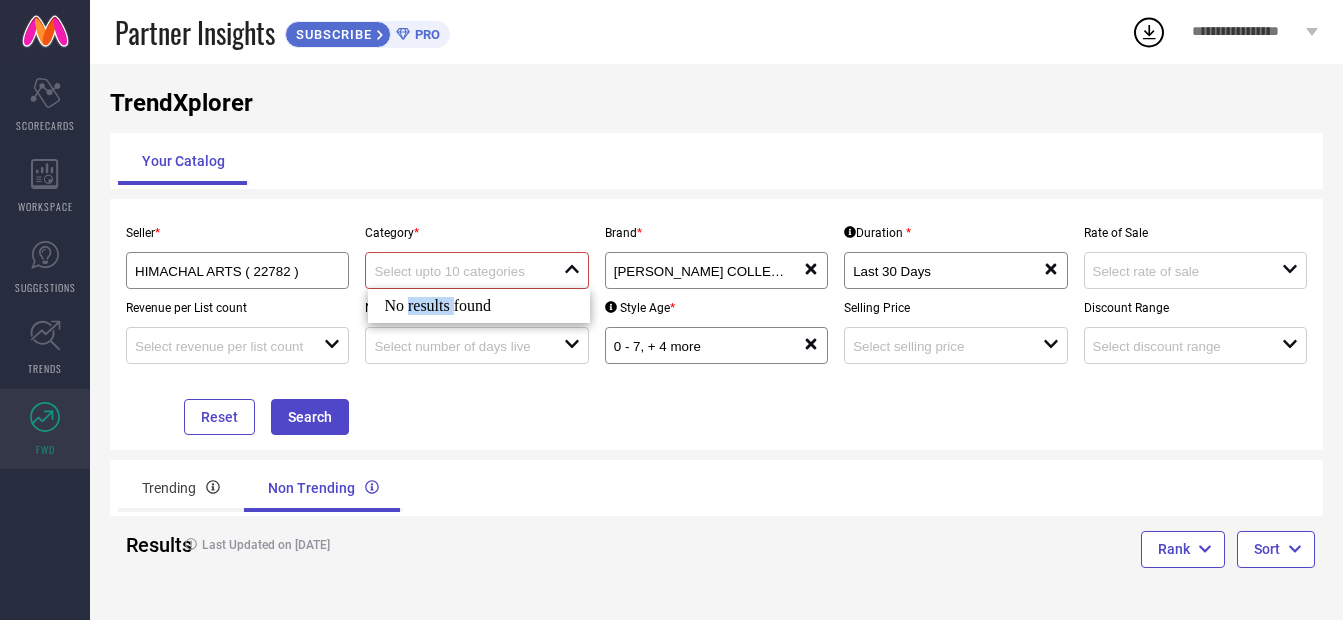 click on "No results found" at bounding box center [478, 306] 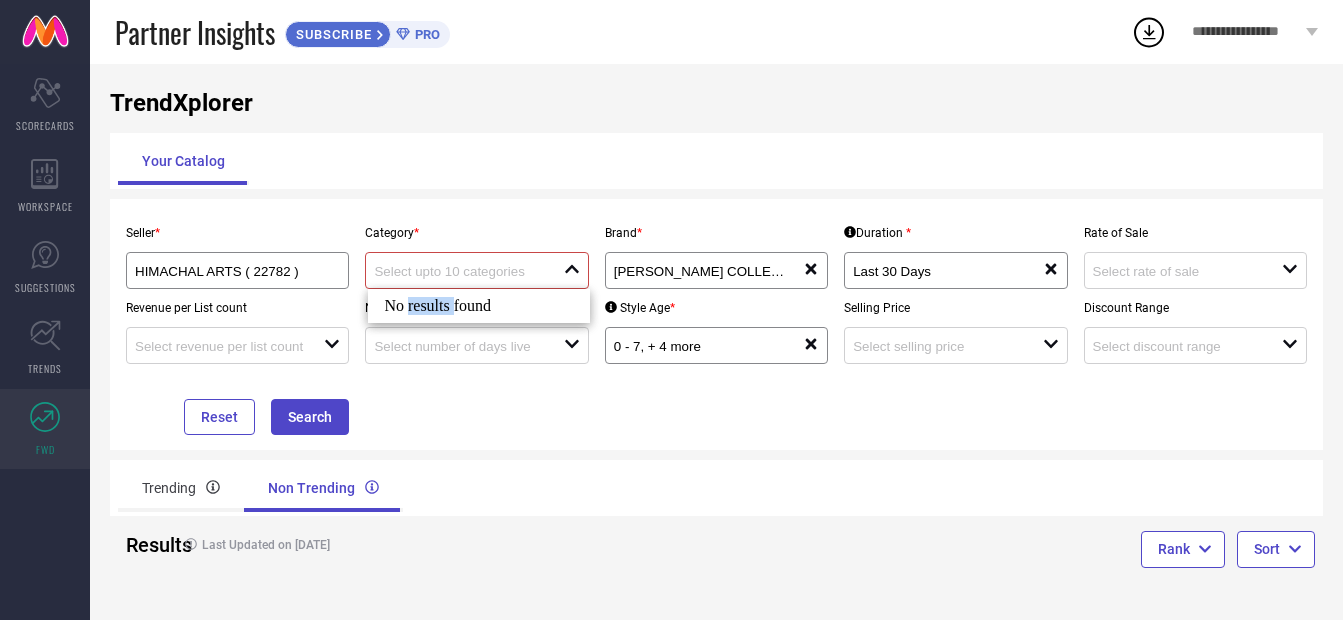 drag, startPoint x: 418, startPoint y: 305, endPoint x: 362, endPoint y: 296, distance: 56.718605 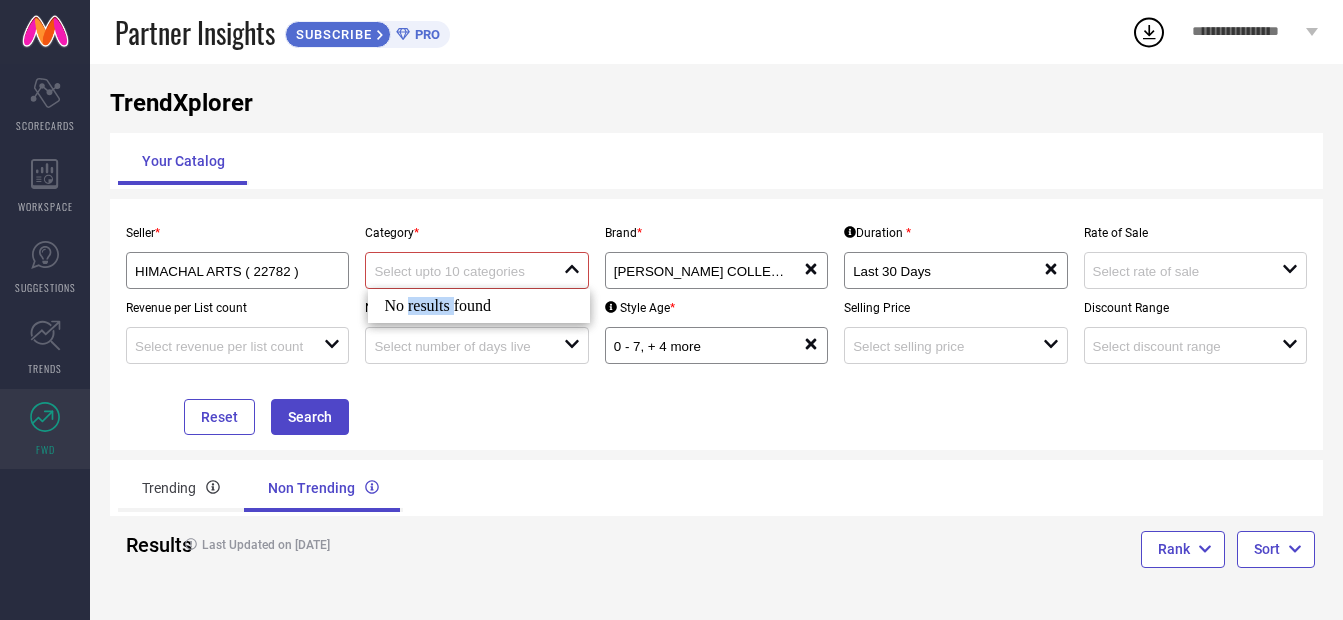 click on "Number of days live open" at bounding box center (476, 326) 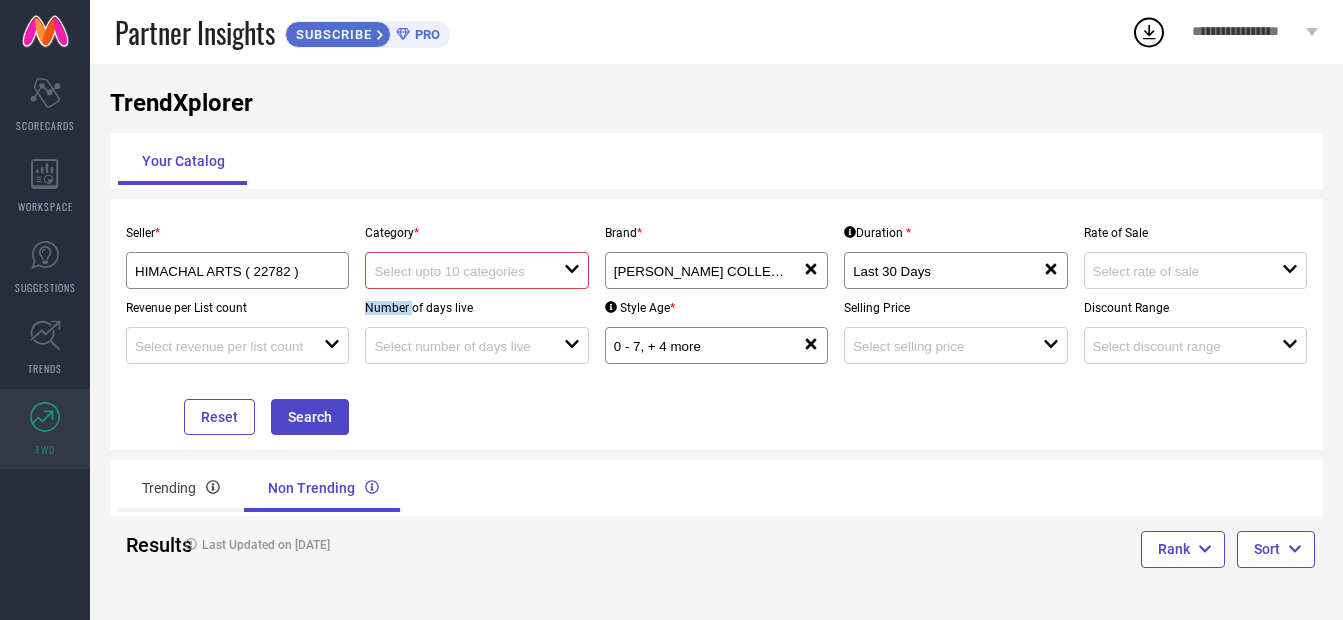 click on "Number of days live open" at bounding box center (476, 326) 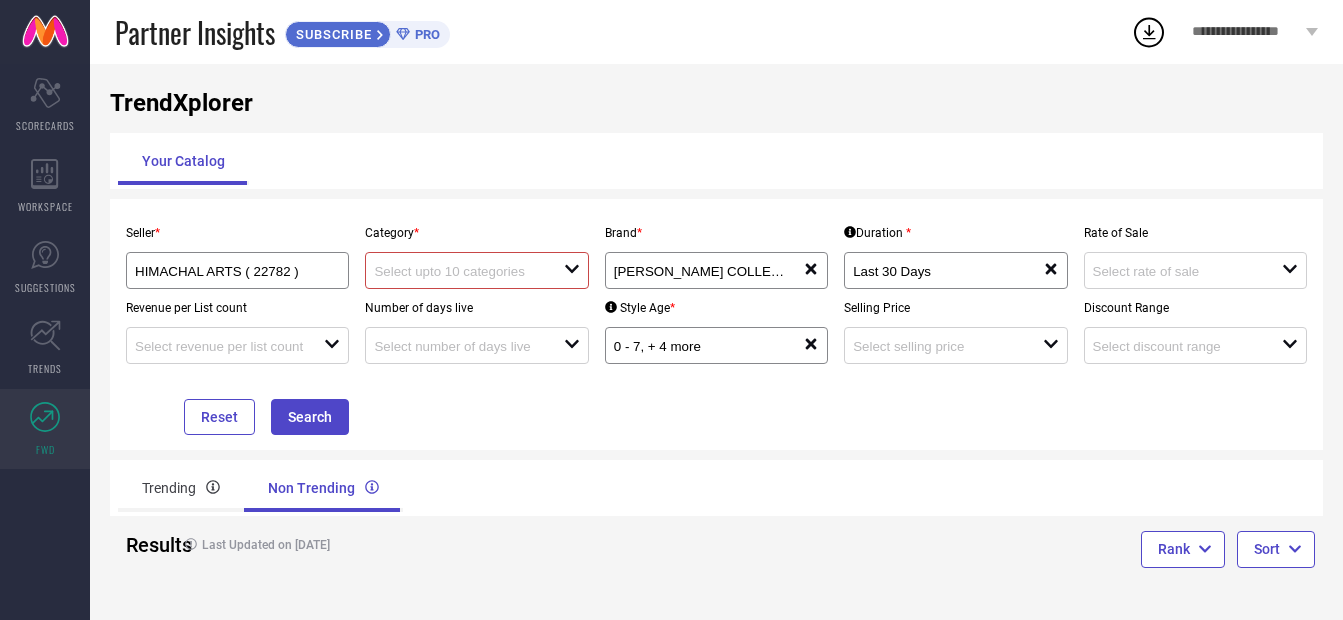drag, startPoint x: 362, startPoint y: 296, endPoint x: 517, endPoint y: 278, distance: 156.04166 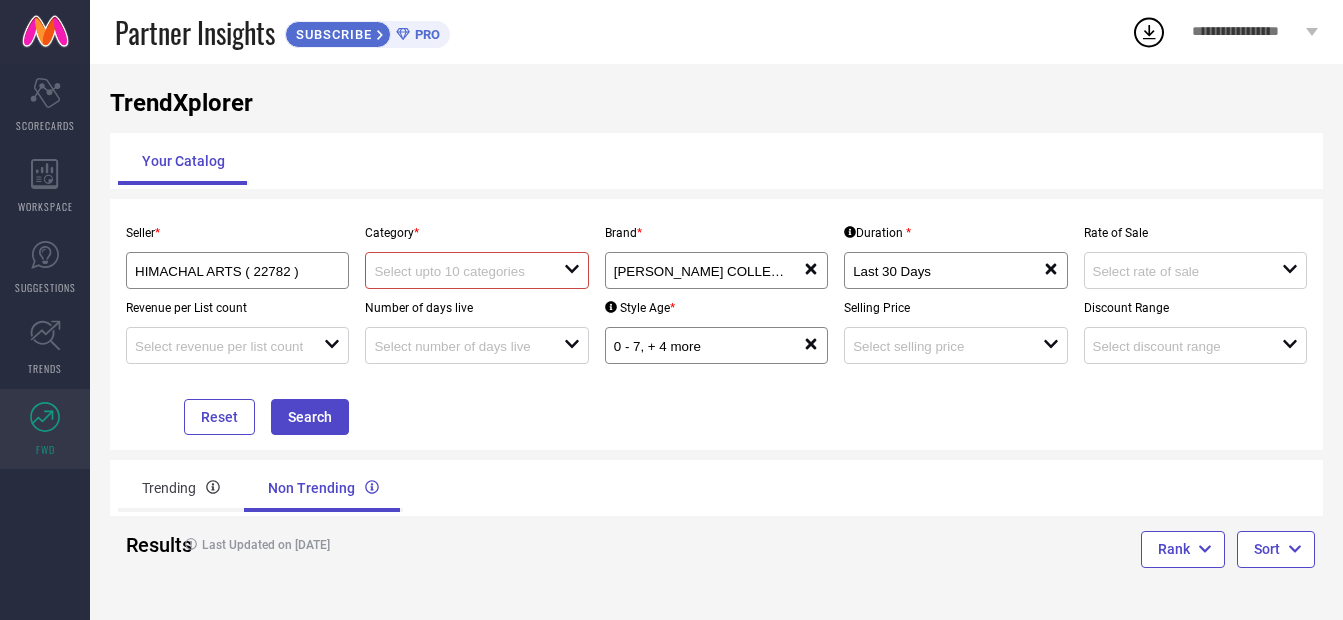 click at bounding box center [459, 271] 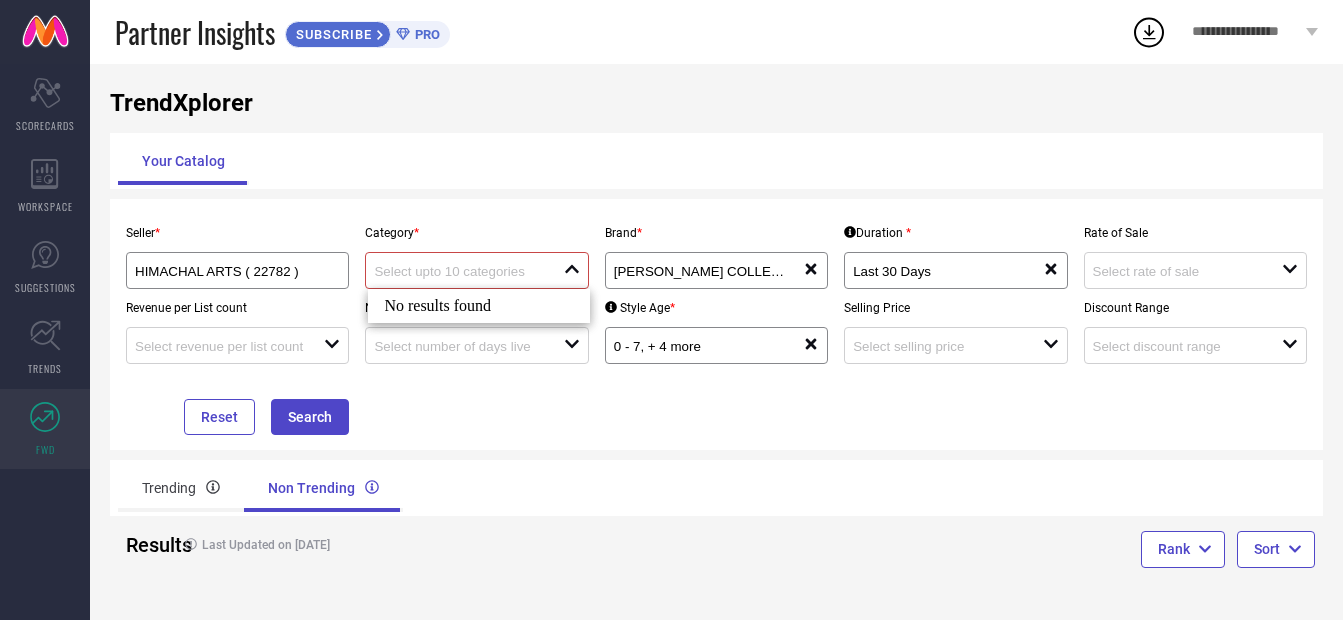 drag, startPoint x: 517, startPoint y: 274, endPoint x: 440, endPoint y: 273, distance: 77.00649 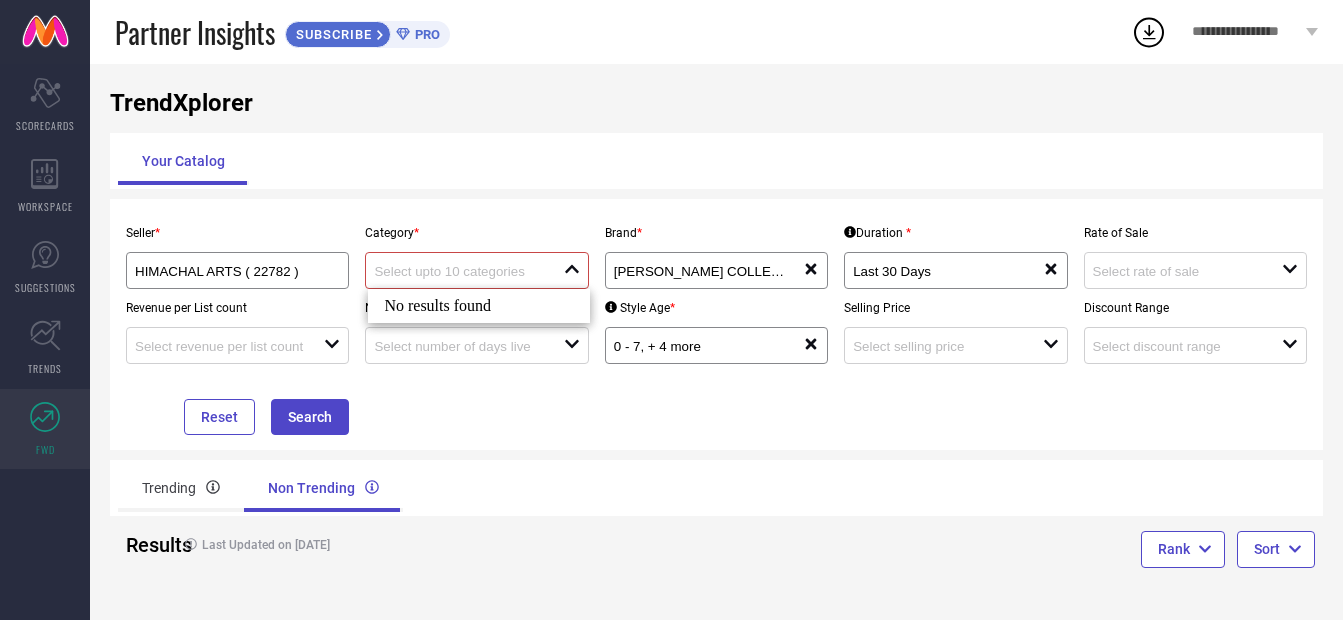 click at bounding box center [459, 271] 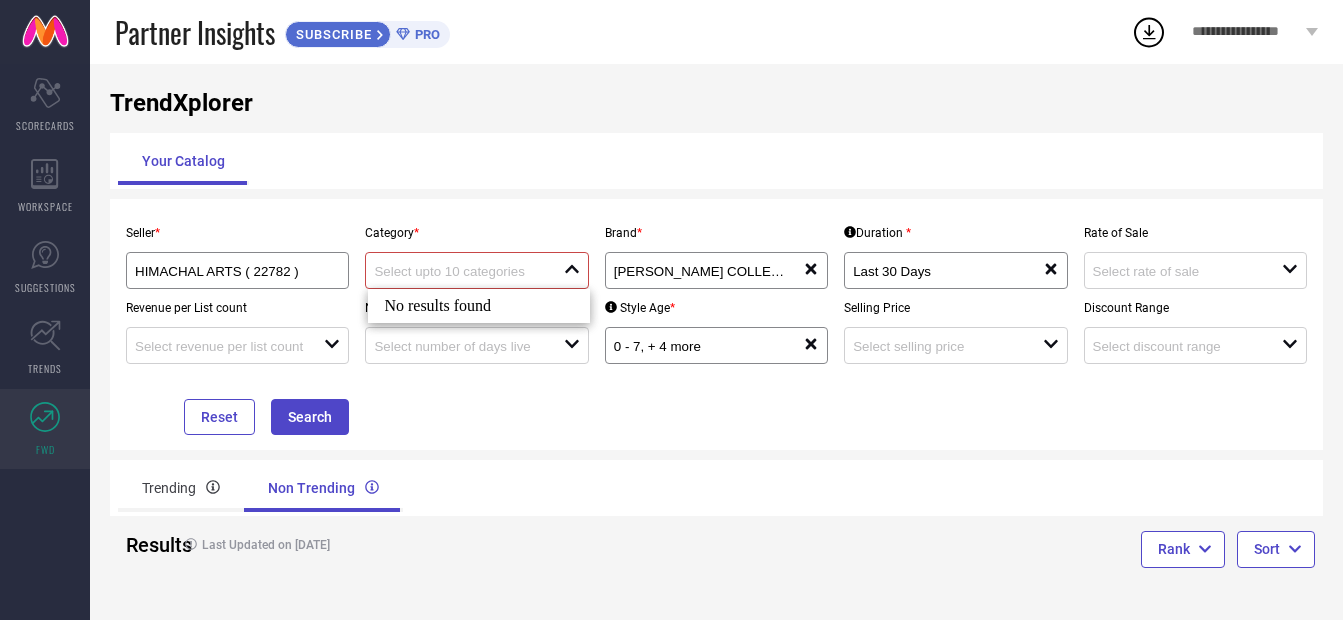 click 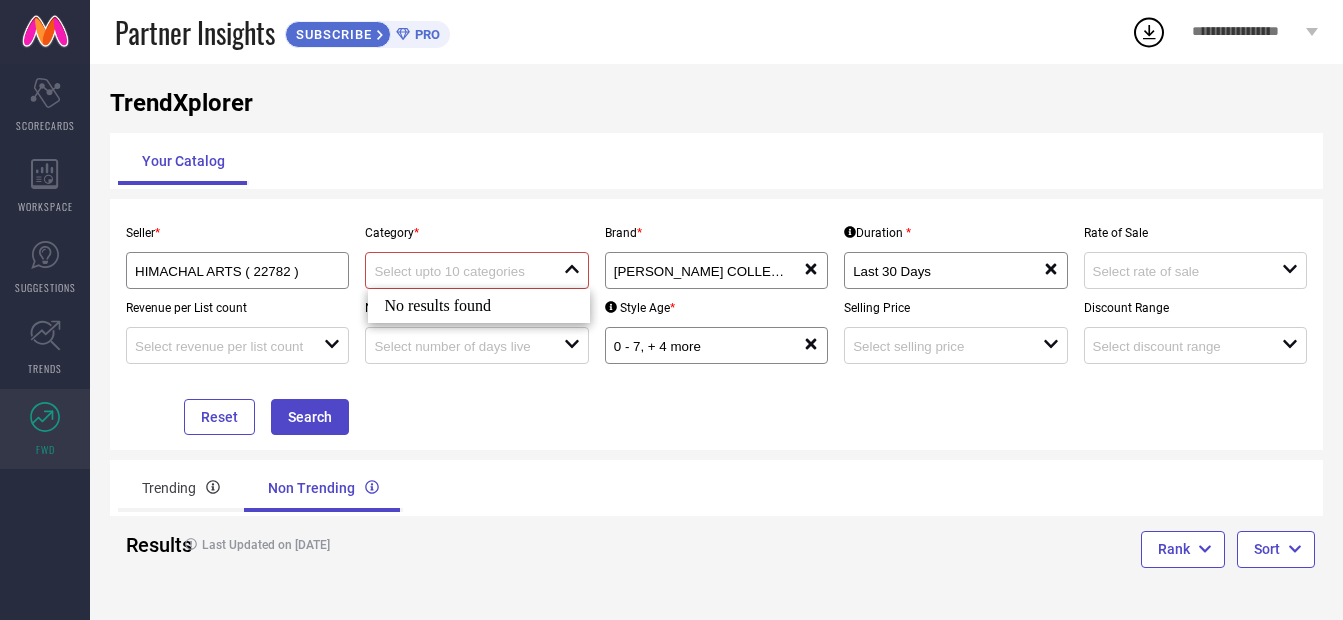 click 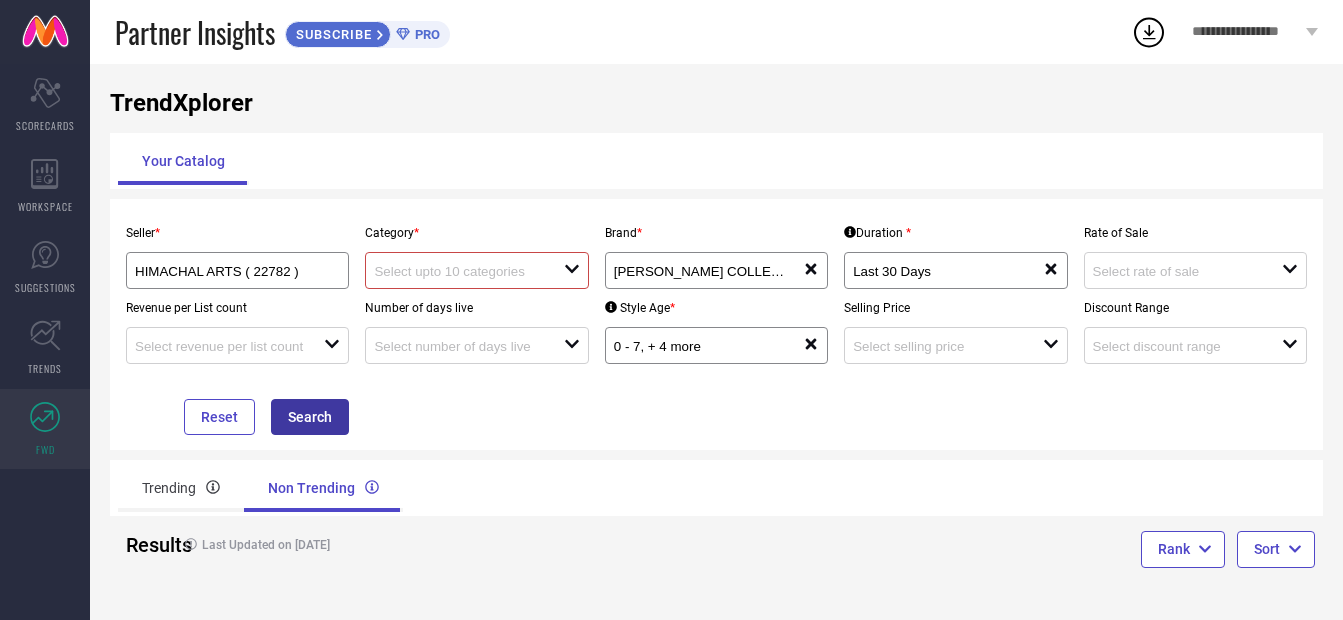 click on "Search" at bounding box center (310, 417) 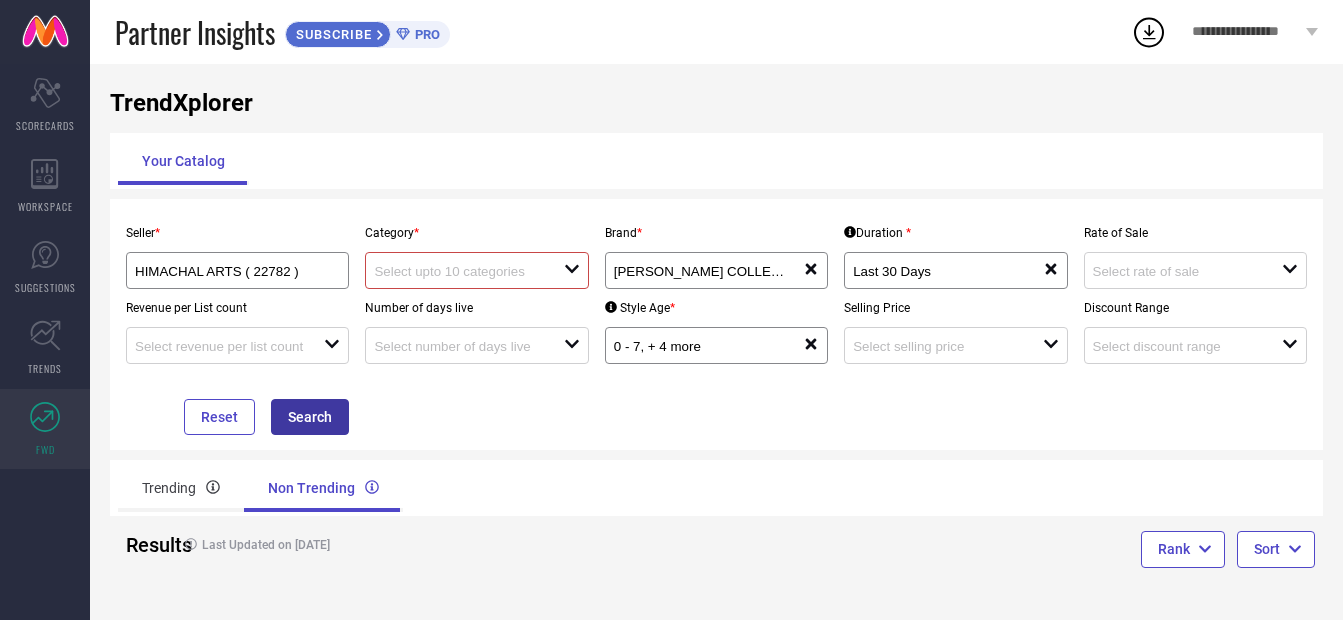 click on "Search" at bounding box center [310, 417] 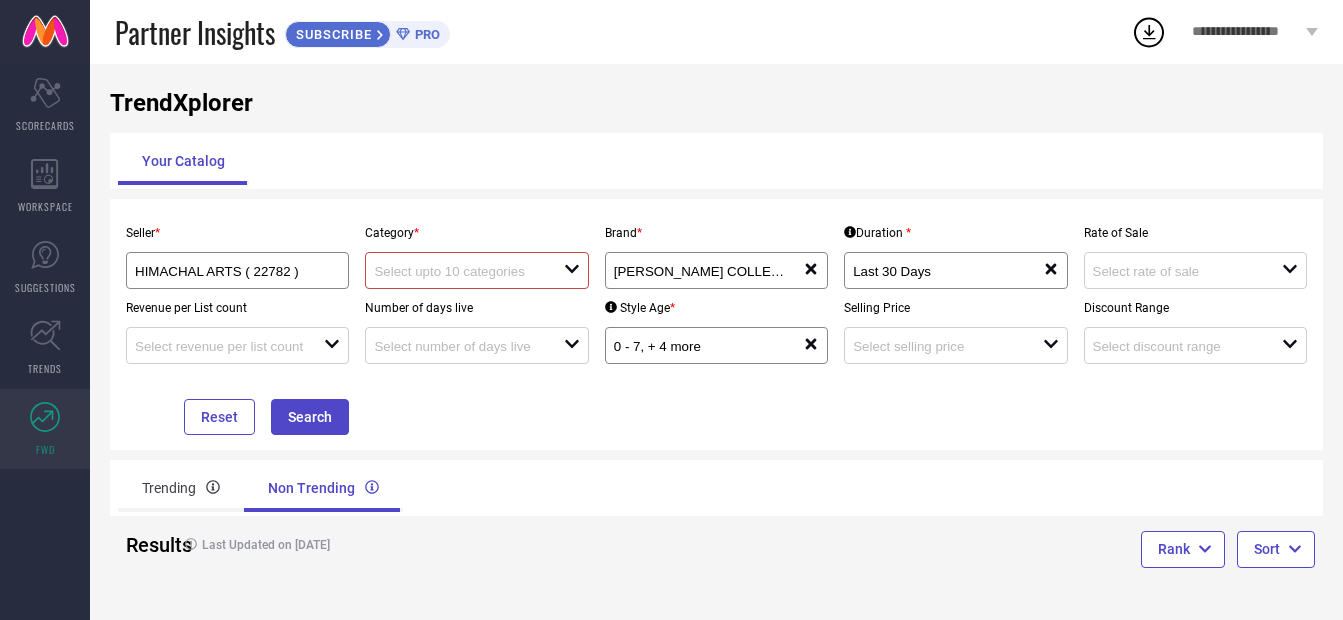 click at bounding box center (459, 271) 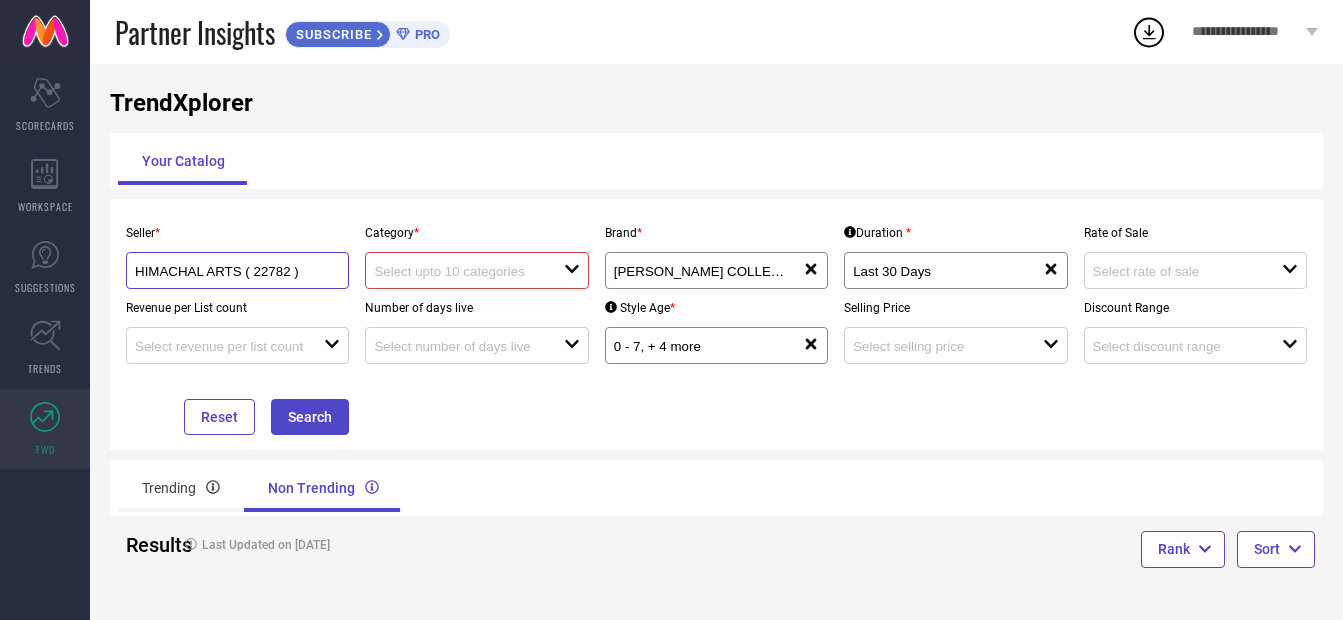 click on "HIMACHAL ARTS ( 22782 )" at bounding box center (227, 271) 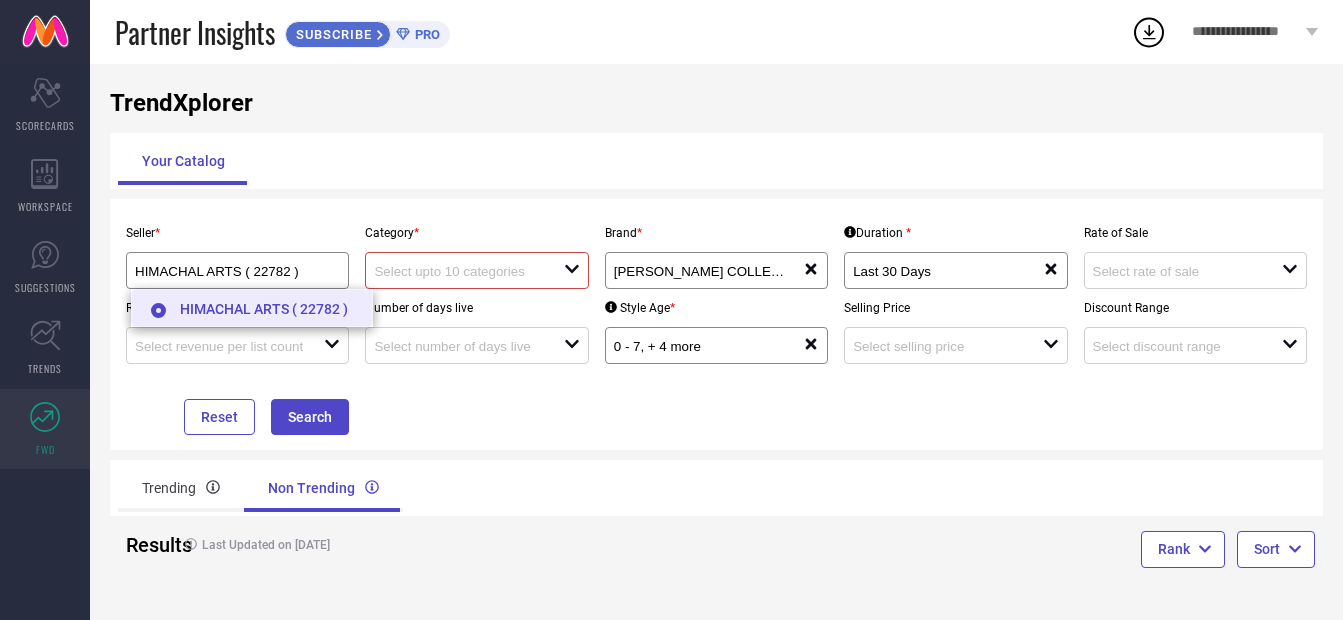 click on "HIMACHAL ARTS ( 22782 )" at bounding box center (252, 308) 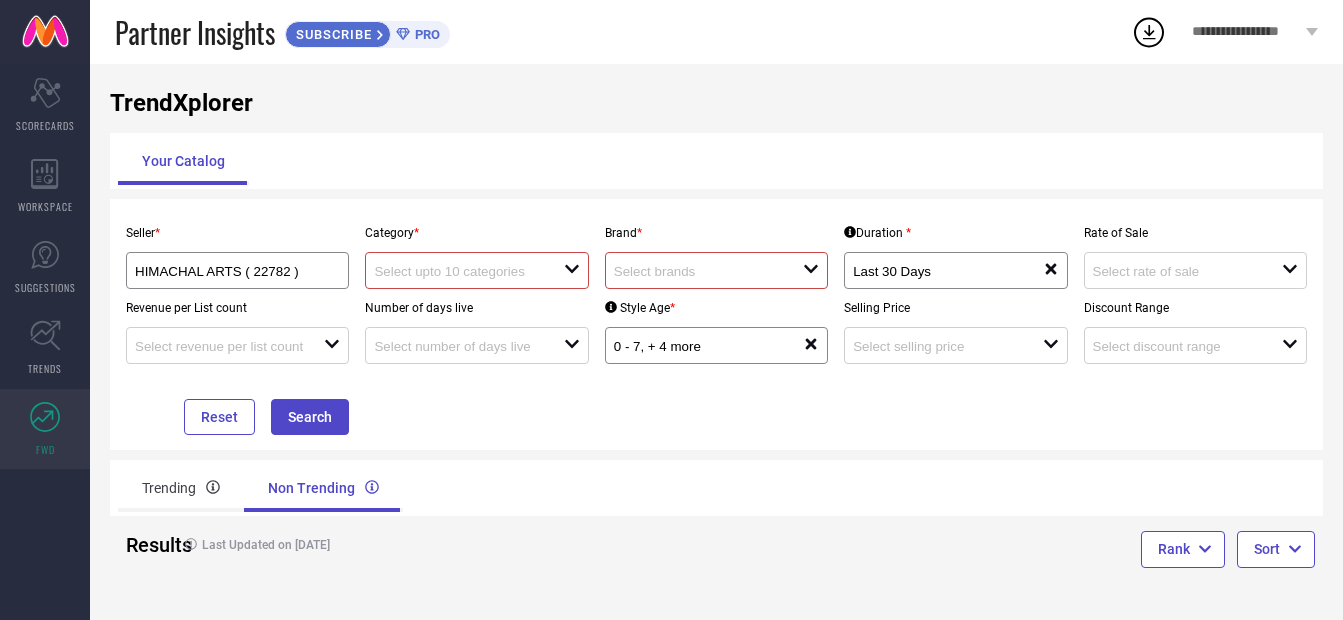 click at bounding box center (459, 271) 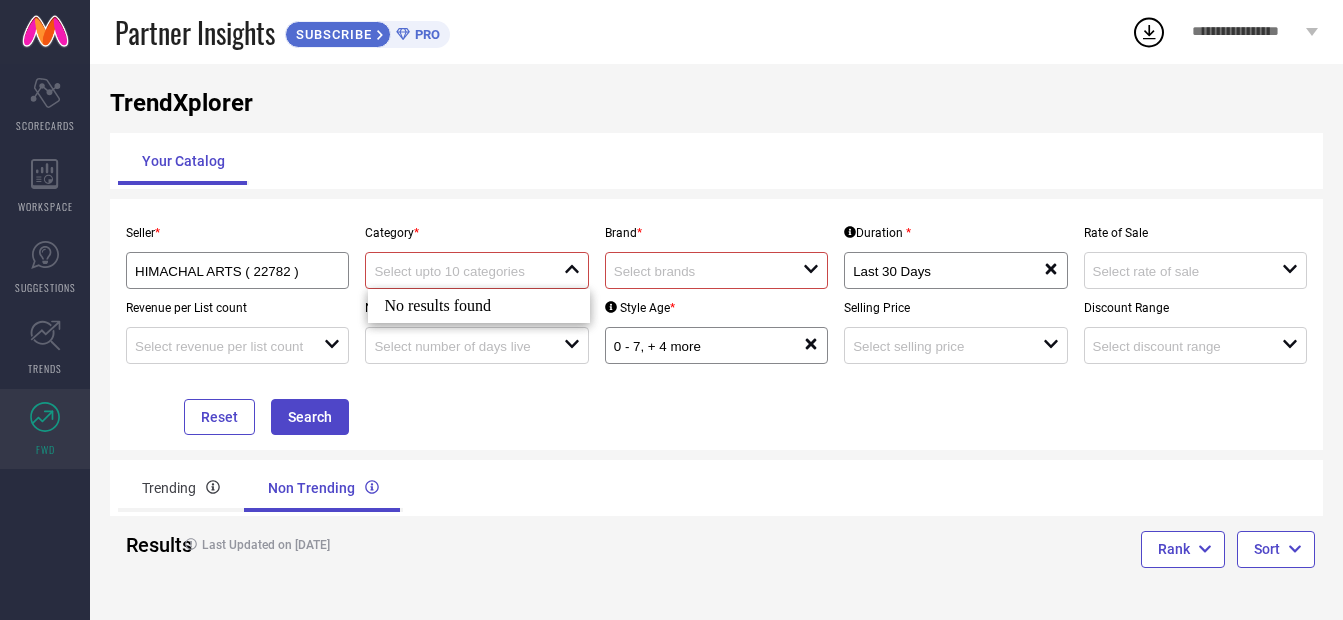 click at bounding box center (699, 271) 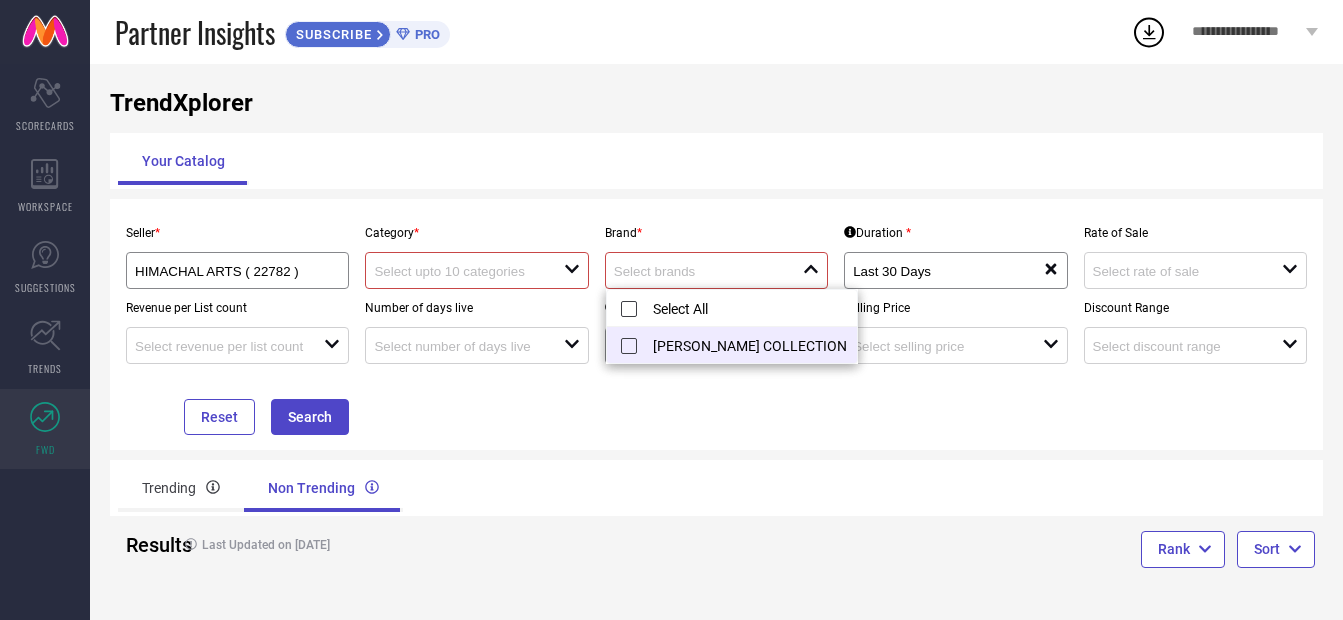 click on "[PERSON_NAME] COLLECTION" at bounding box center (732, 345) 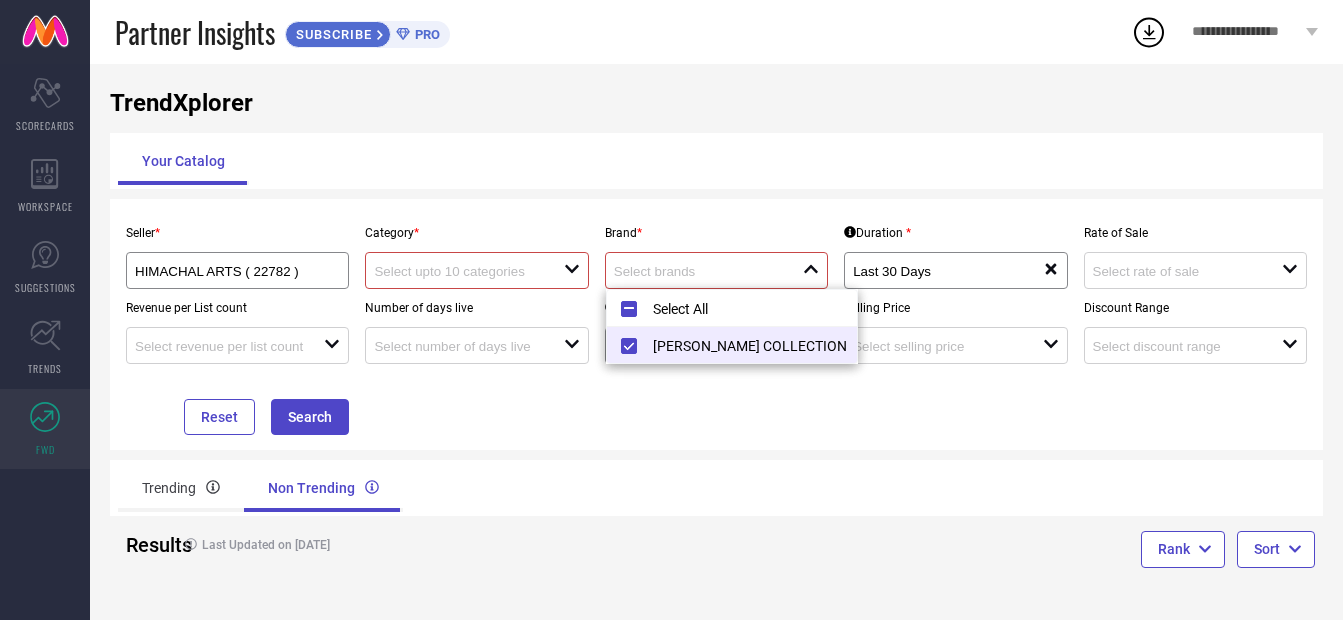 type on "[PERSON_NAME] COLLECTION" 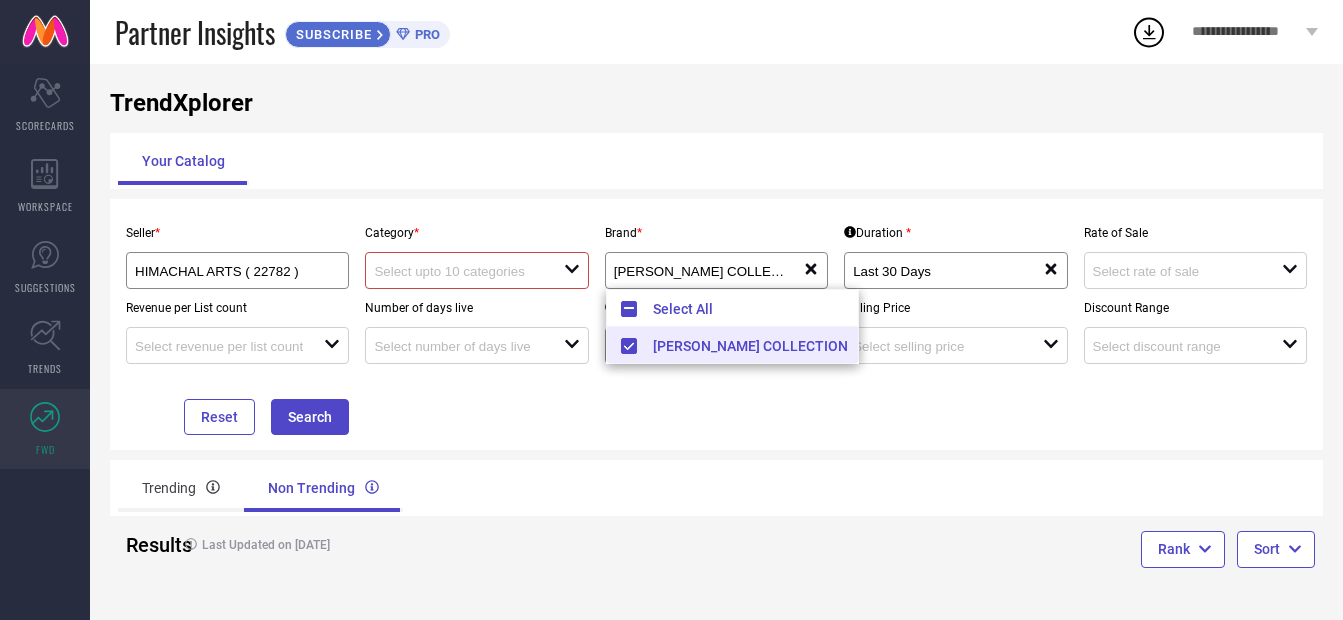 click on "open" at bounding box center (476, 270) 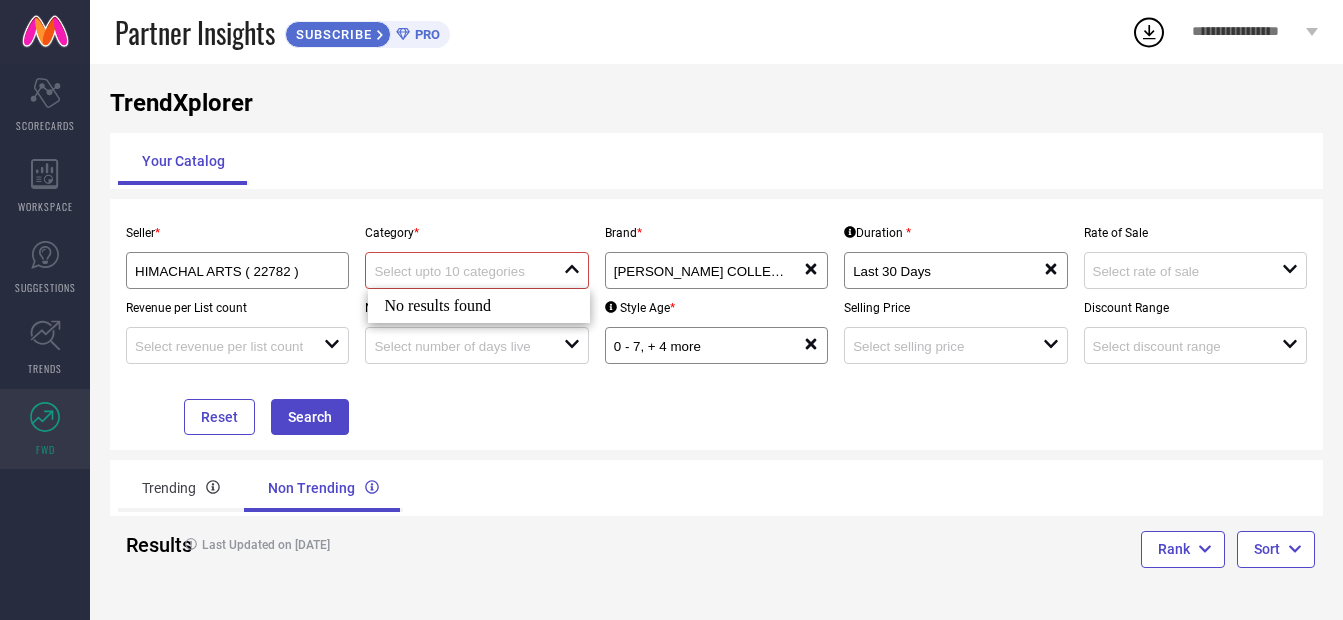 click on "No results found" at bounding box center (478, 306) 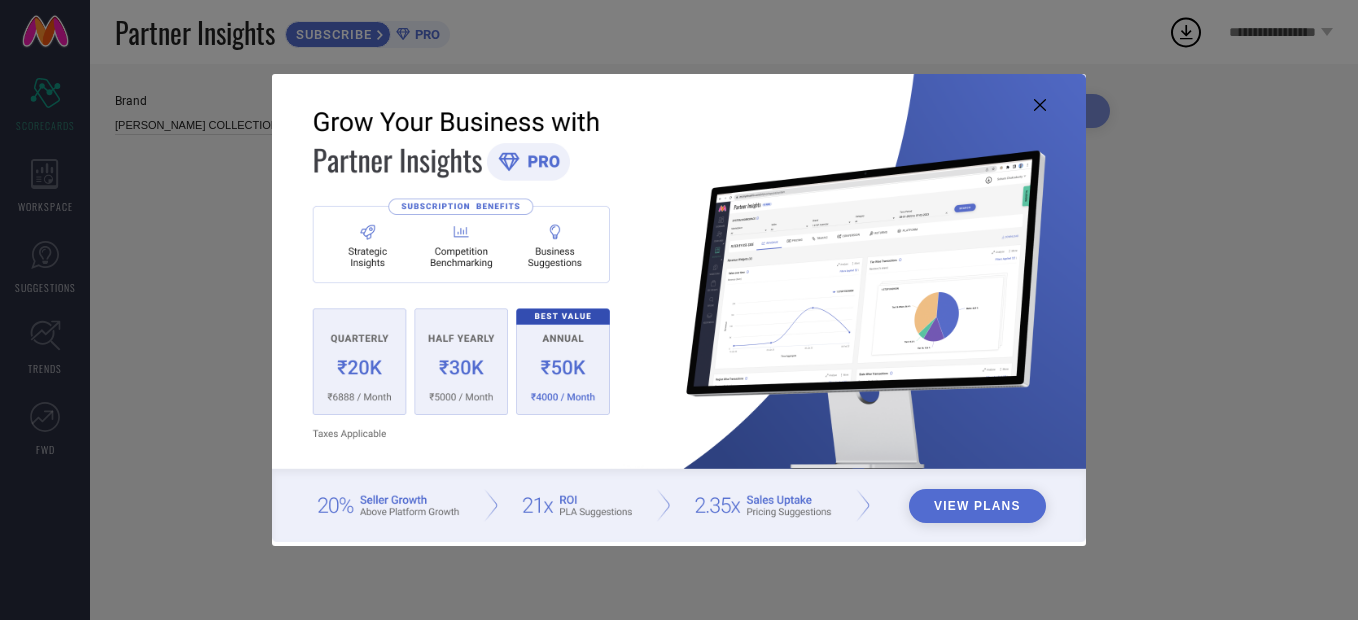 type on "All" 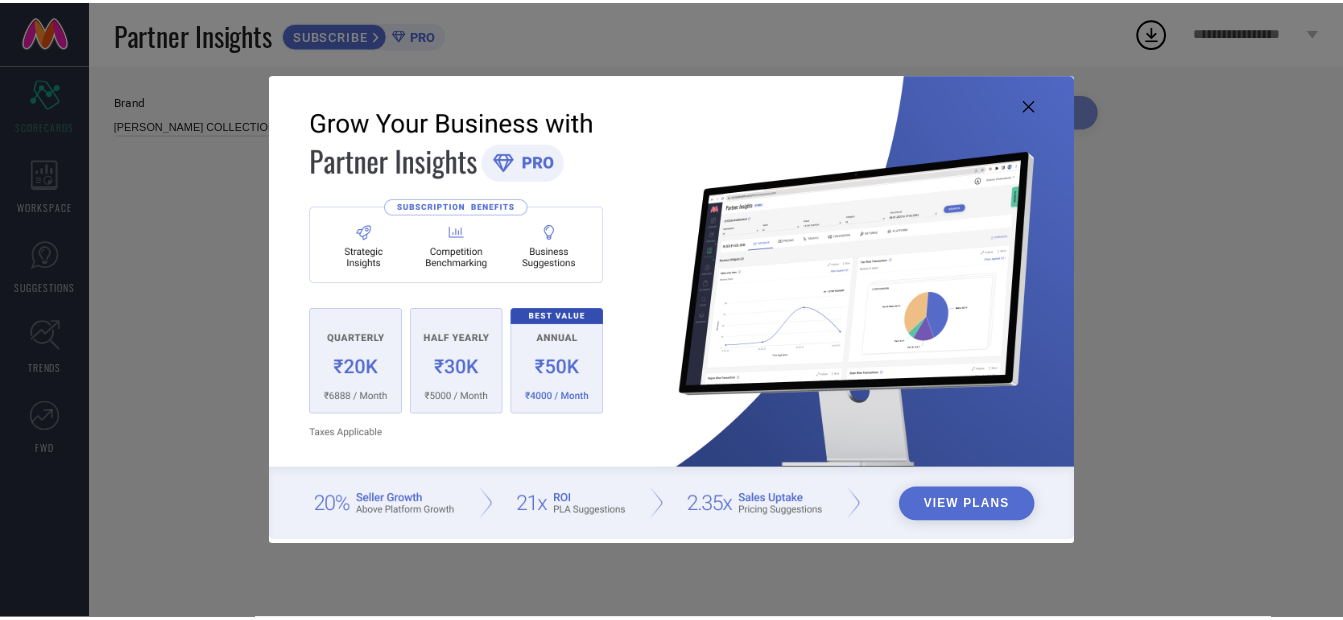scroll, scrollTop: 0, scrollLeft: 0, axis: both 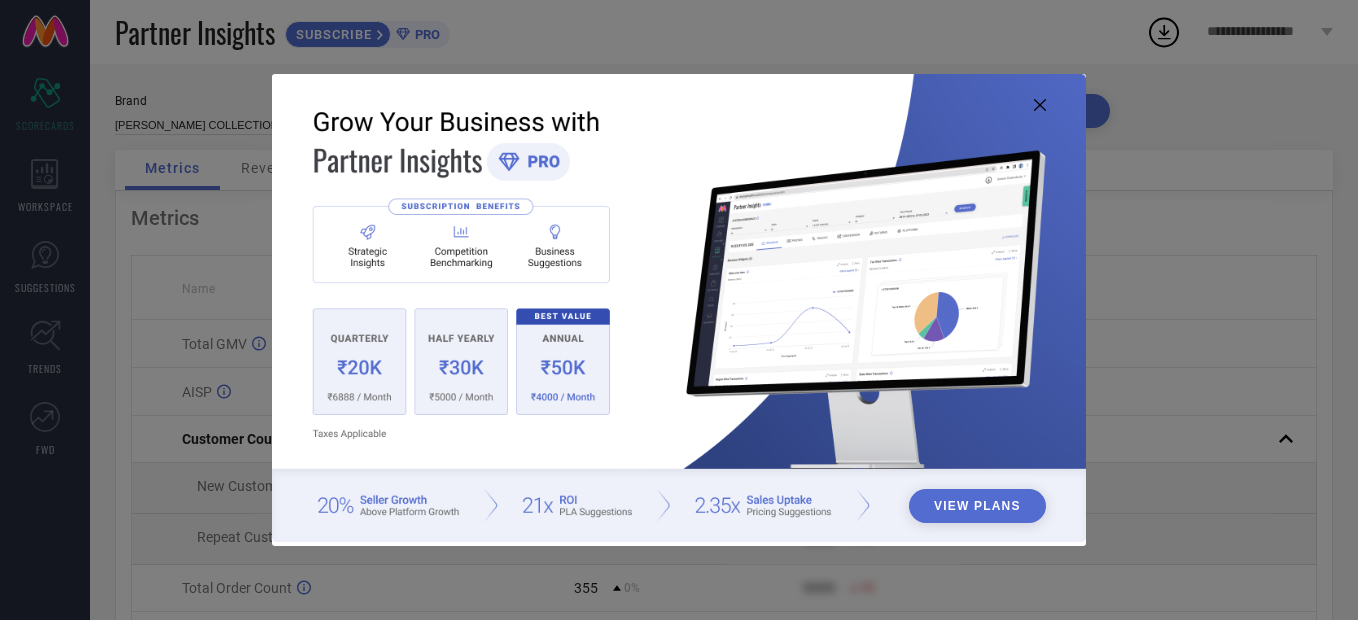 click 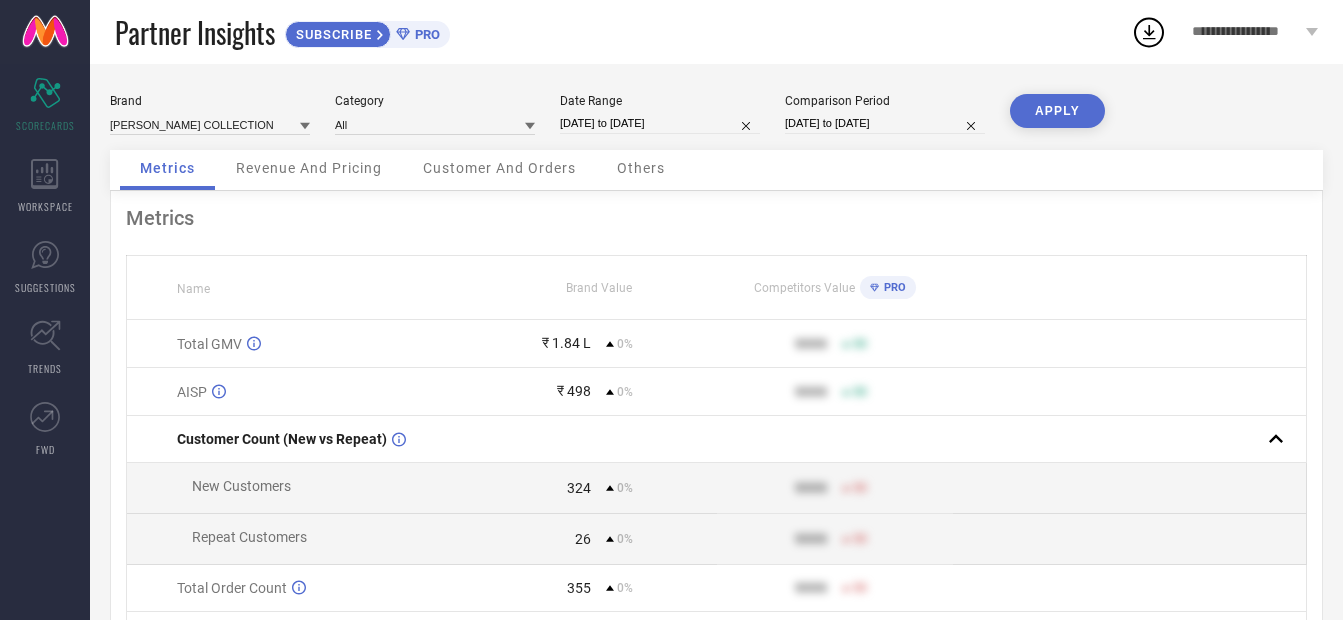 type 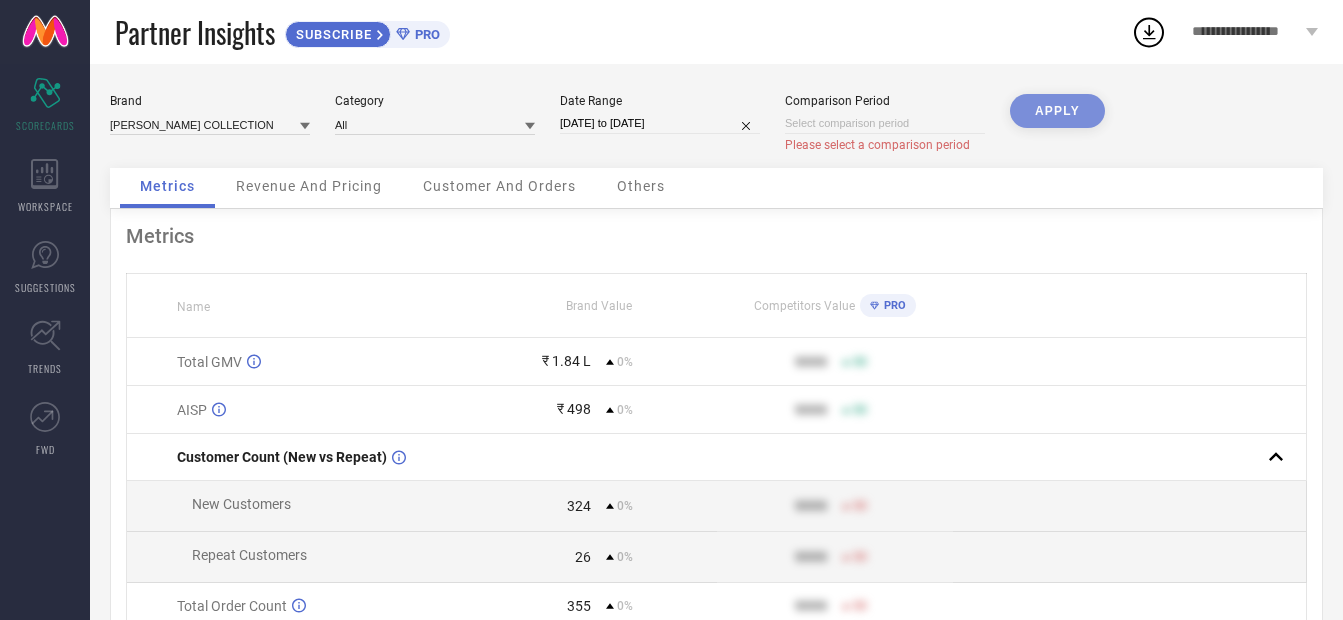 type 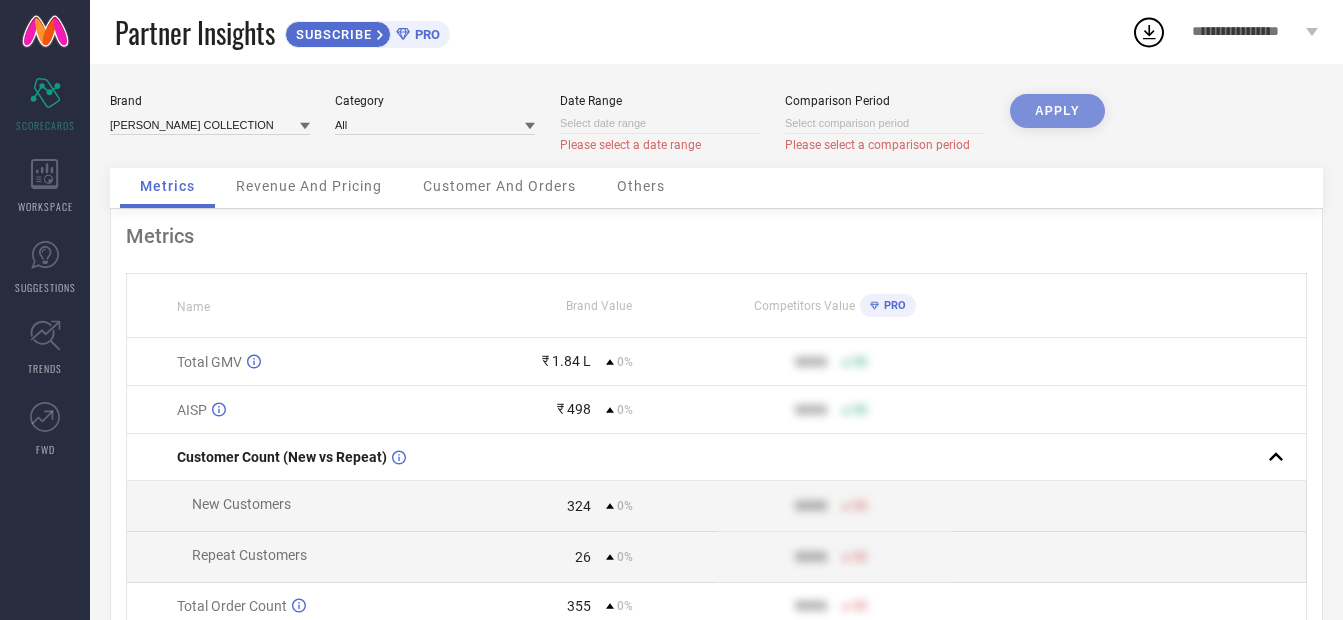 select on "6" 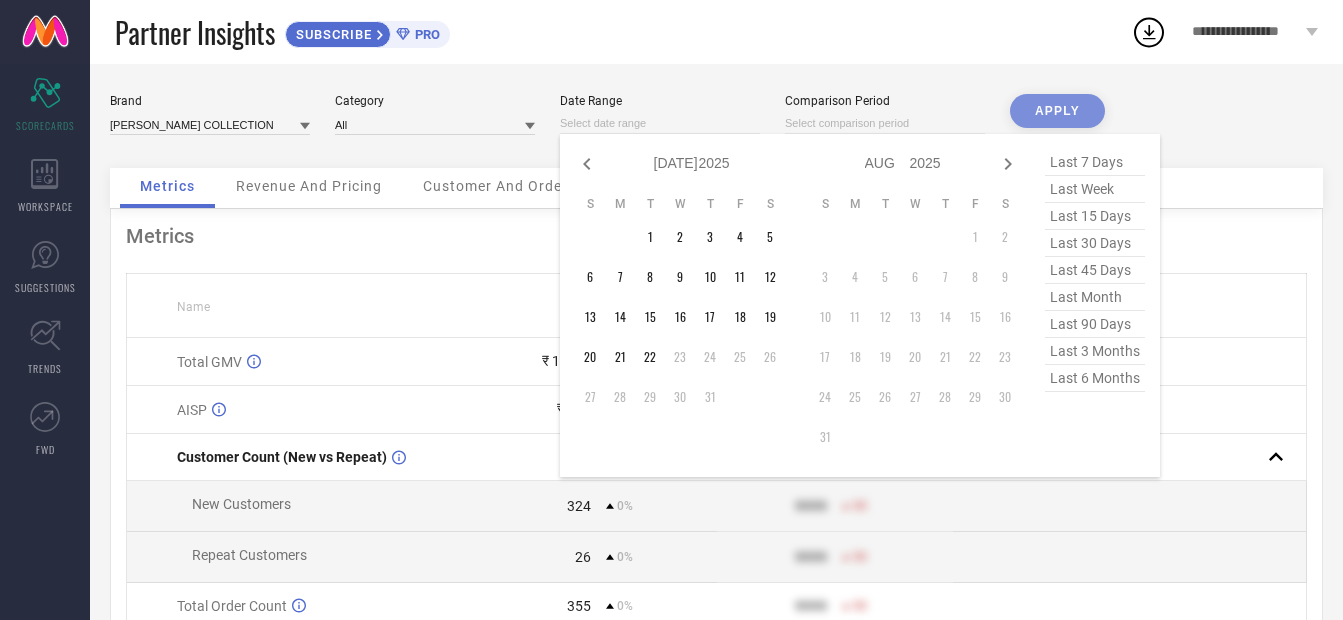 click at bounding box center [660, 123] 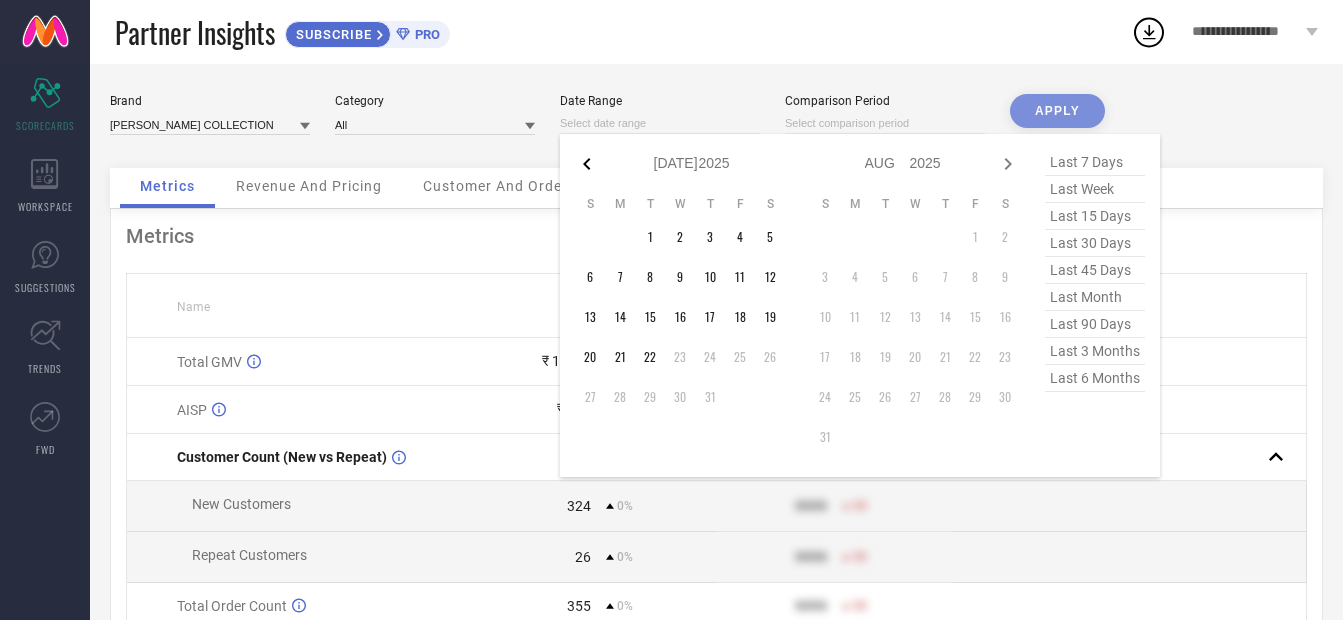 click 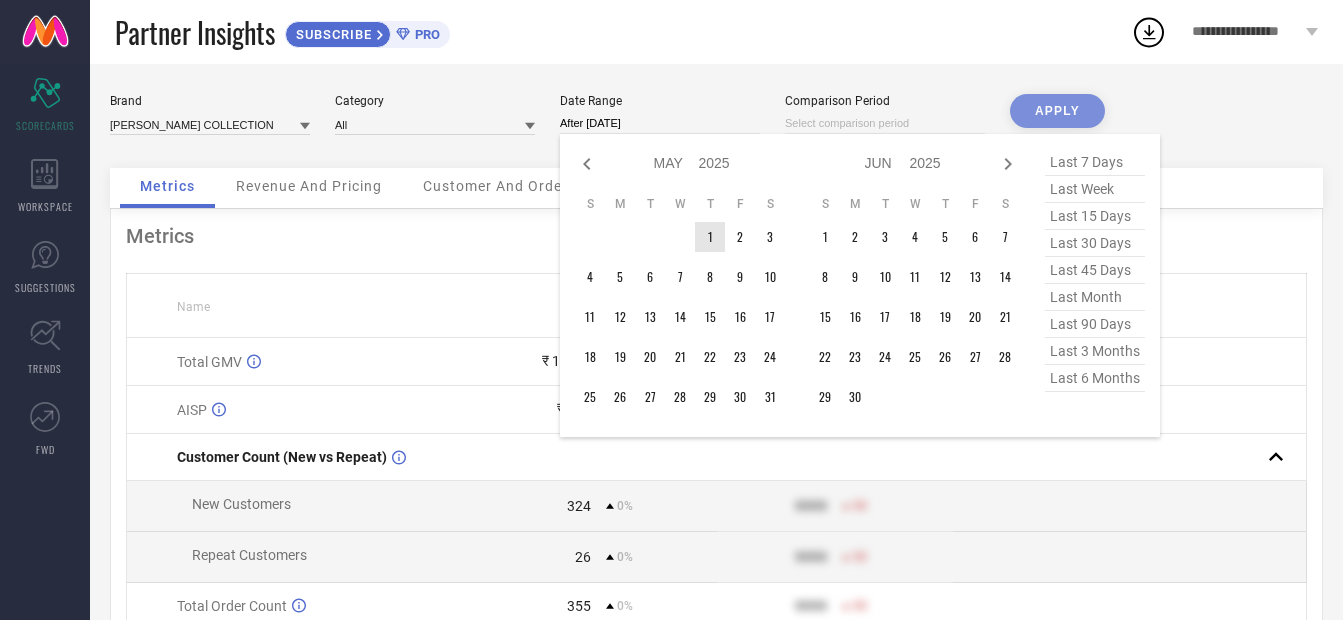 click on "1" at bounding box center [710, 237] 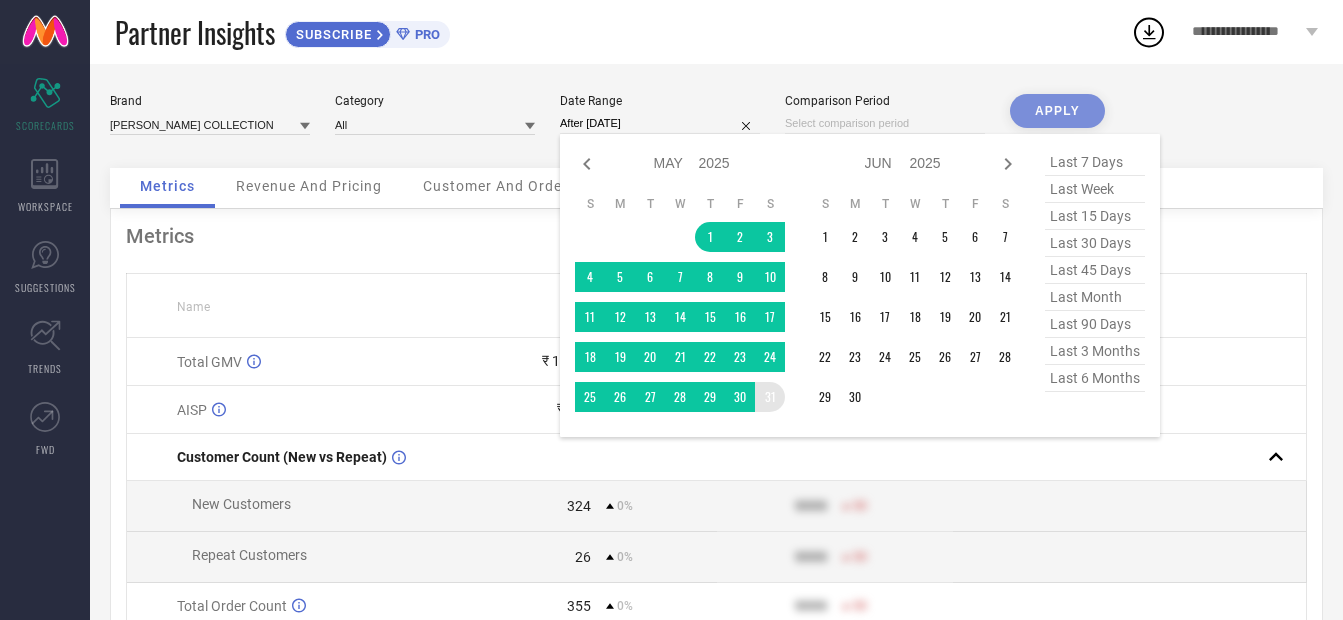 type on "01-05-2025 to 31-05-2025" 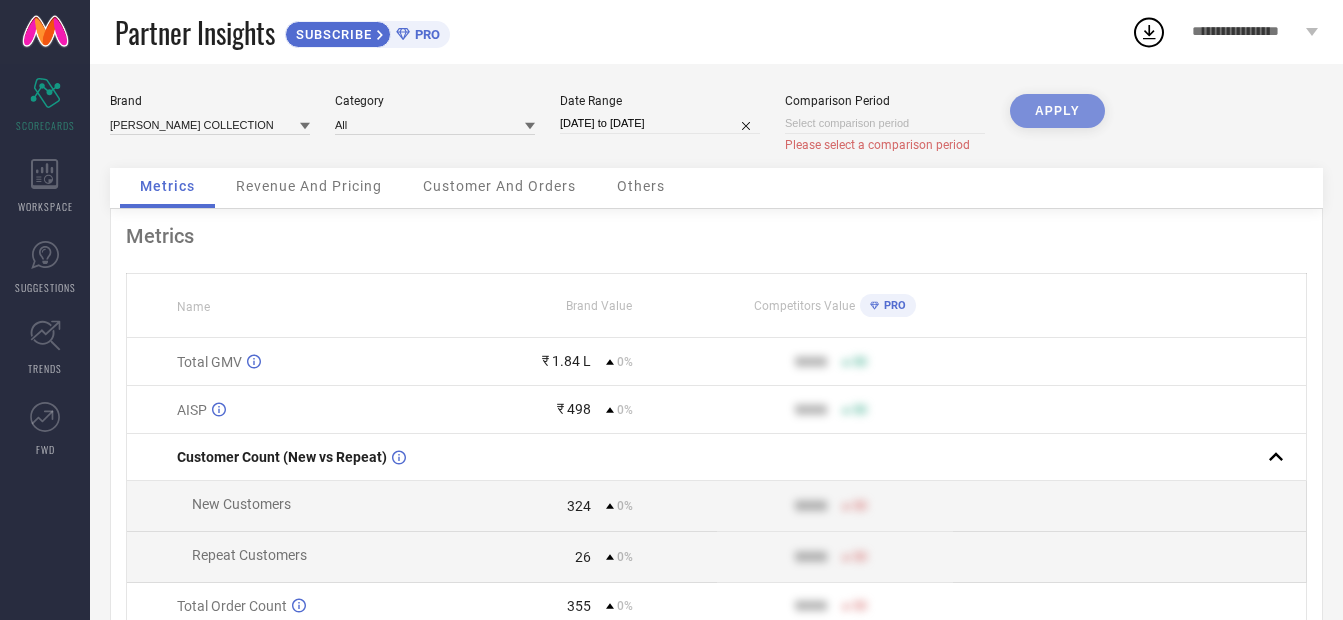 click at bounding box center (885, 123) 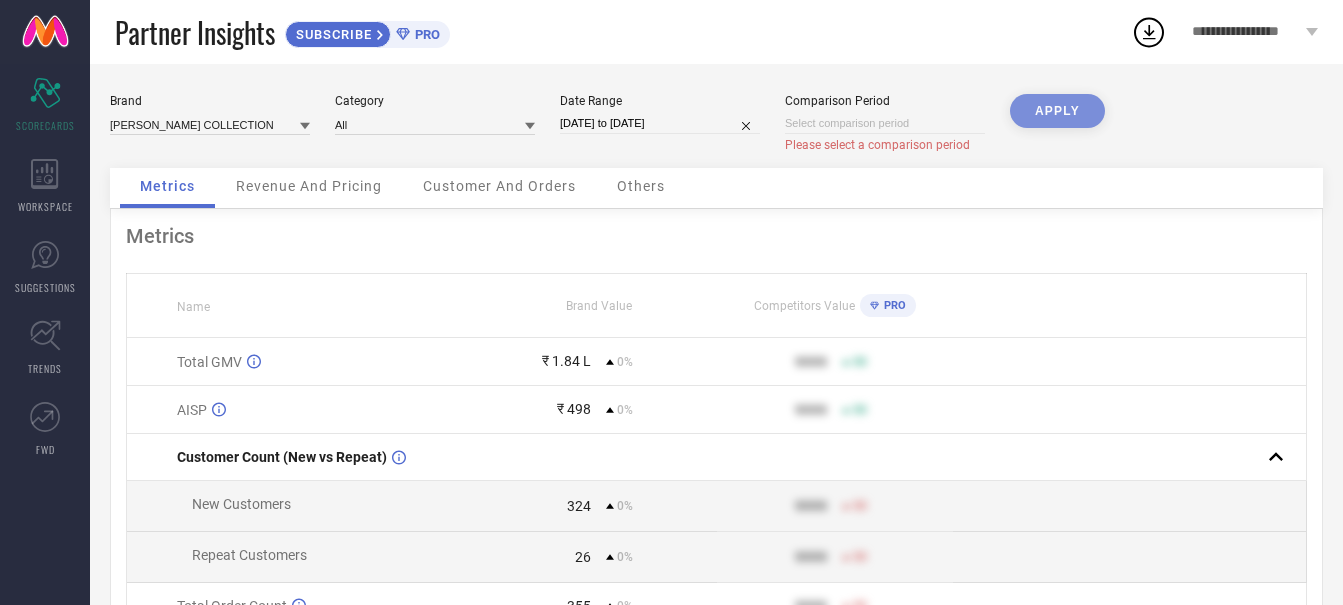 select on "6" 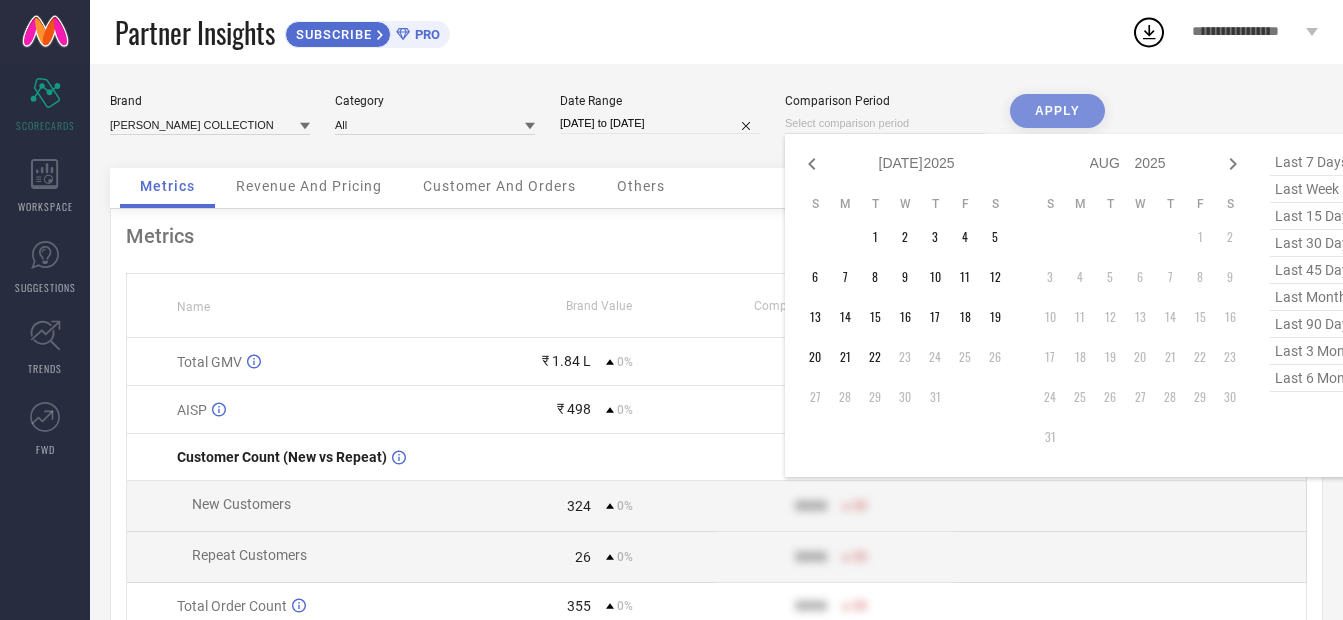 click on "APPLY" at bounding box center (1057, 131) 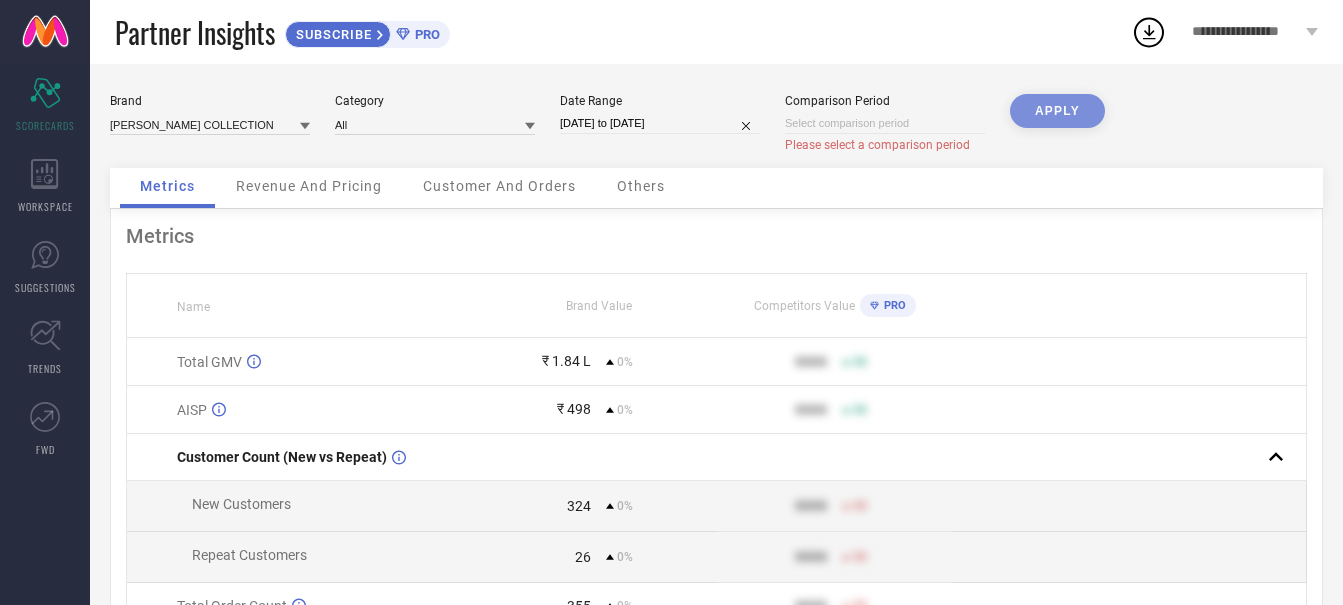click at bounding box center (885, 123) 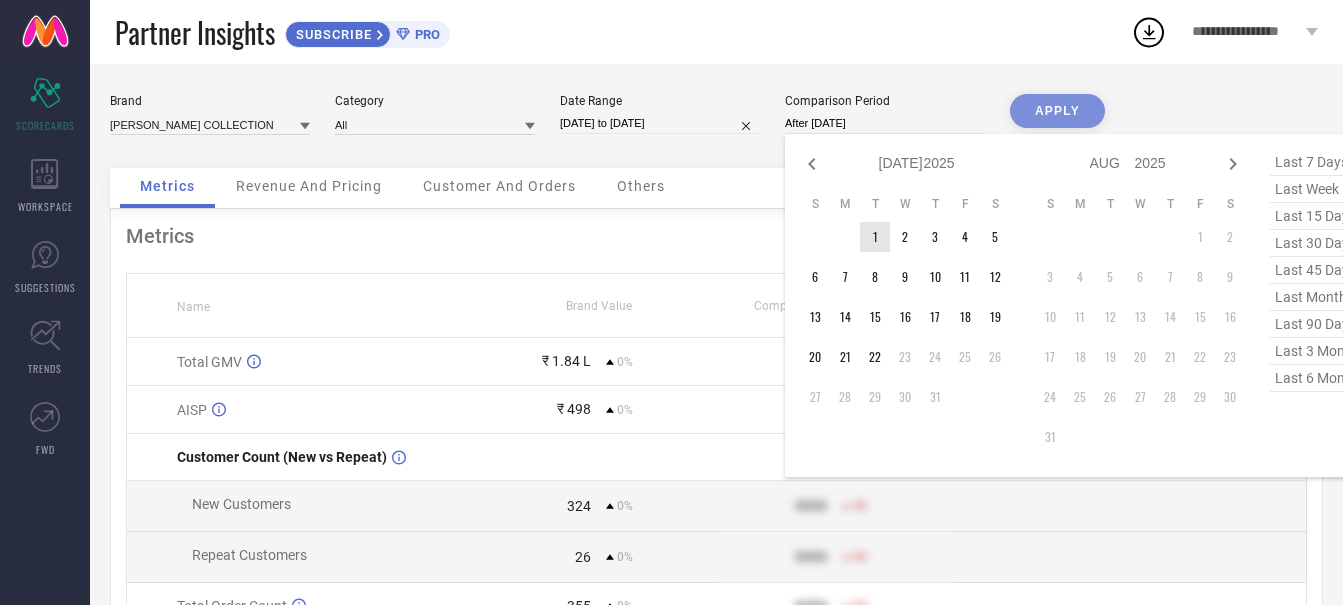 click on "1" at bounding box center [875, 237] 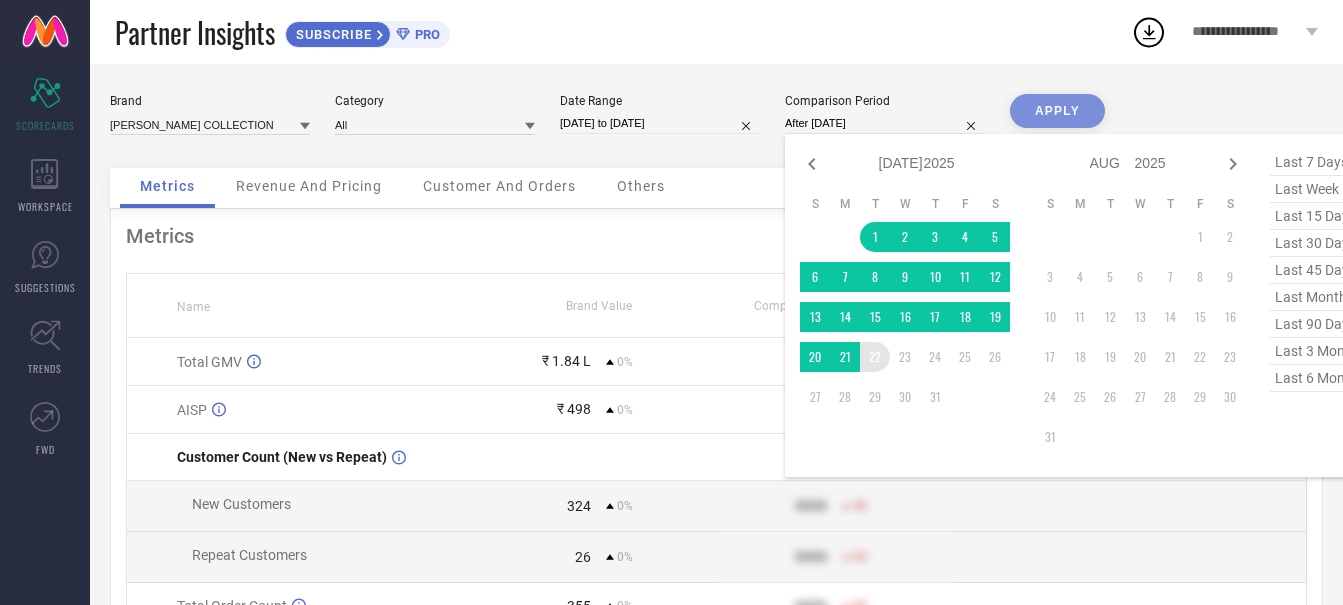 type on "01-07-2025 to 22-07-2025" 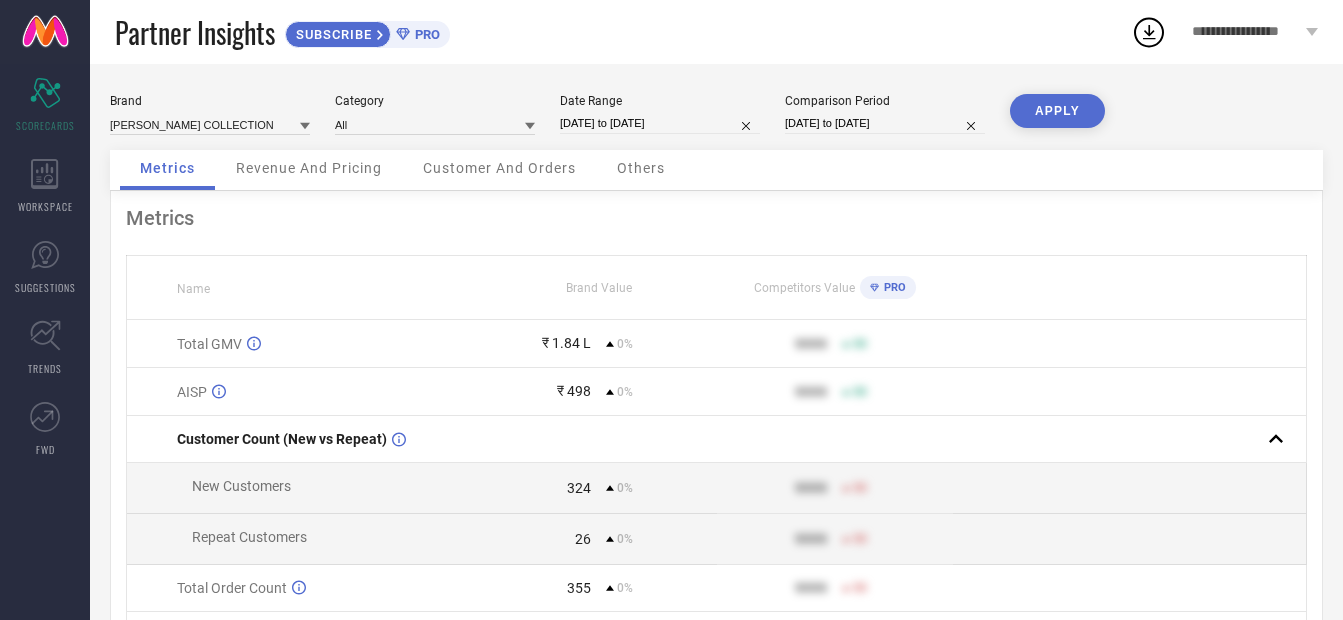 click on "APPLY" at bounding box center [1057, 111] 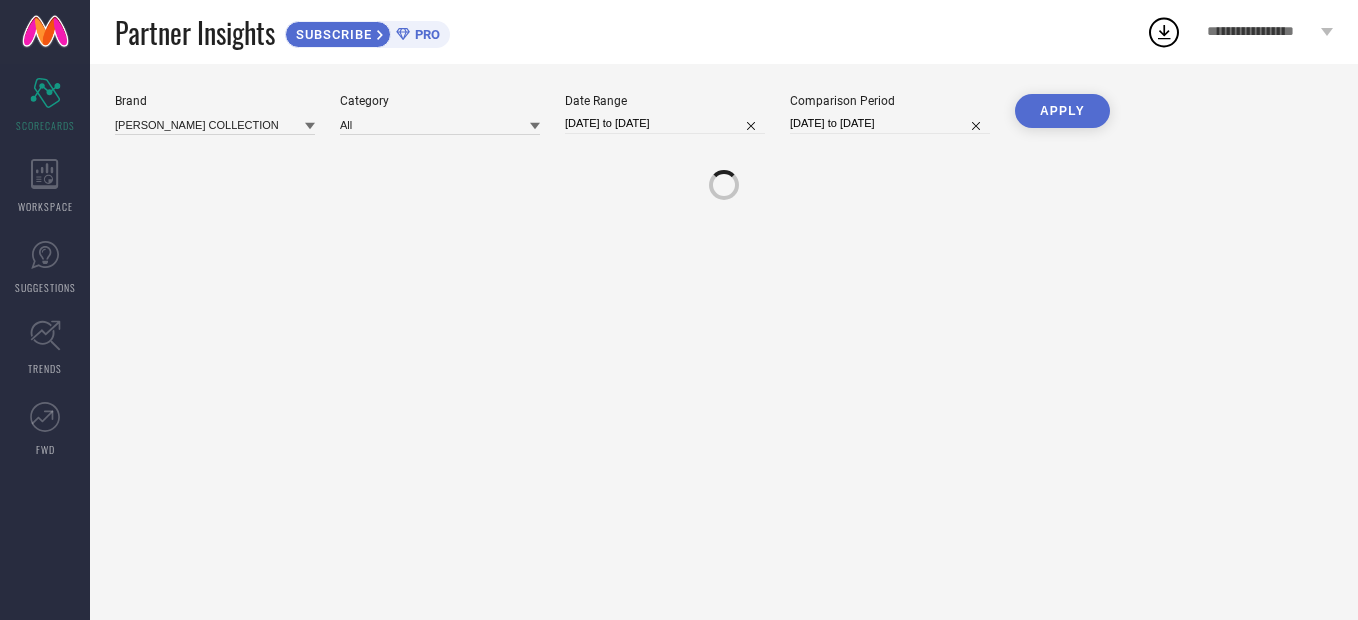 click on "APPLY" at bounding box center [1062, 111] 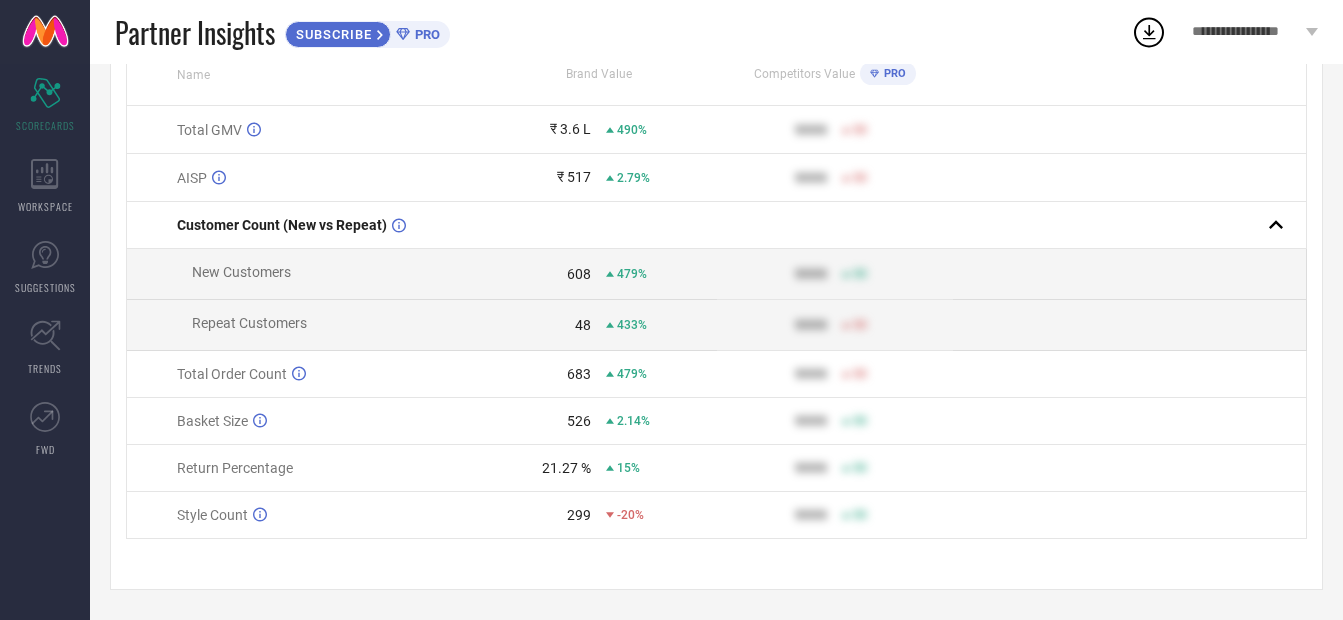 scroll, scrollTop: 222, scrollLeft: 0, axis: vertical 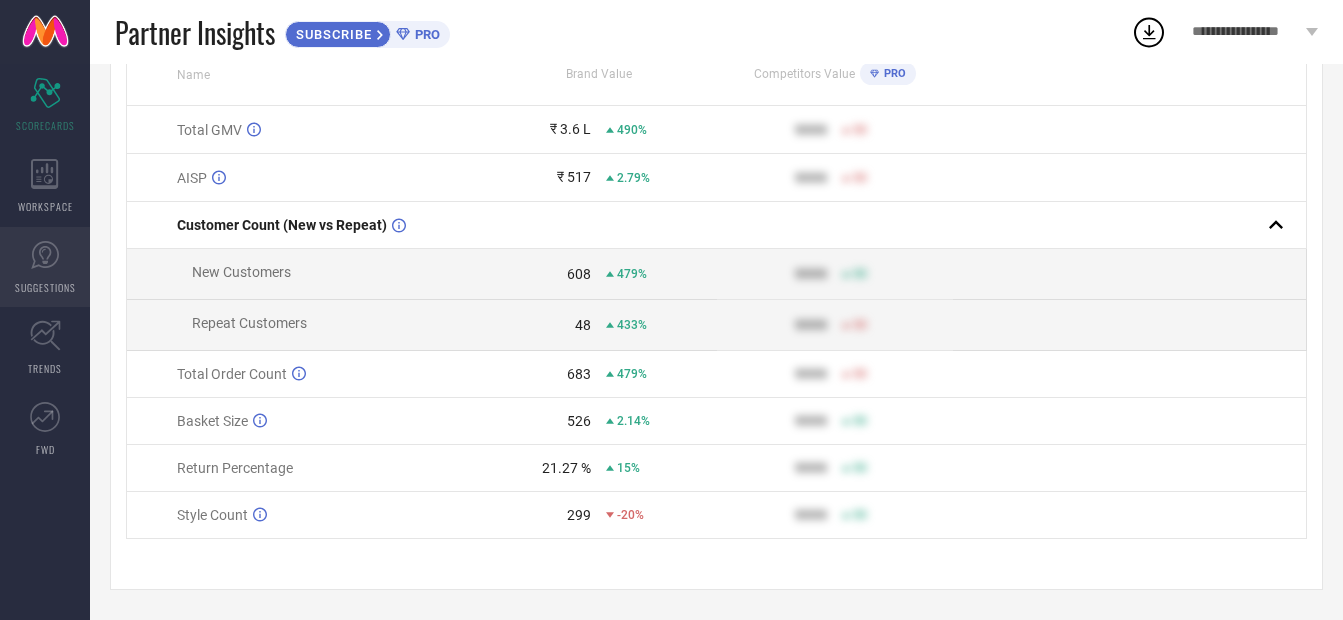 click on "SUGGESTIONS" at bounding box center (45, 267) 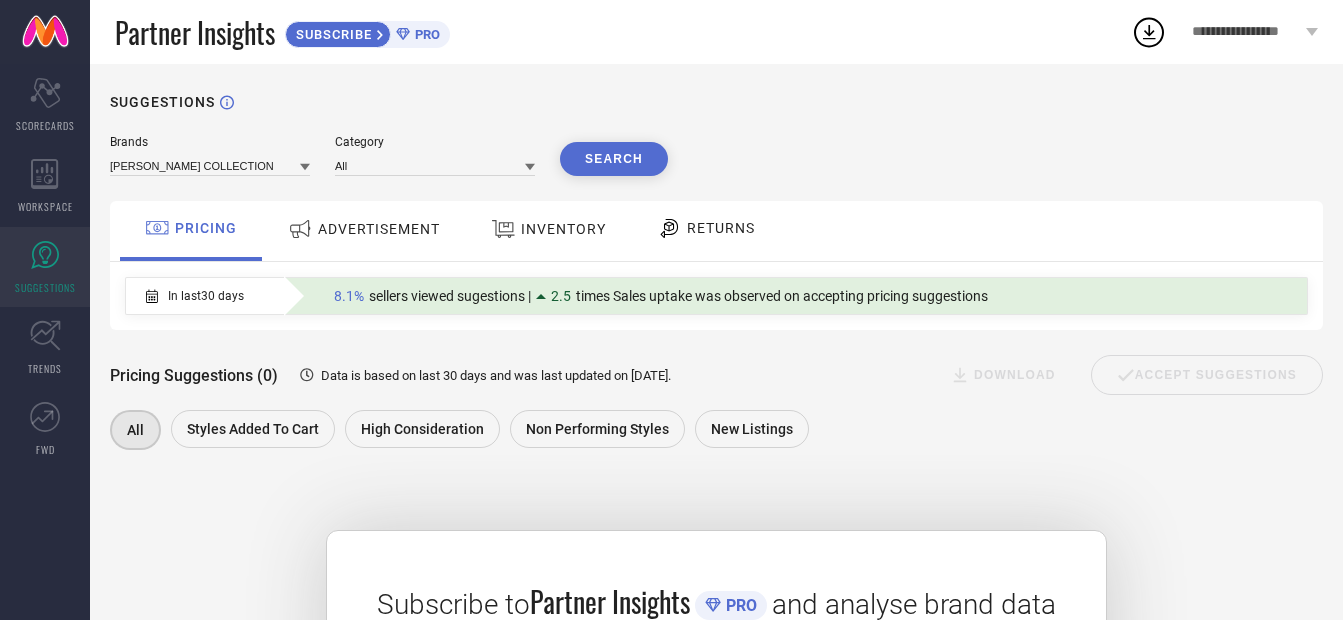 click on "Search" at bounding box center (614, 159) 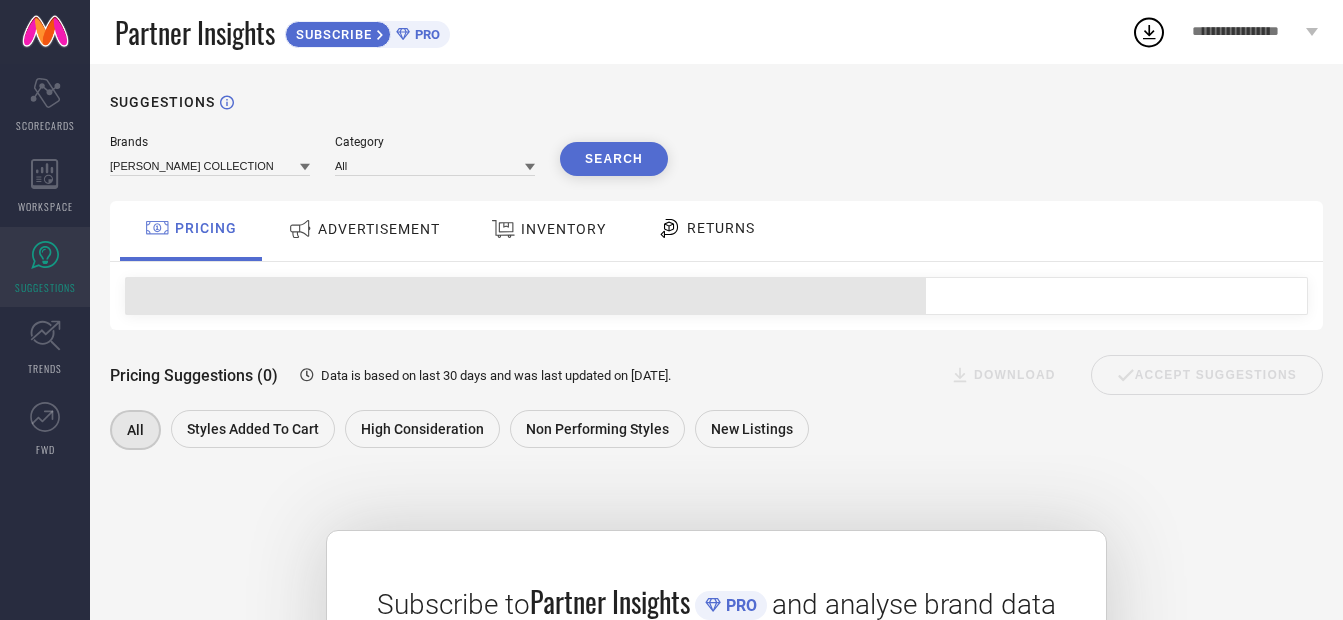 click on "Search" at bounding box center [614, 159] 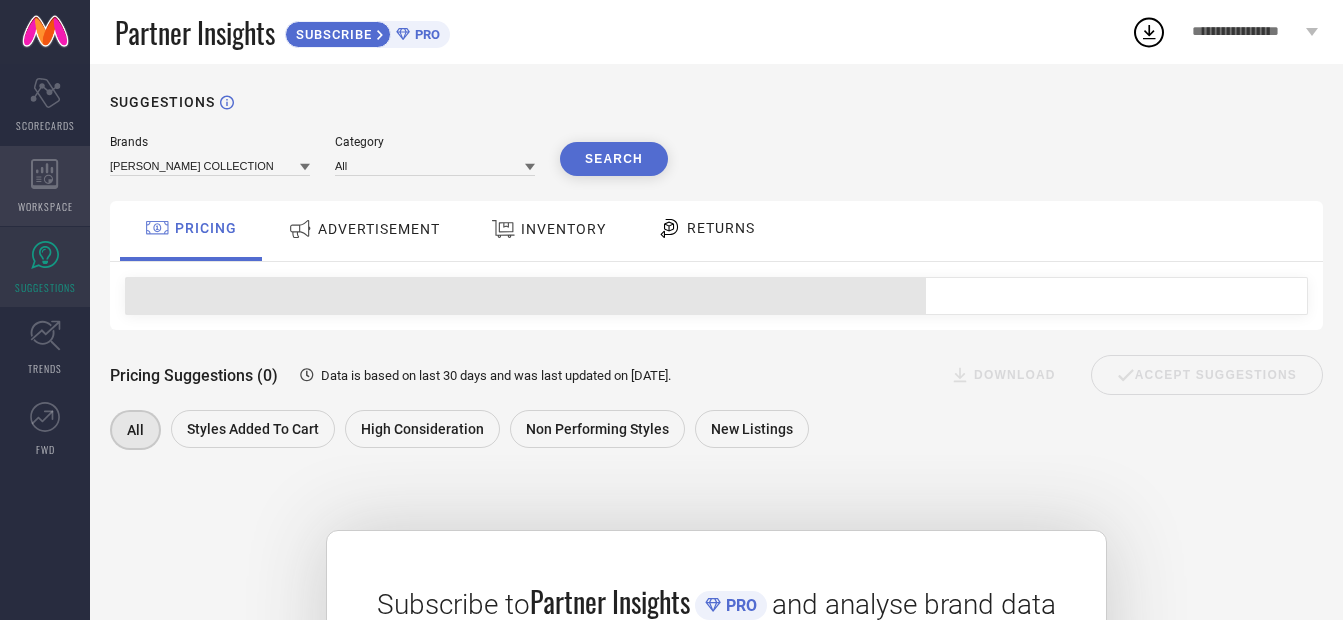 click on "WORKSPACE" at bounding box center [45, 206] 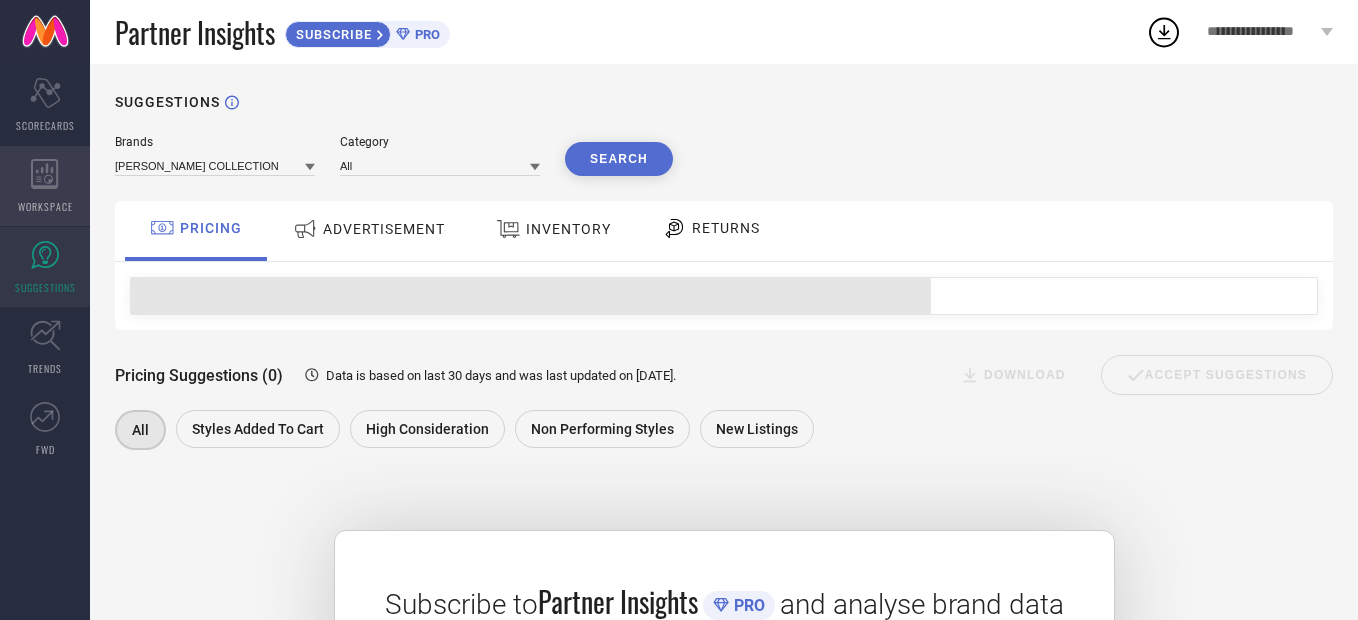 click on "WORKSPACE" at bounding box center [45, 206] 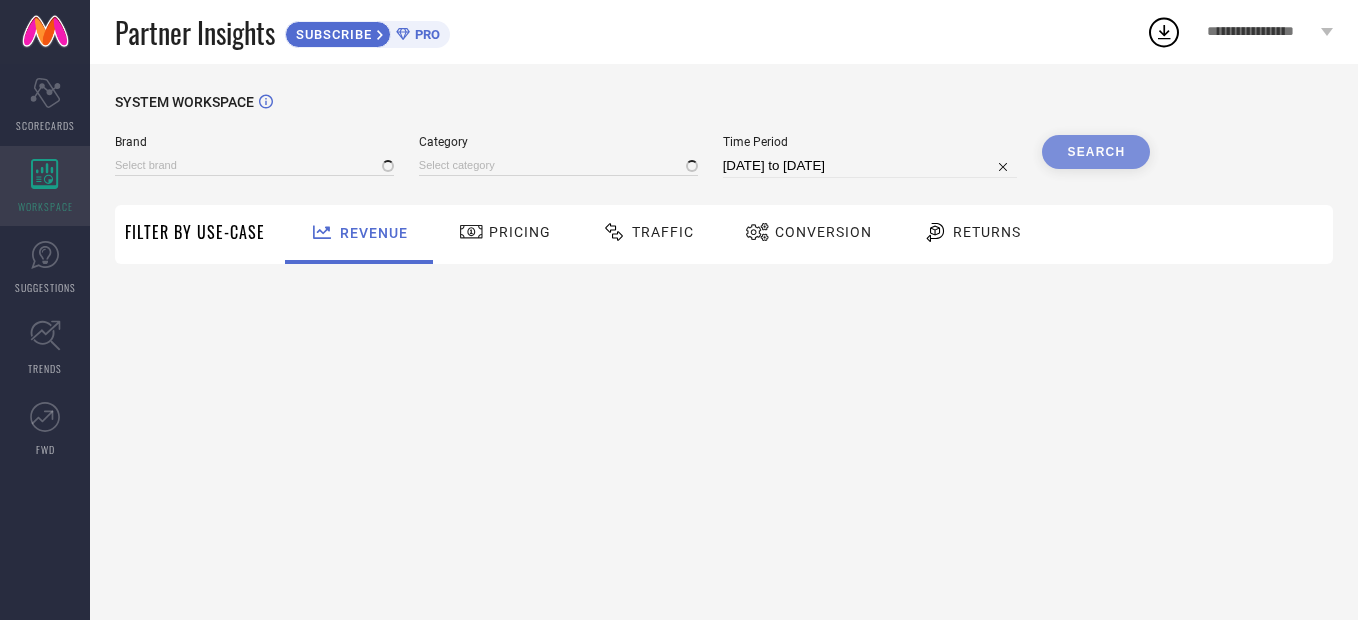 type on "[PERSON_NAME] COLLECTION" 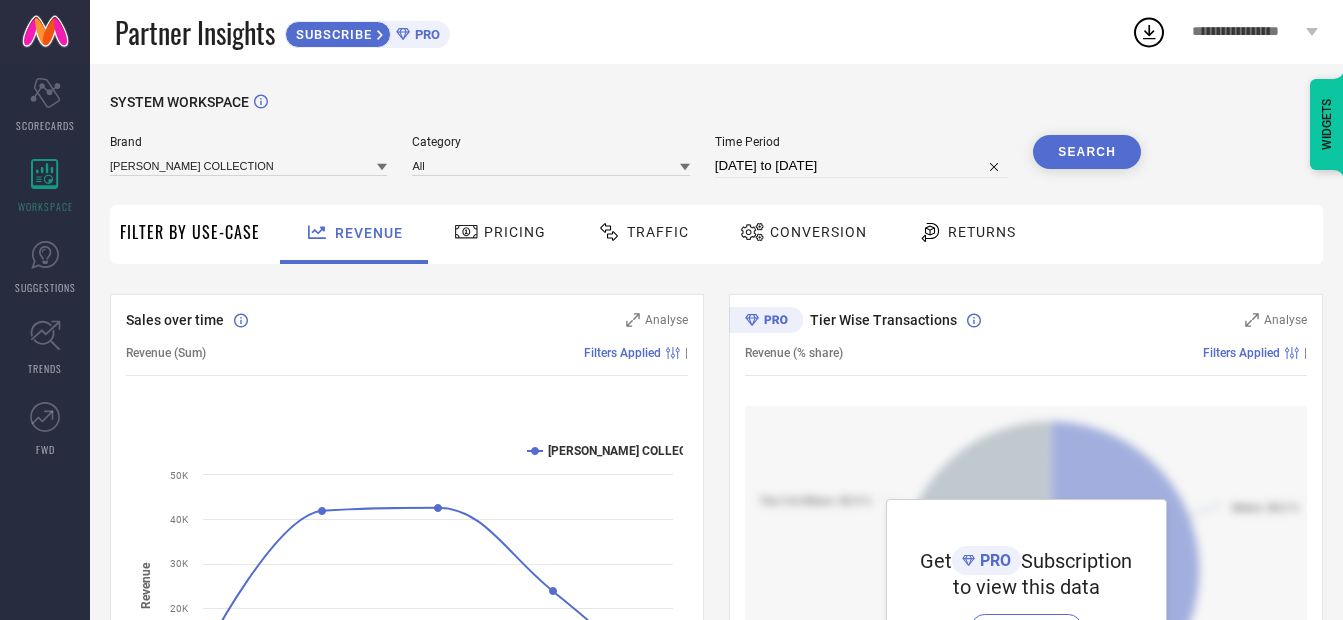 click on "22-06-2025 to 22-07-2025" at bounding box center [861, 166] 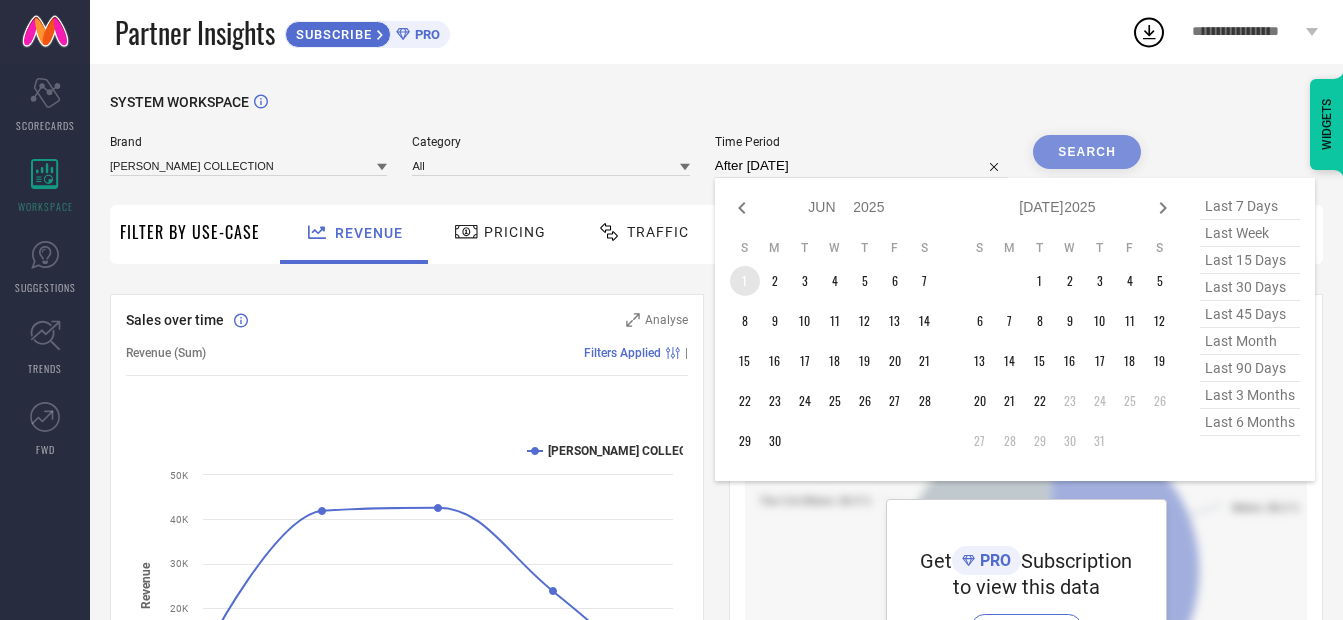 click on "1" at bounding box center [745, 281] 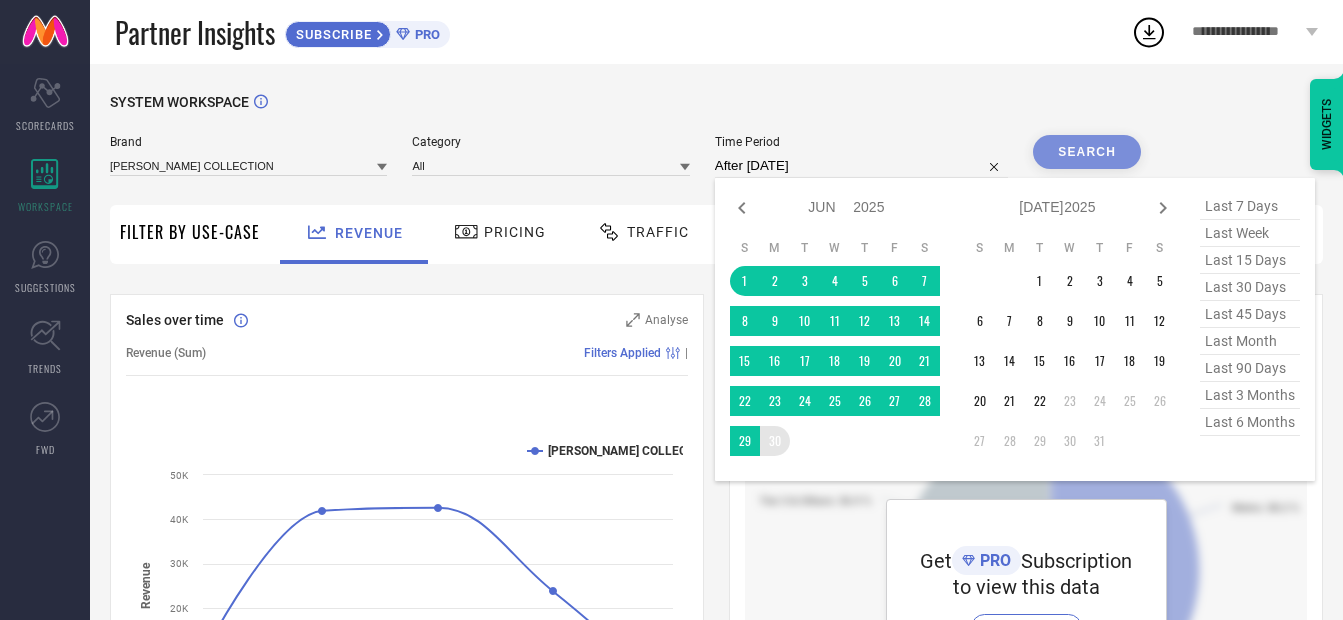 type on "01-06-2025 to 30-06-2025" 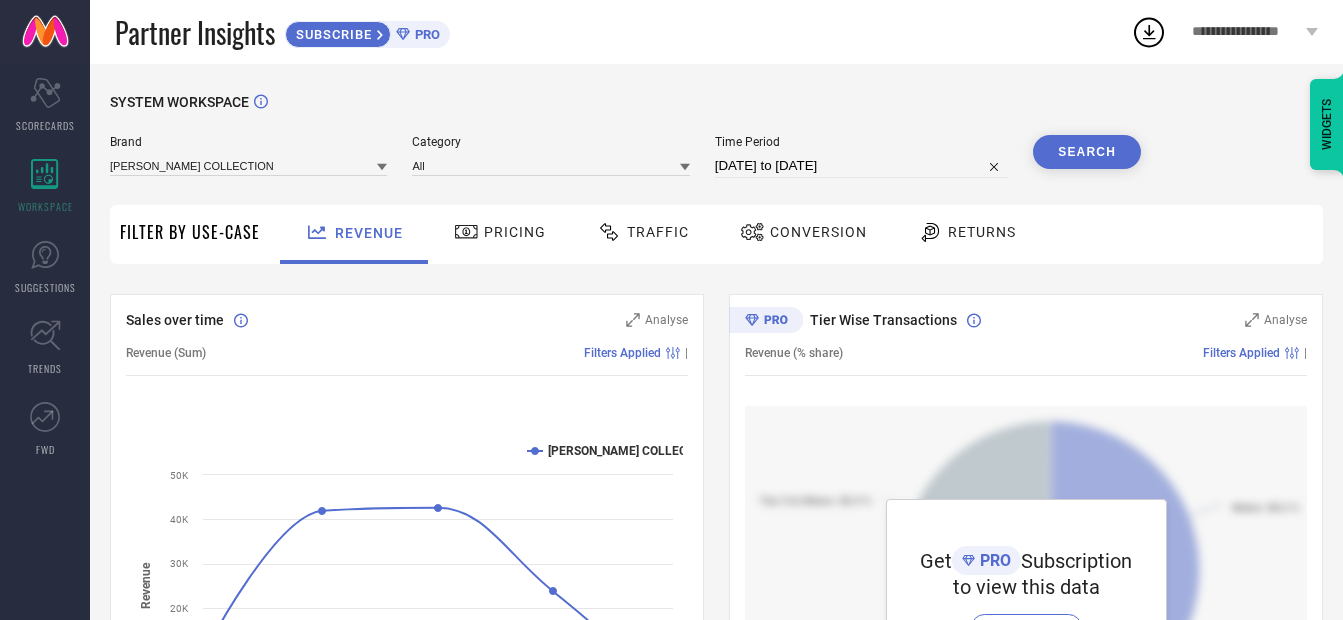 click on "Search" at bounding box center [1087, 152] 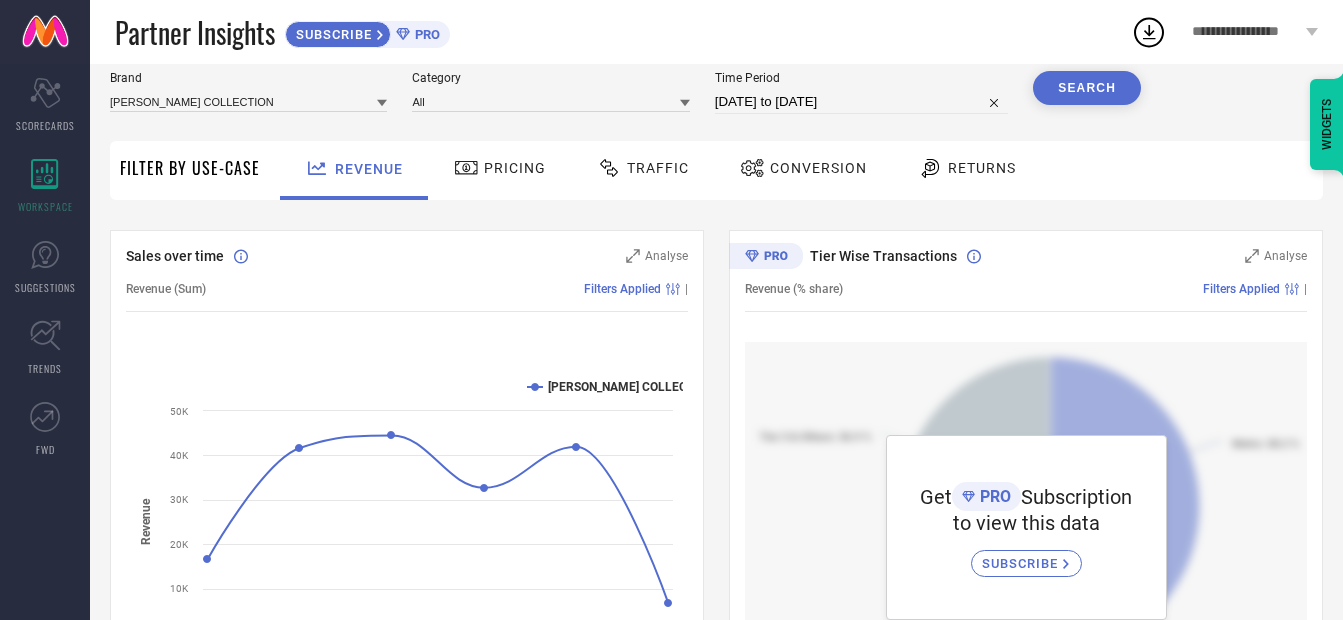scroll, scrollTop: 63, scrollLeft: 0, axis: vertical 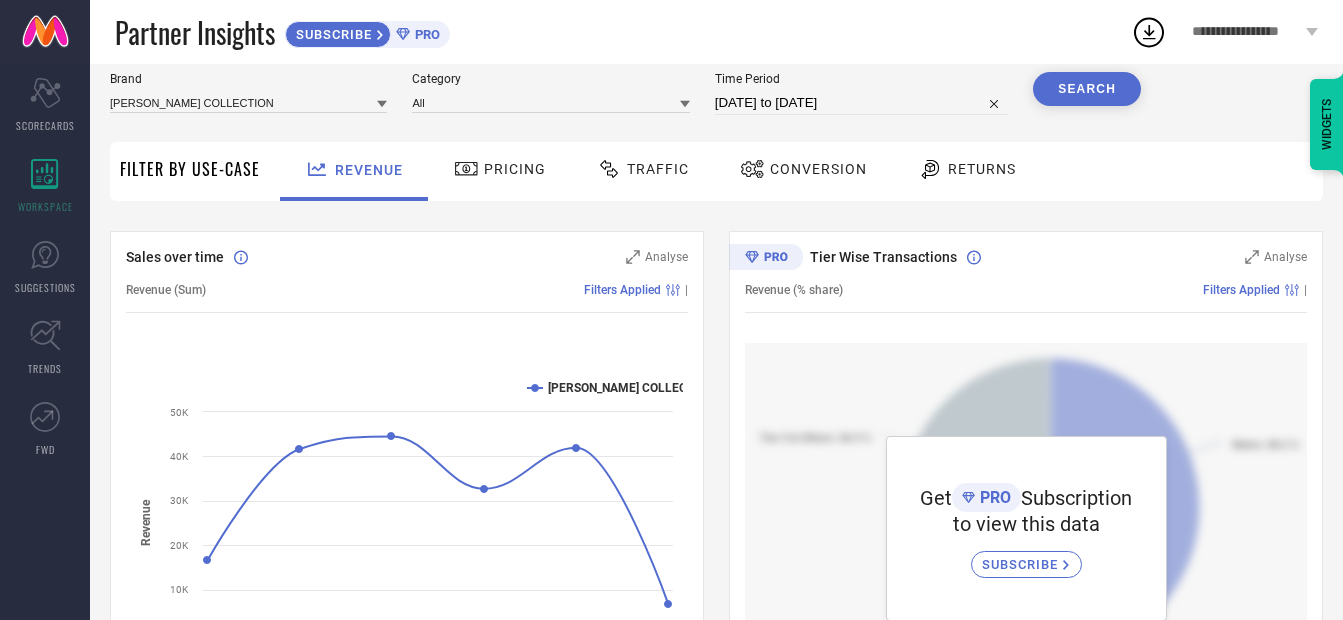 click on "Returns" at bounding box center [982, 169] 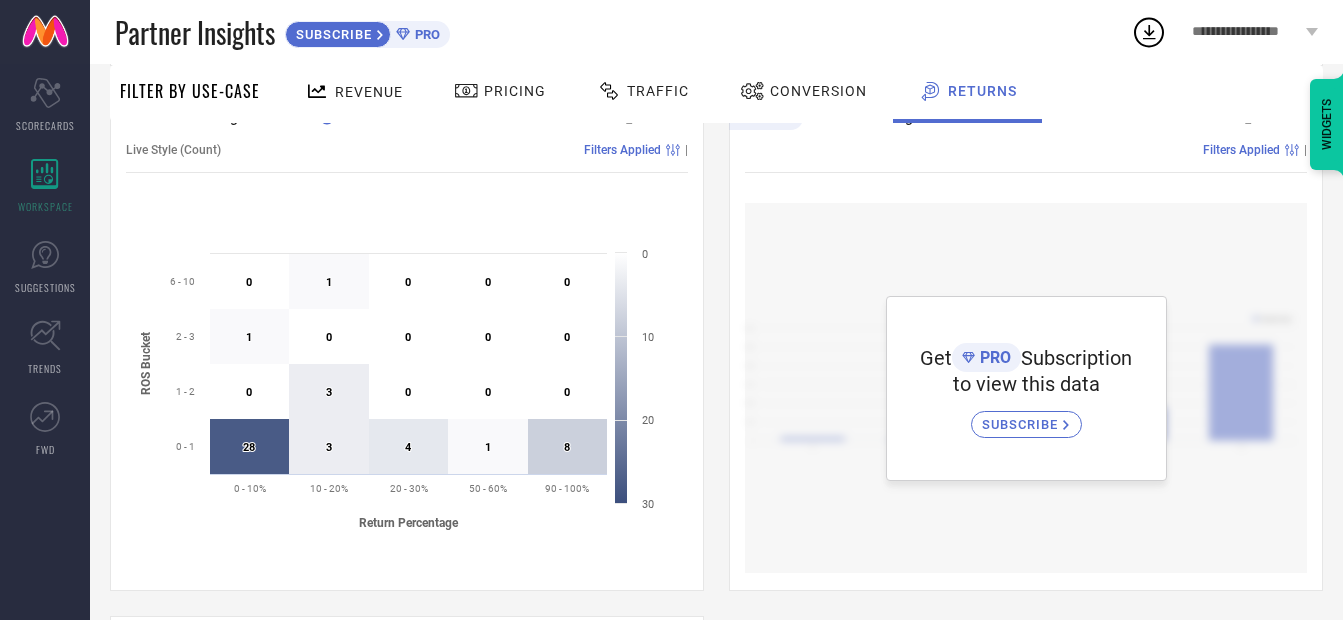scroll, scrollTop: 400, scrollLeft: 0, axis: vertical 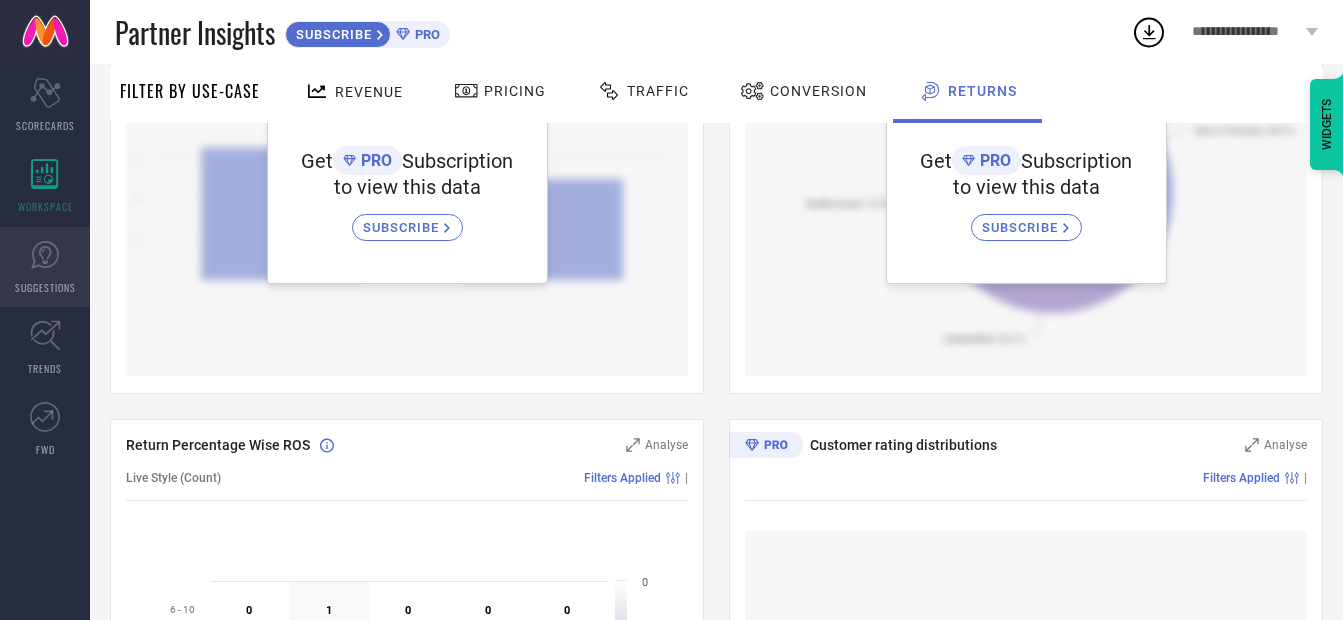 click 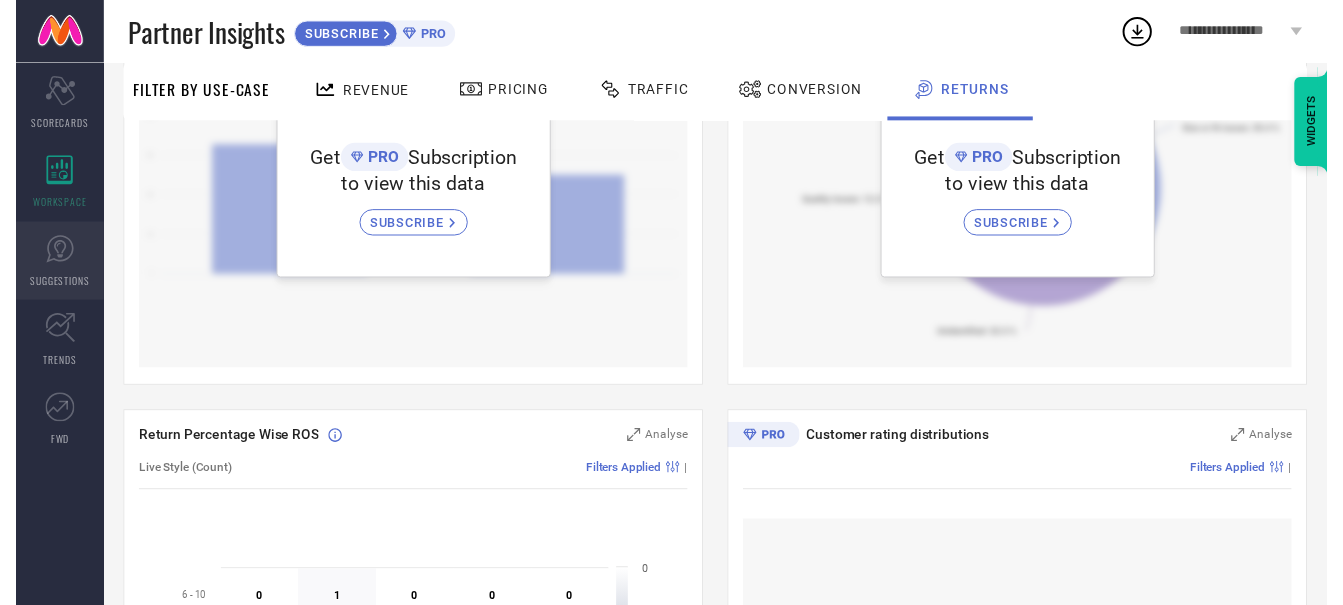 scroll, scrollTop: 0, scrollLeft: 0, axis: both 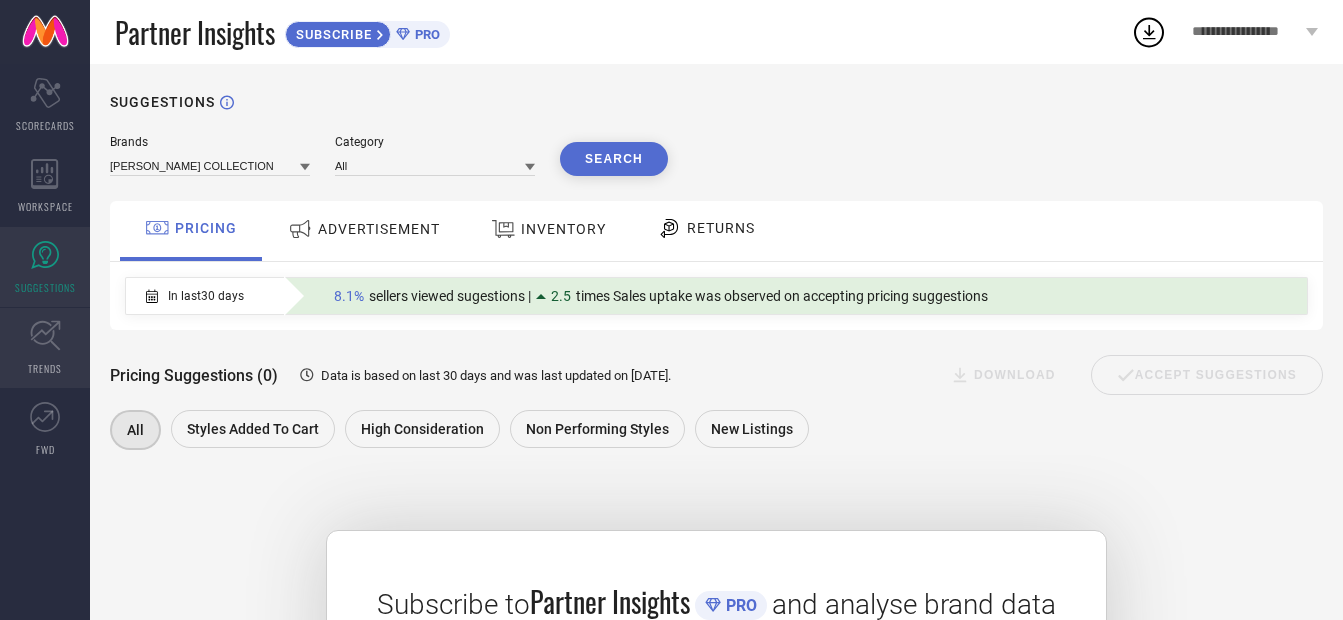 click 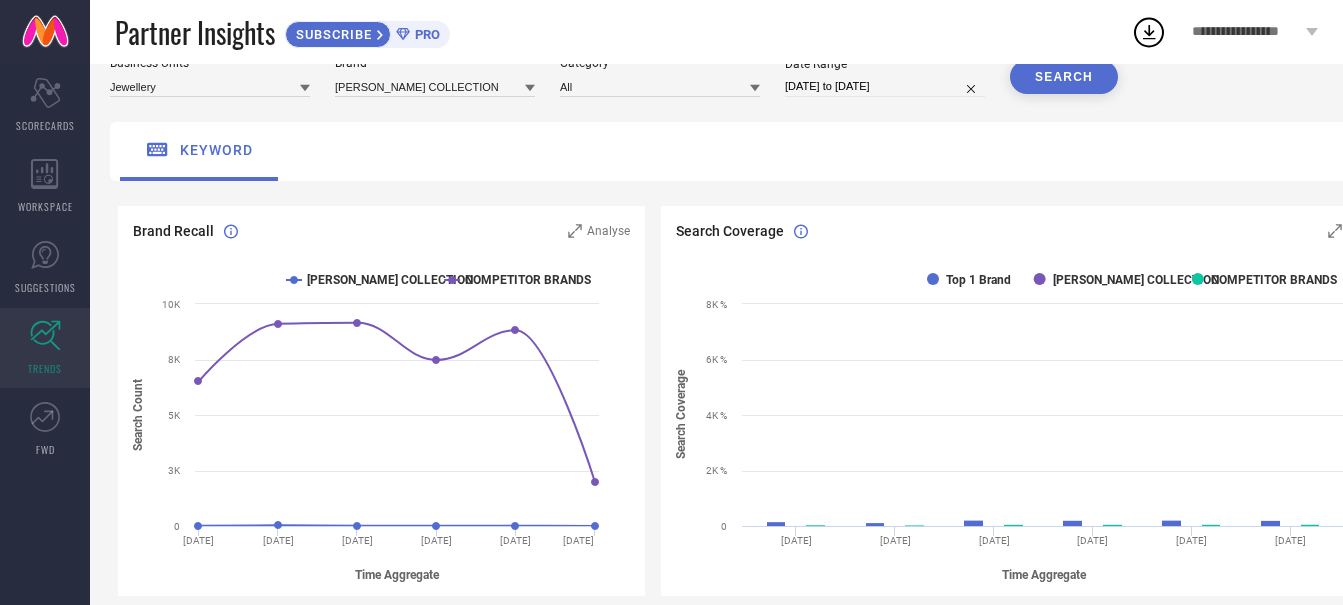 scroll, scrollTop: 133, scrollLeft: 0, axis: vertical 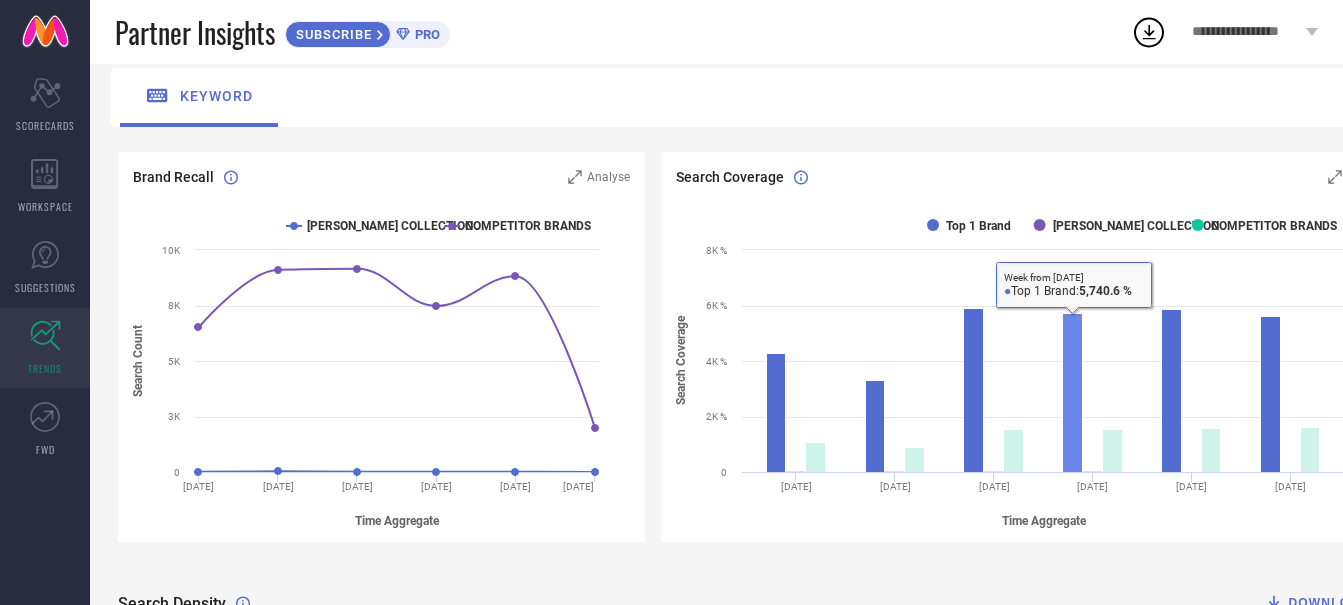 click 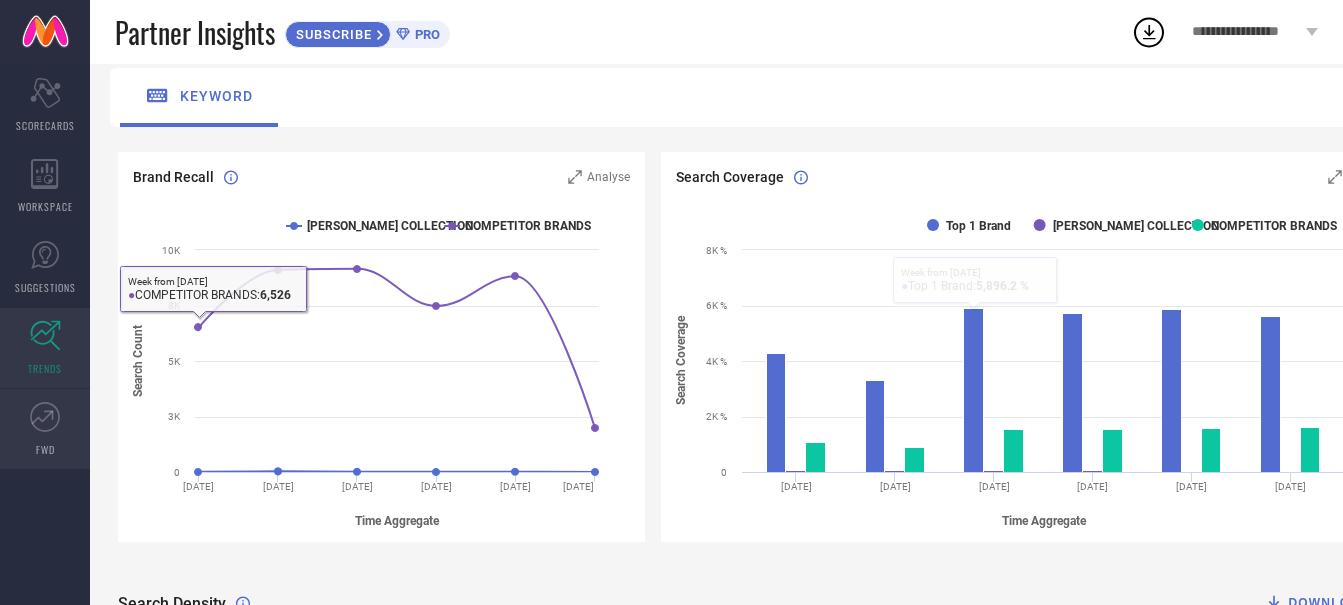 click 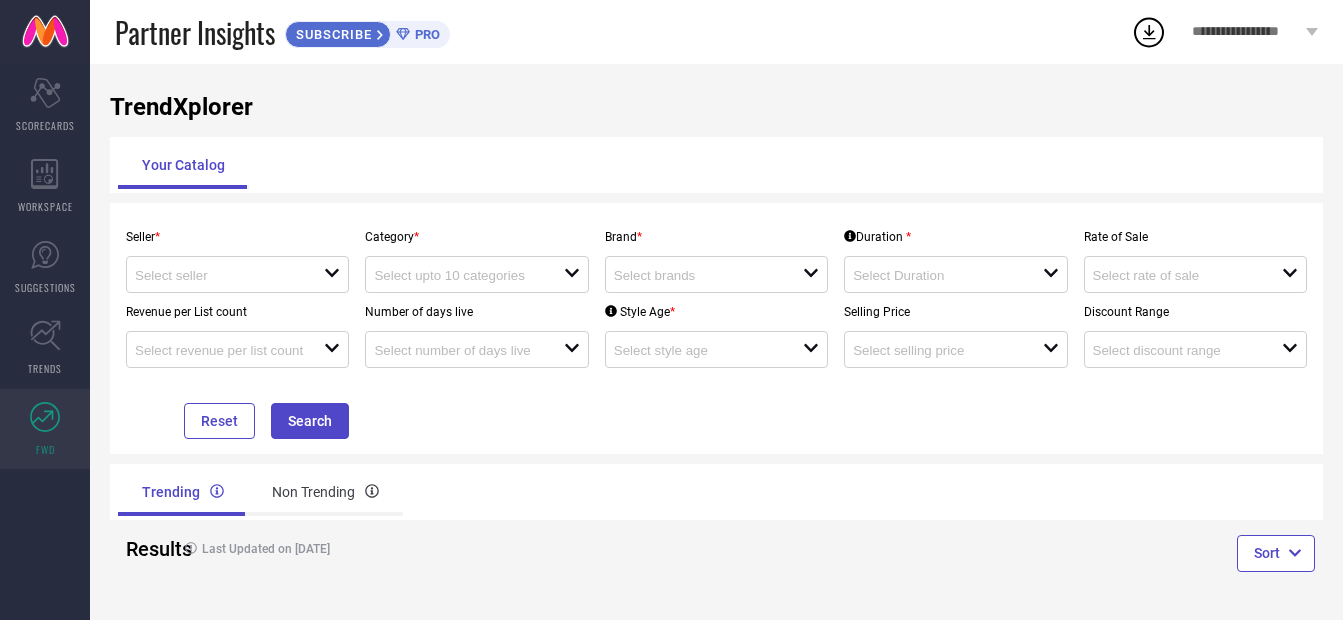 scroll, scrollTop: 22, scrollLeft: 0, axis: vertical 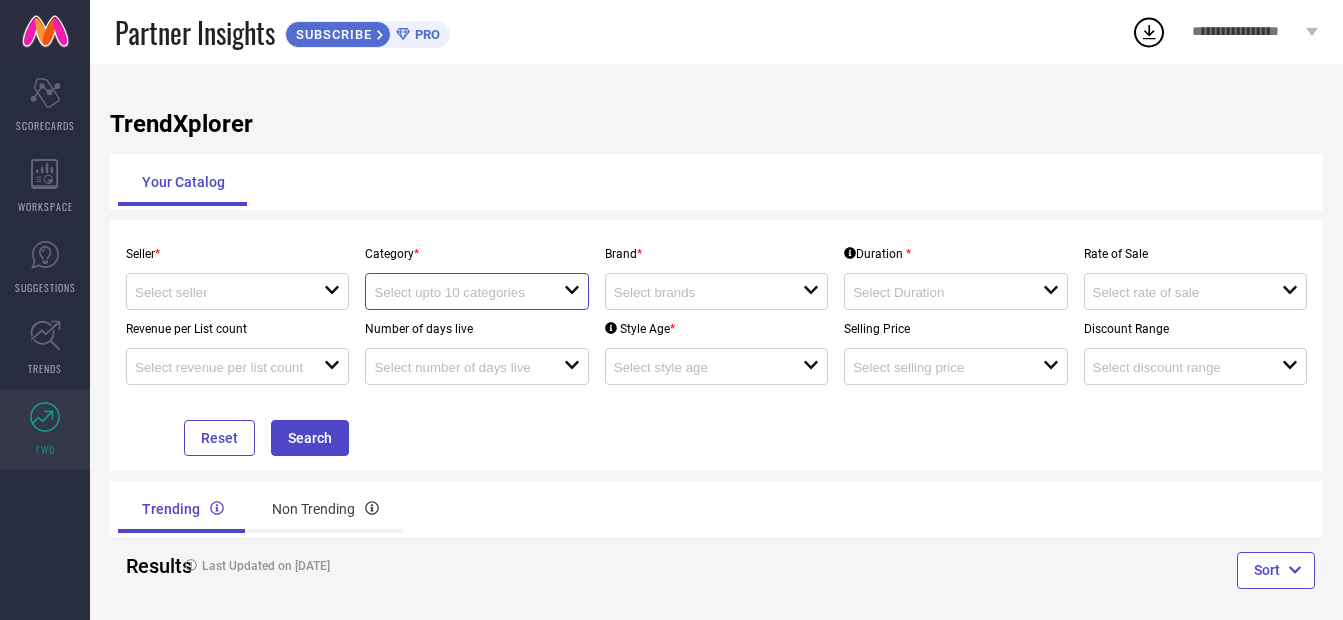 click at bounding box center [459, 292] 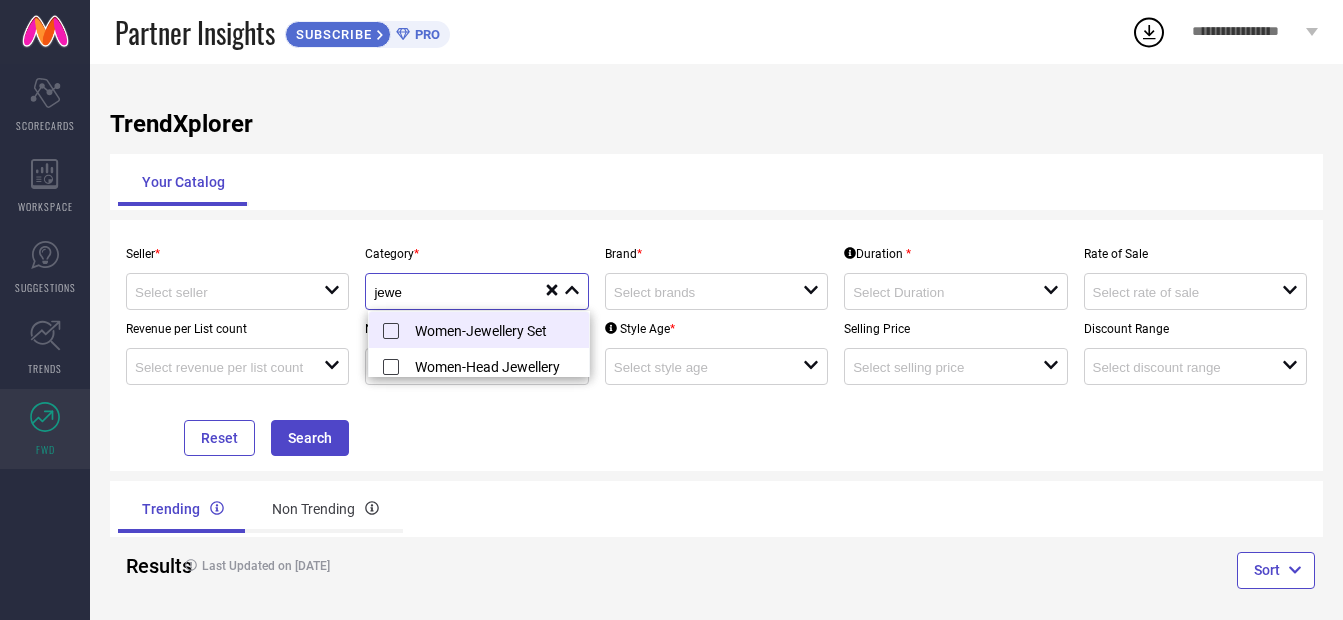 type on "jewe" 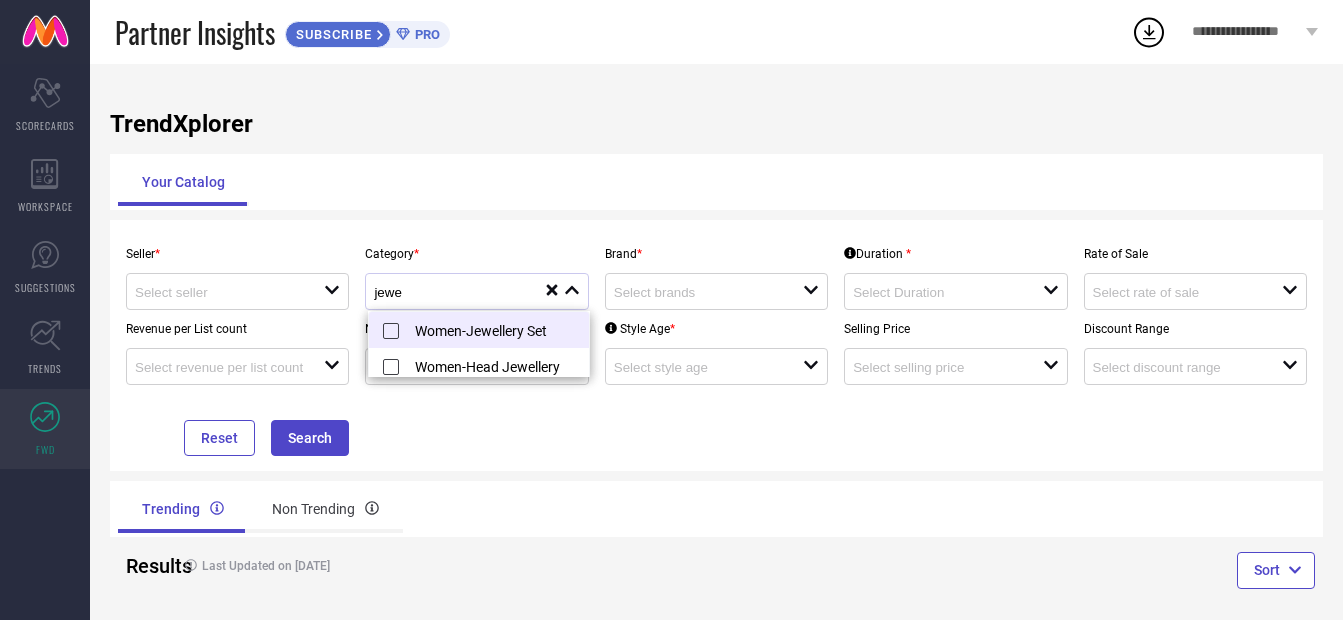click on "Women-Jewellery Set" at bounding box center [489, 330] 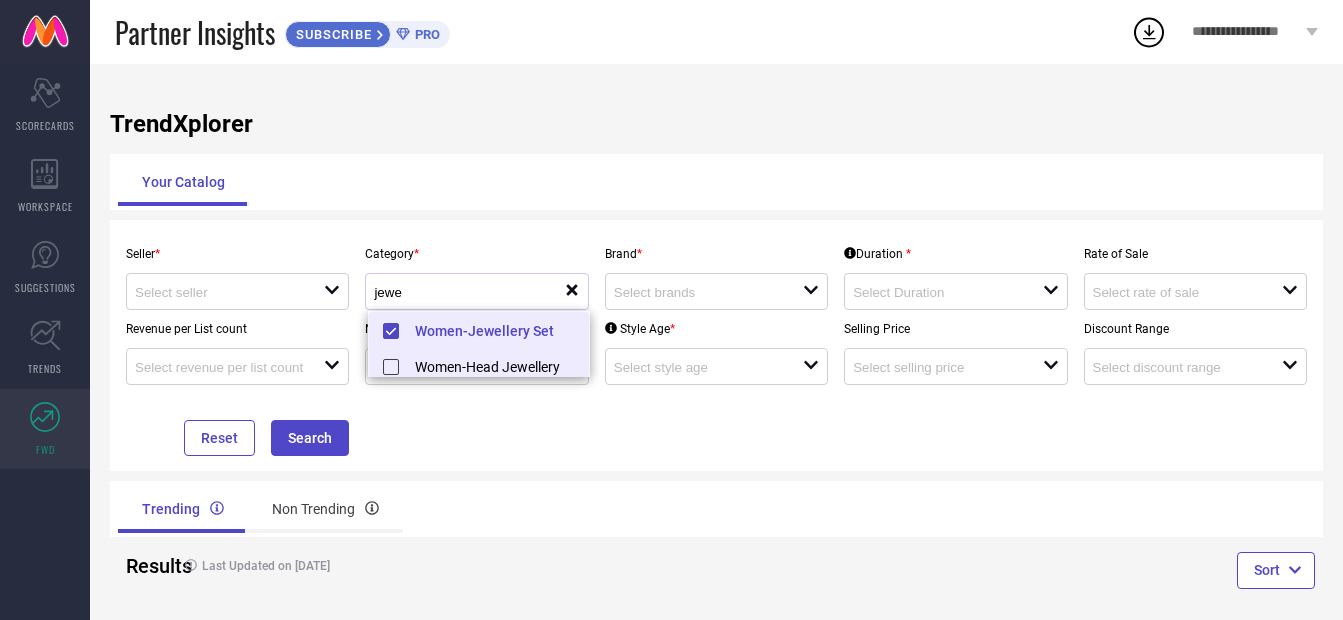 click on "Women-Head Jewellery" at bounding box center (489, 366) 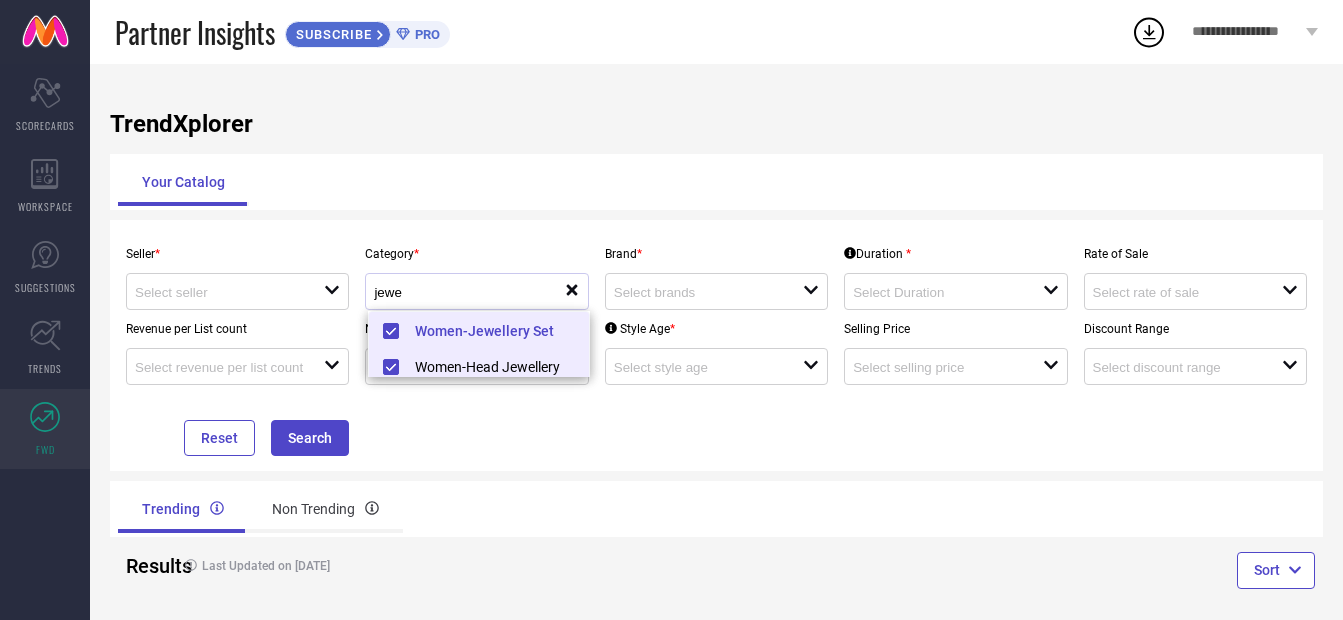 scroll, scrollTop: 6, scrollLeft: 0, axis: vertical 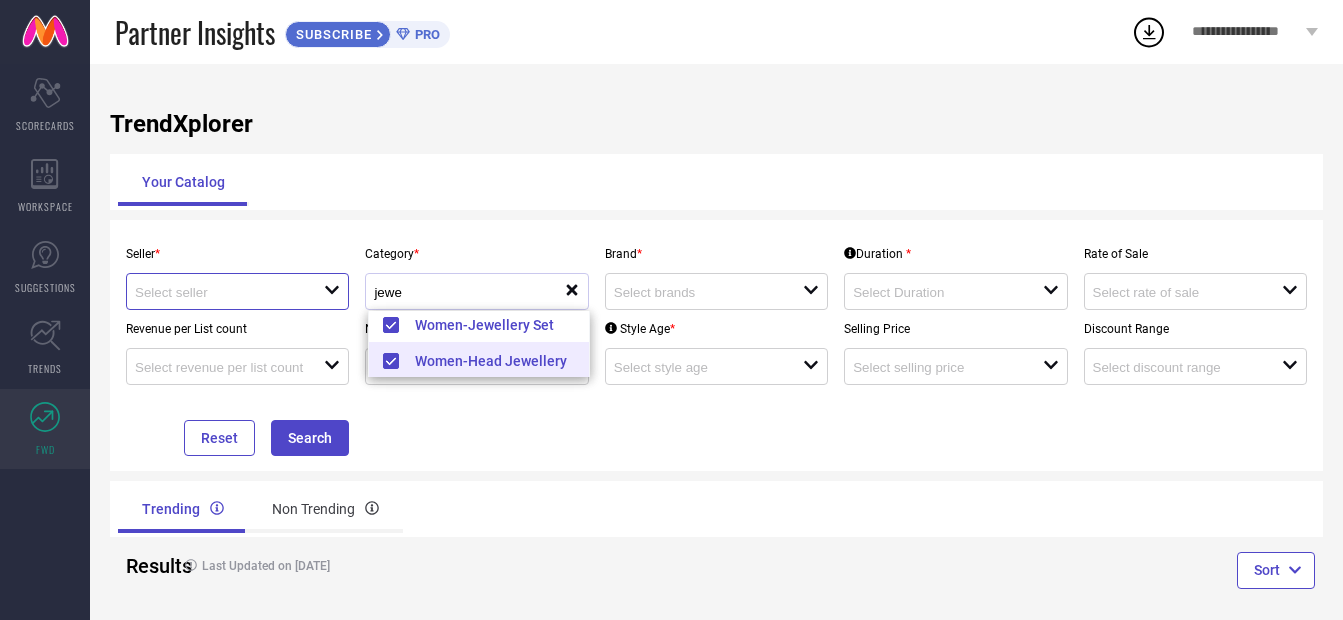 click at bounding box center (220, 292) 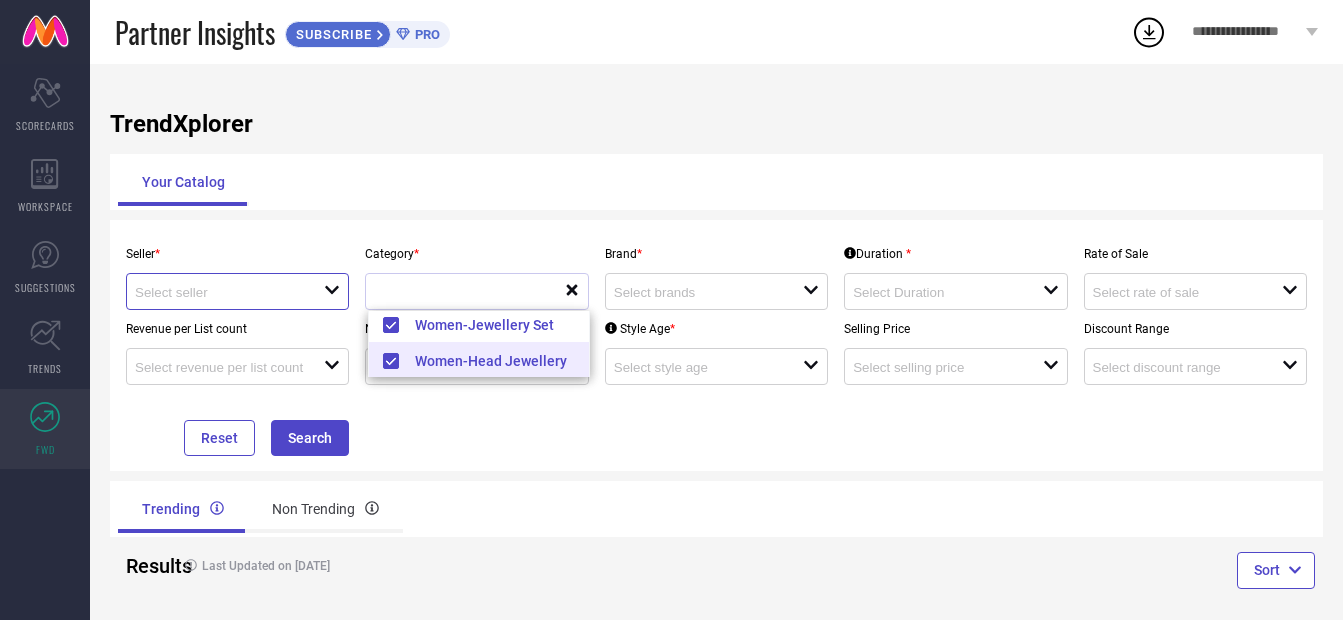 scroll, scrollTop: 0, scrollLeft: 0, axis: both 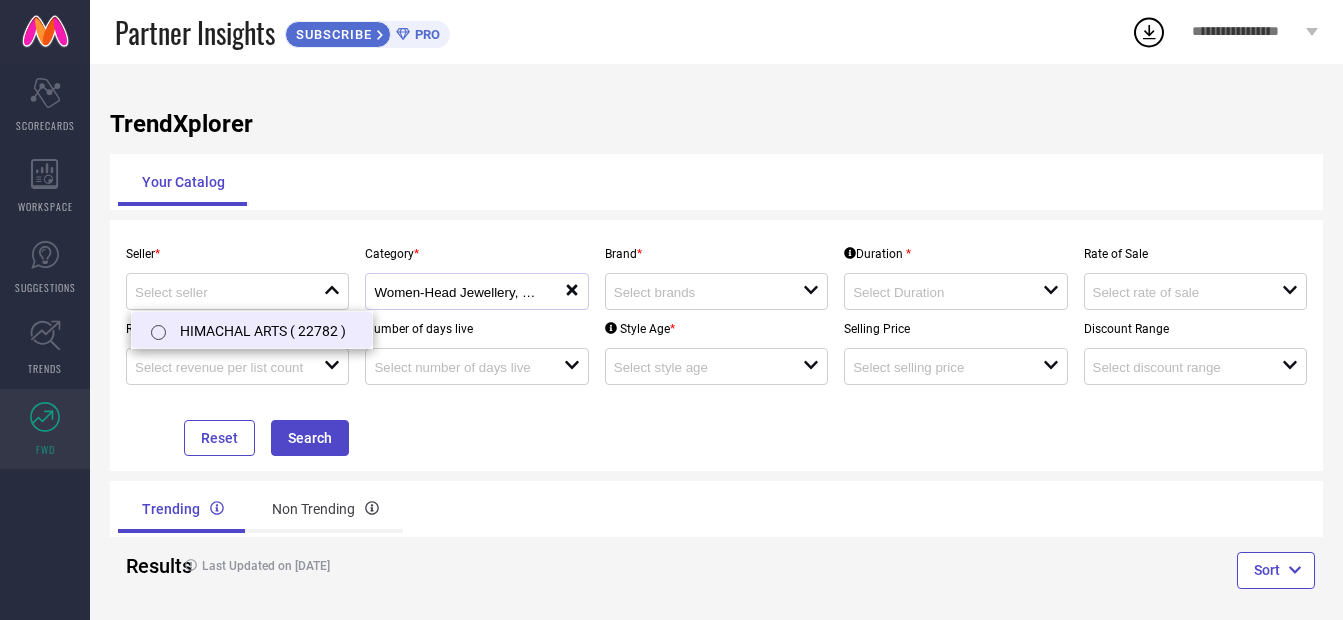 click on "HIMACHAL ARTS ( 22782 )" at bounding box center [252, 330] 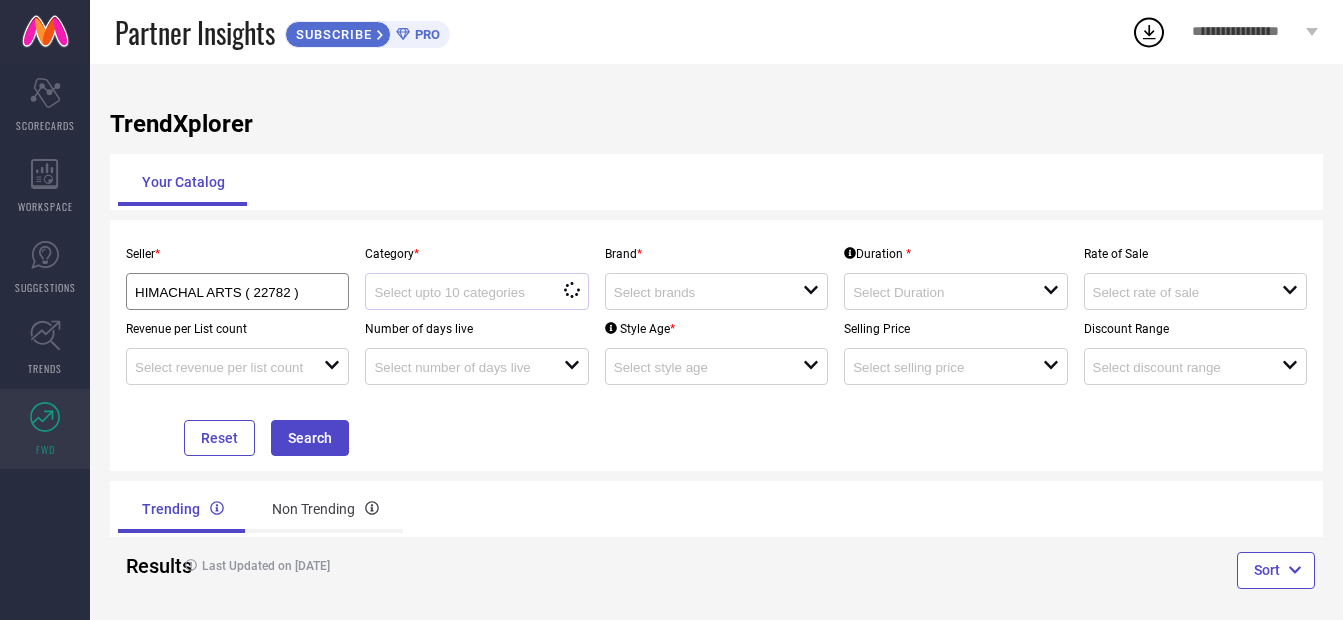 click on "Revenue per List count" at bounding box center [237, 329] 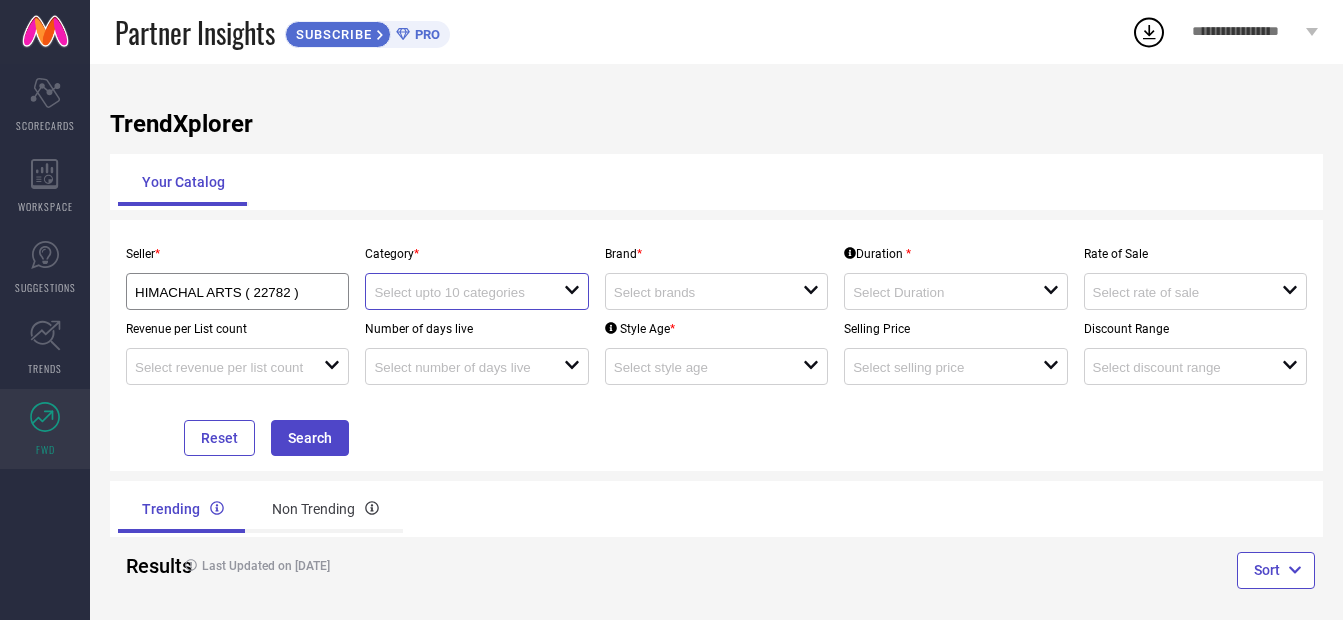 click at bounding box center [459, 292] 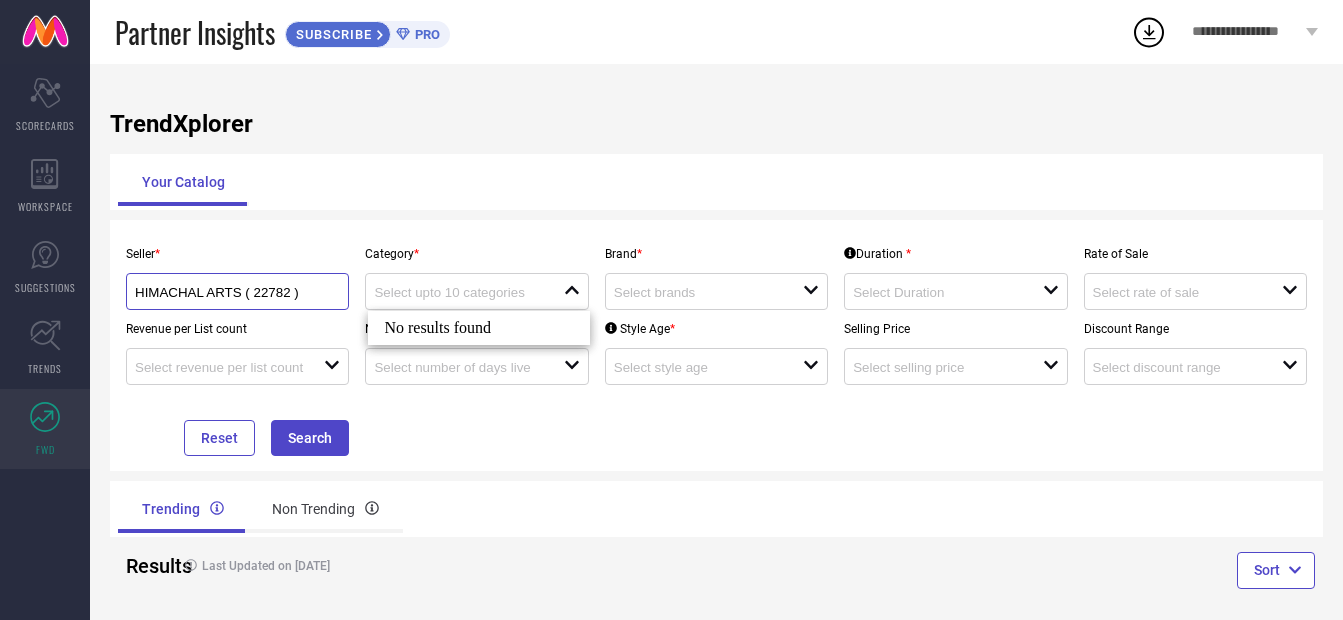 click on "HIMACHAL ARTS ( 22782 )" at bounding box center (227, 292) 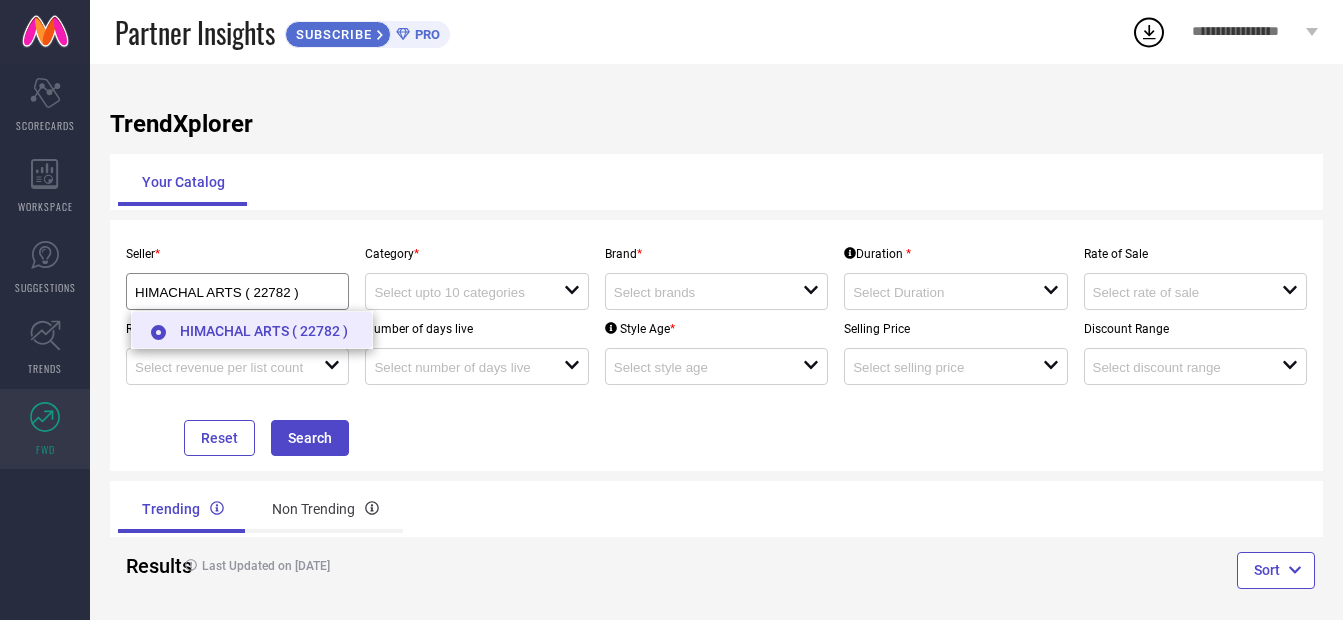 click on "HIMACHAL ARTS ( 22782 )" at bounding box center (252, 330) 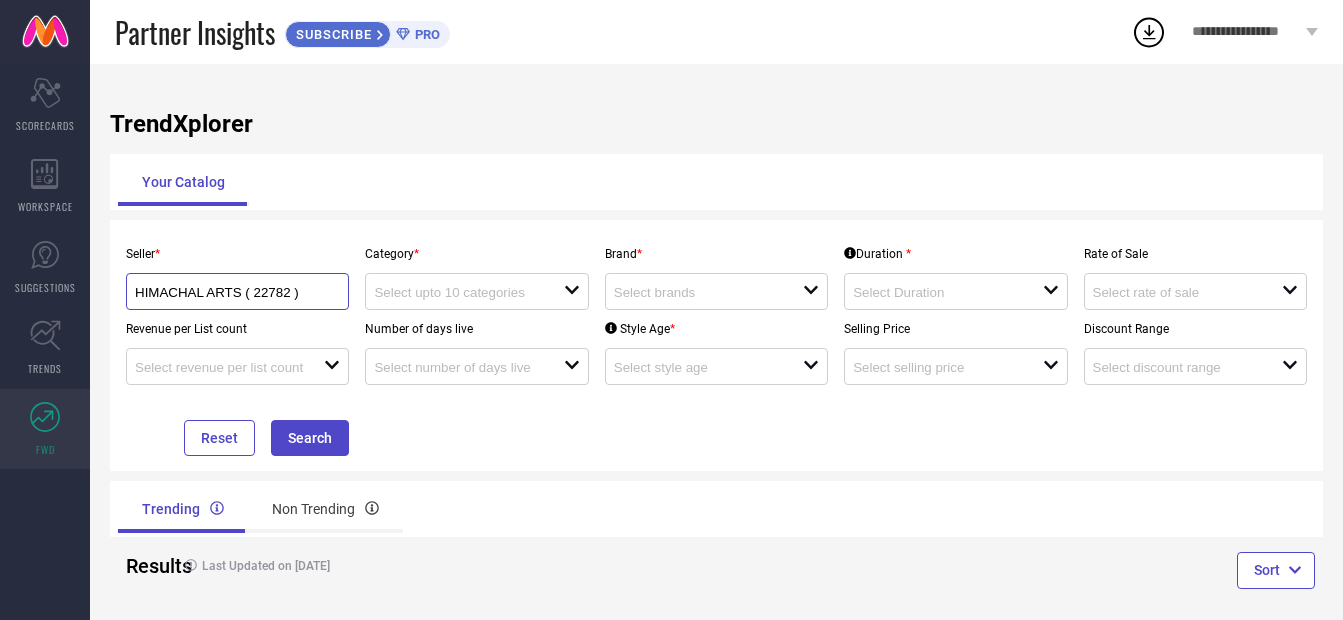 click on "HIMACHAL ARTS ( 22782 )" at bounding box center [227, 292] 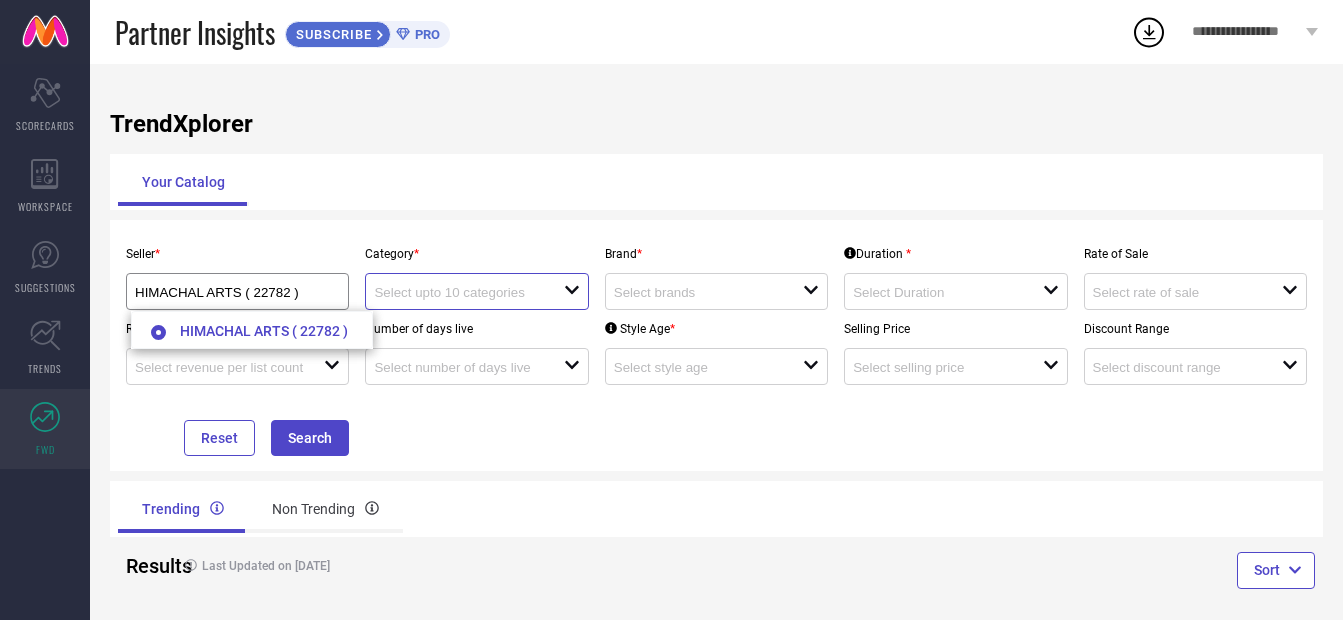 click at bounding box center [459, 292] 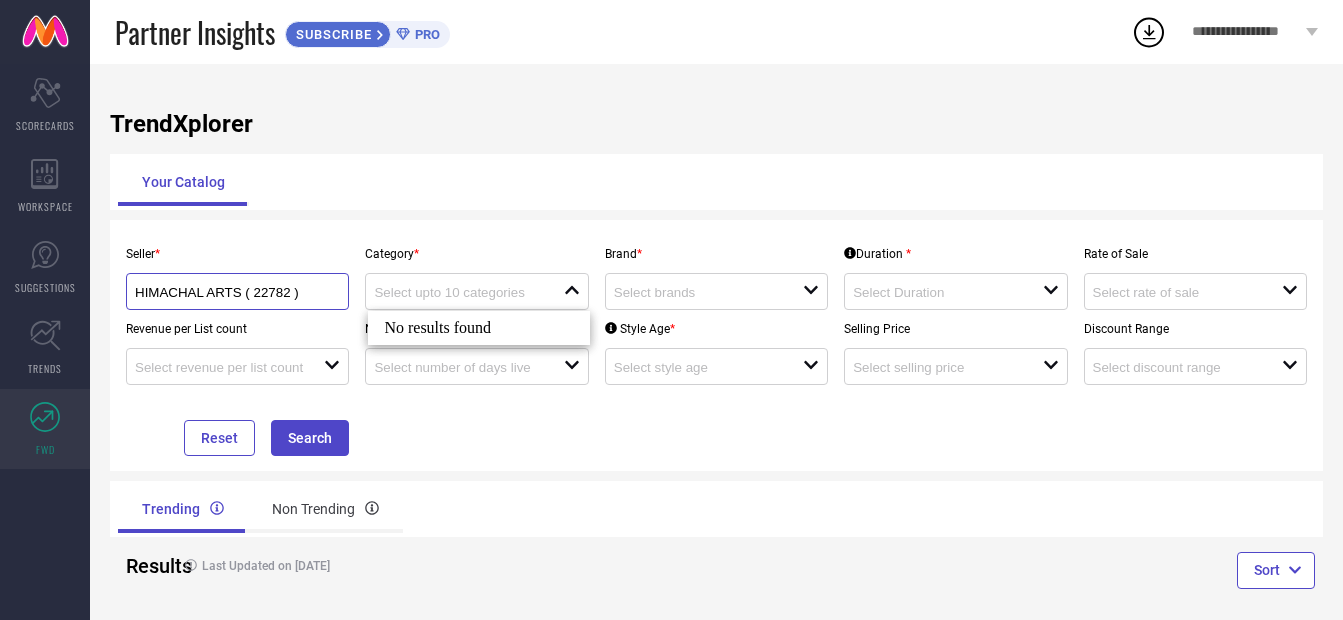 click on "HIMACHAL ARTS ( 22782 )" at bounding box center [227, 292] 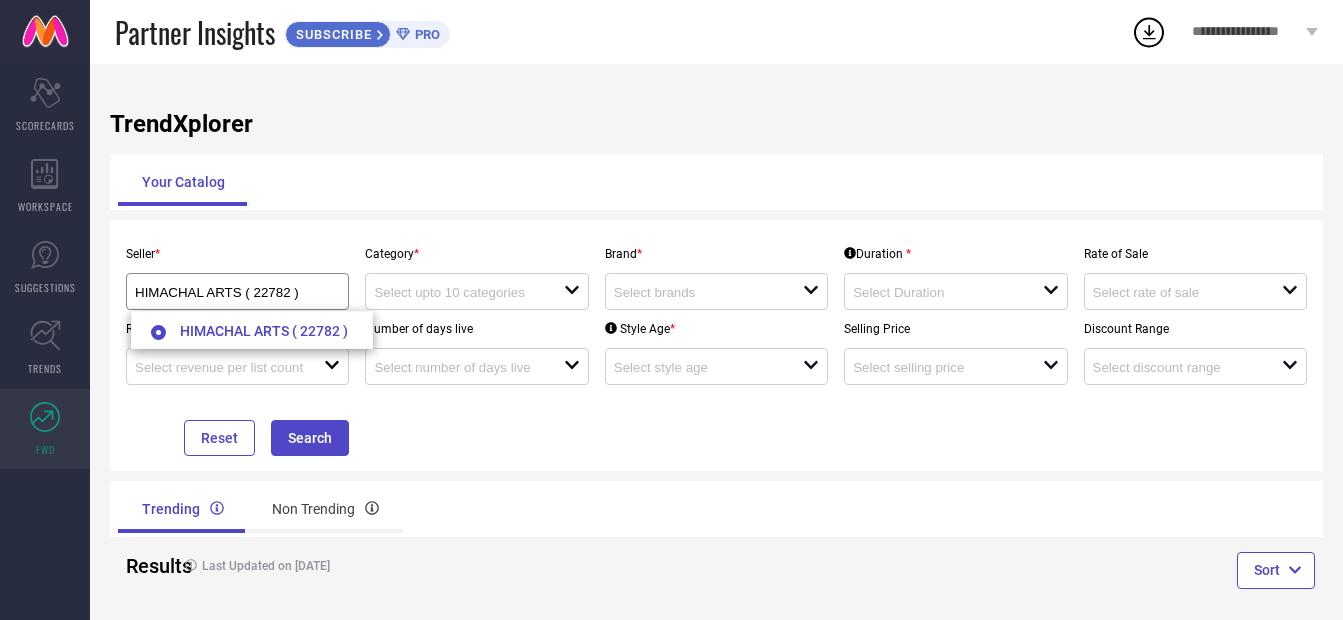 click at bounding box center [158, 332] 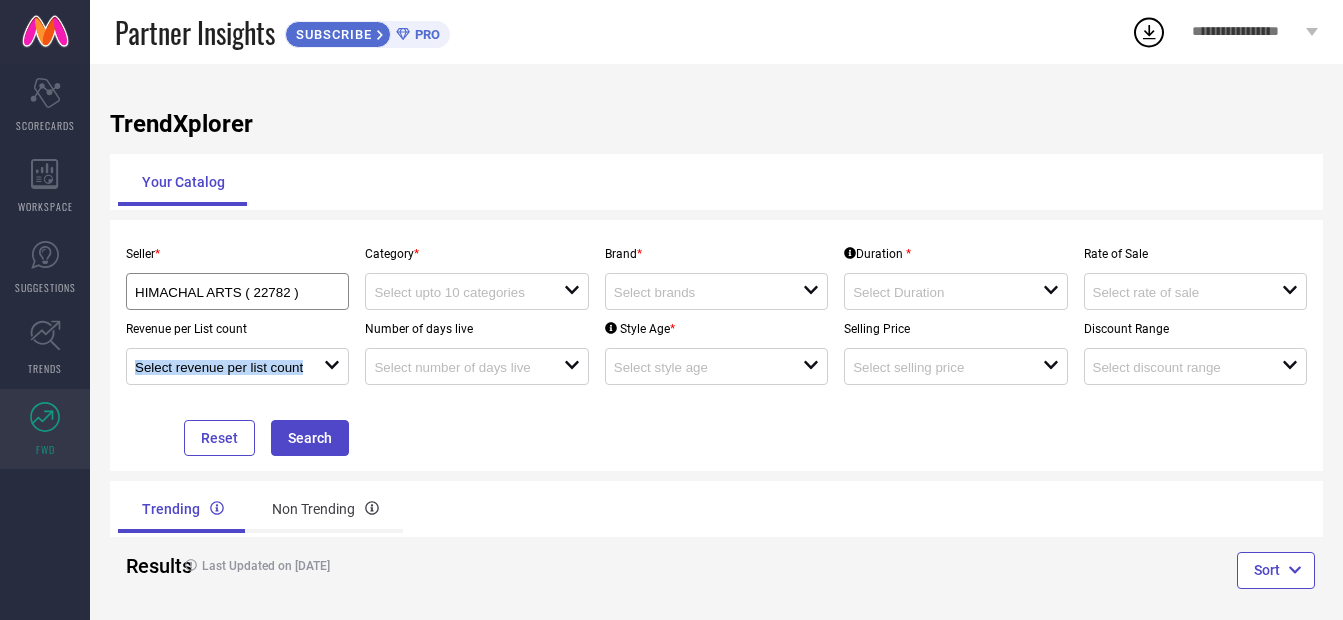 click on "Revenue per List count open" at bounding box center [237, 347] 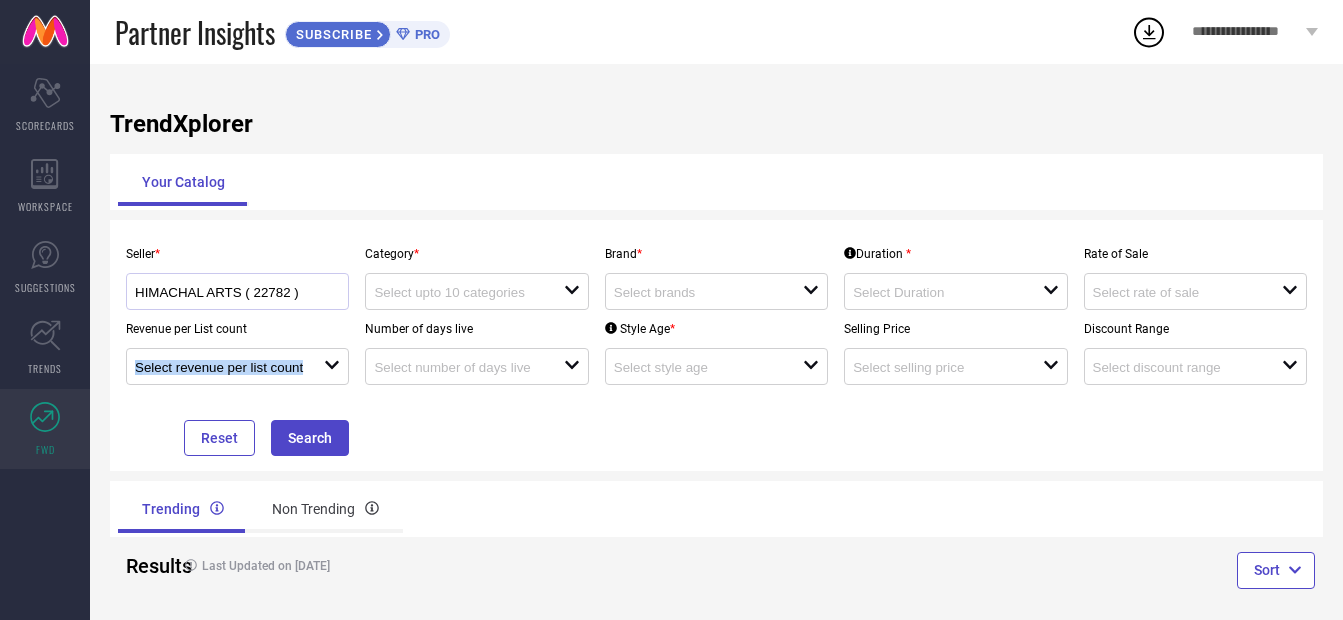 drag, startPoint x: 157, startPoint y: 338, endPoint x: 309, endPoint y: 285, distance: 160.97516 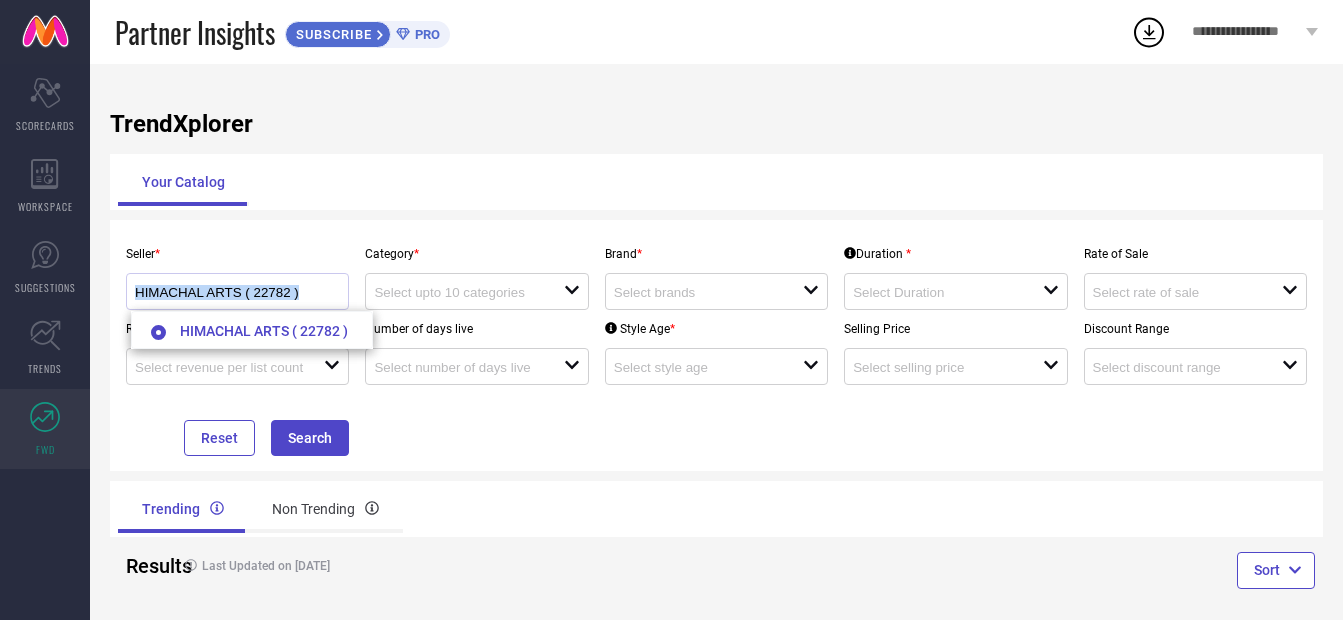 click on "HIMACHAL ARTS ( 22782 )" at bounding box center (237, 291) 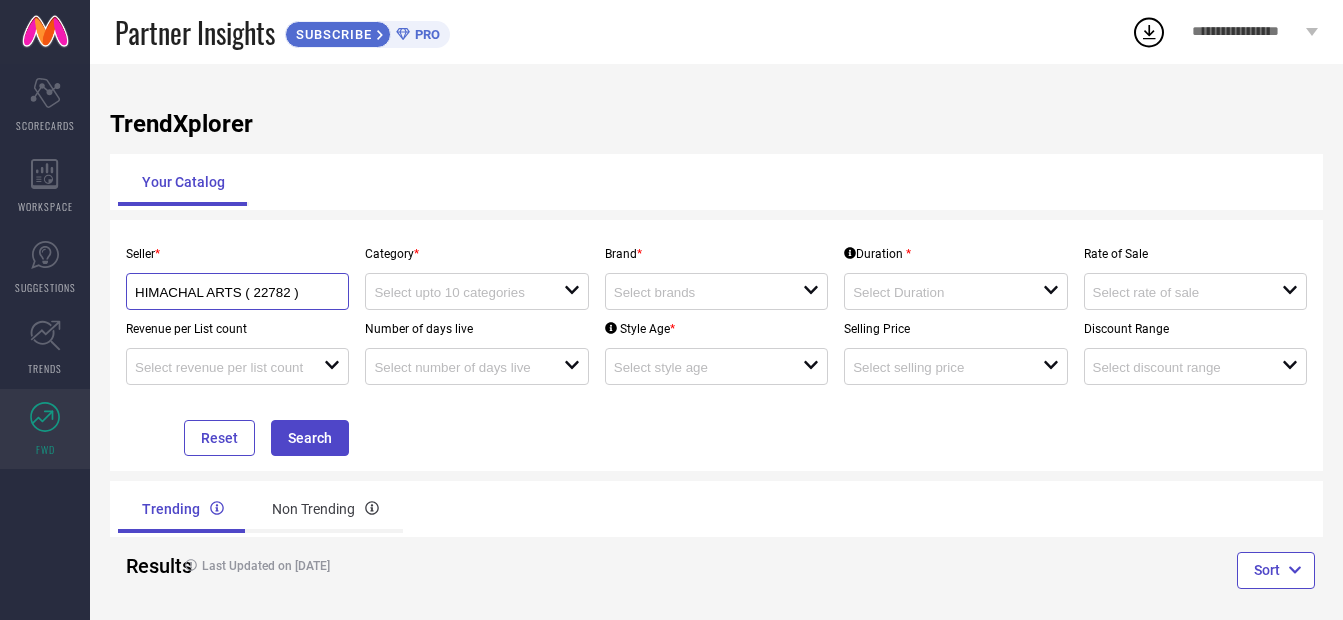 click on "HIMACHAL ARTS ( 22782 )" at bounding box center (227, 292) 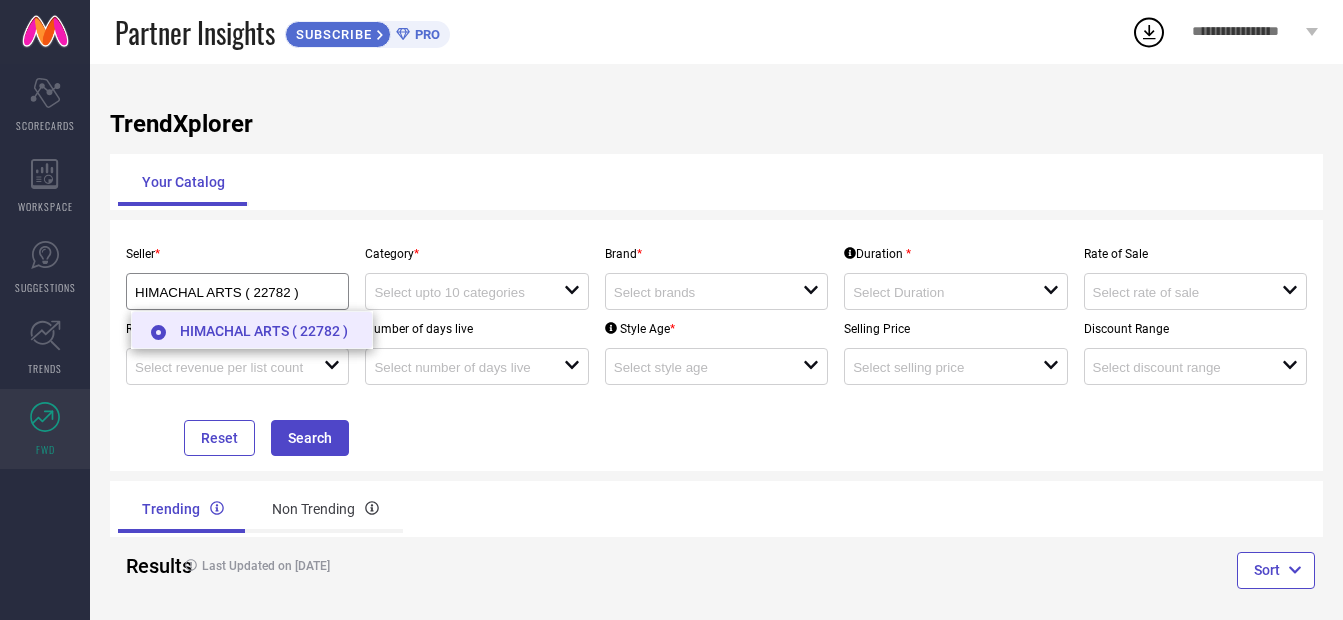 click at bounding box center [158, 332] 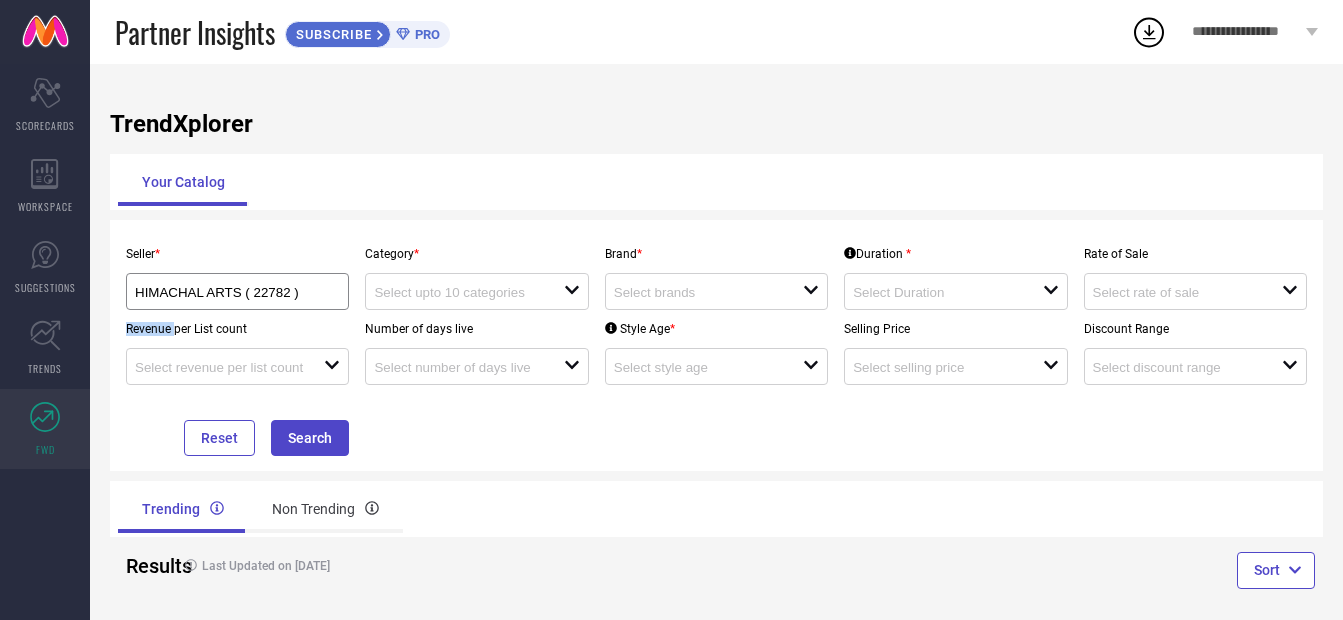 click on "Revenue per List count" at bounding box center (237, 329) 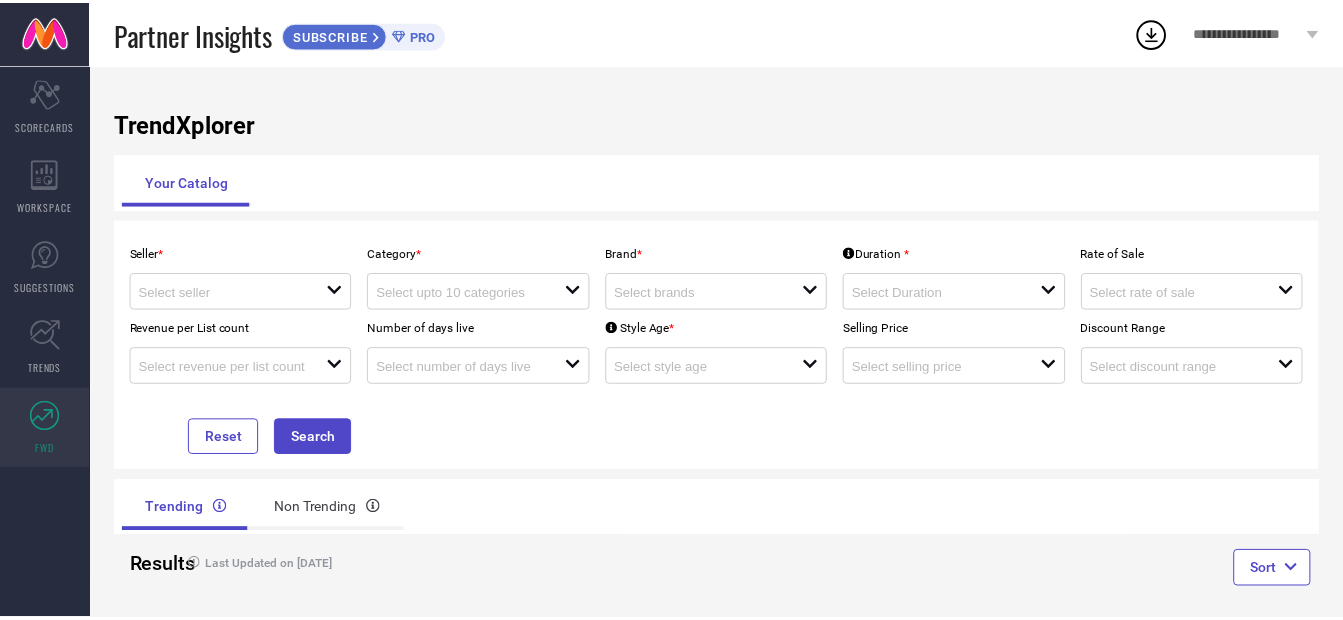 scroll, scrollTop: 0, scrollLeft: 0, axis: both 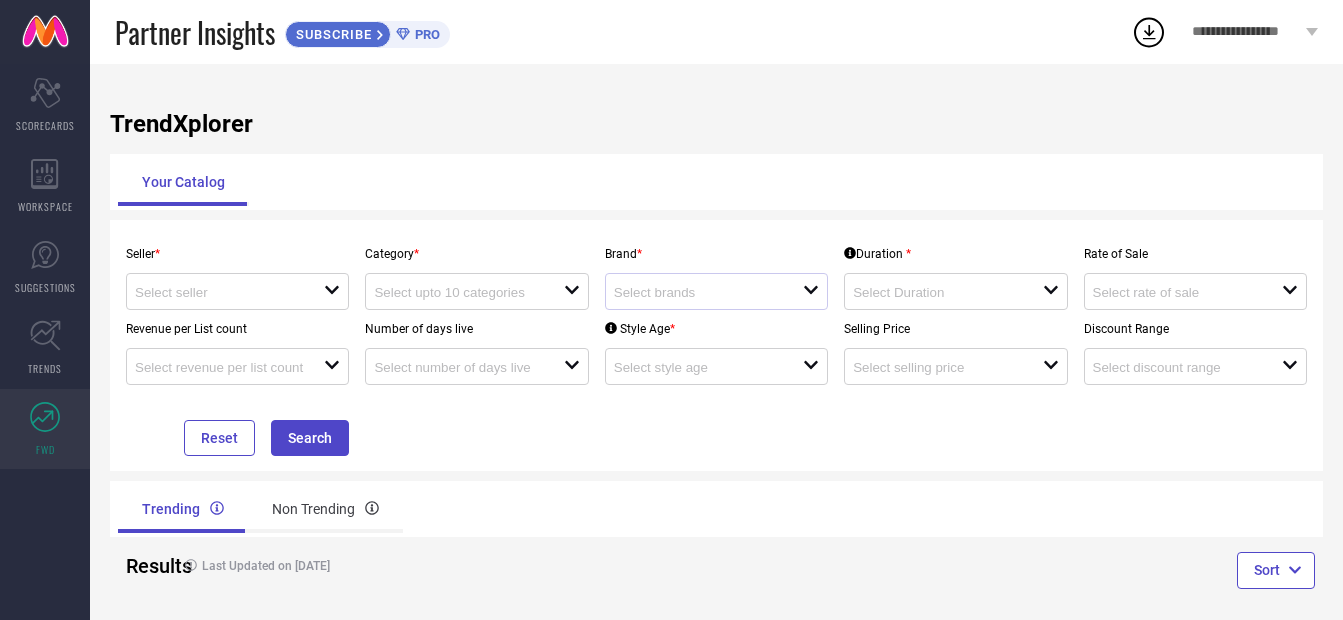 click on "open" at bounding box center (716, 291) 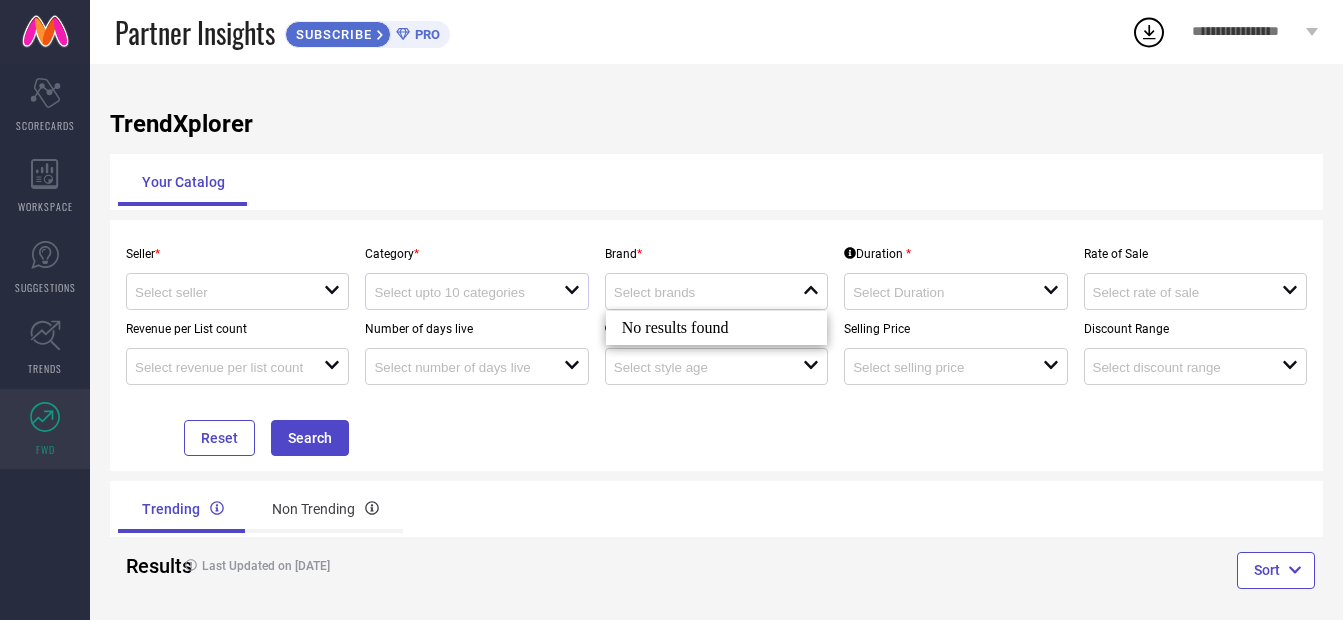 click on "open" at bounding box center [476, 291] 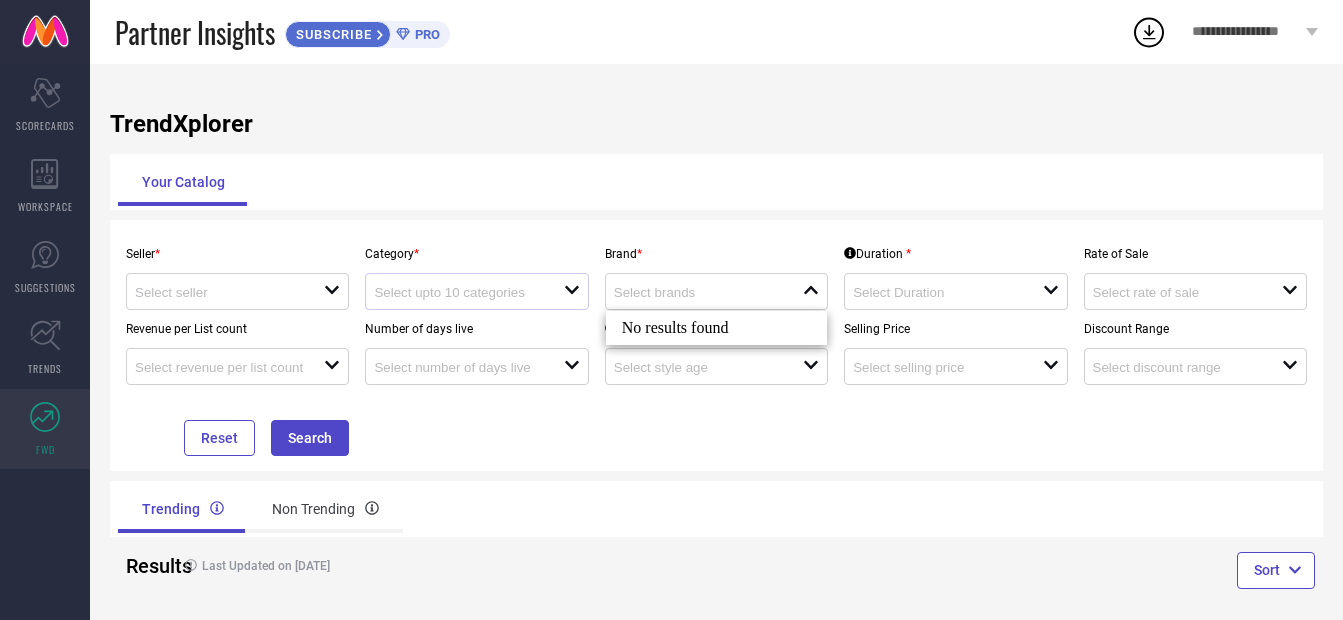 click on "open" at bounding box center (476, 291) 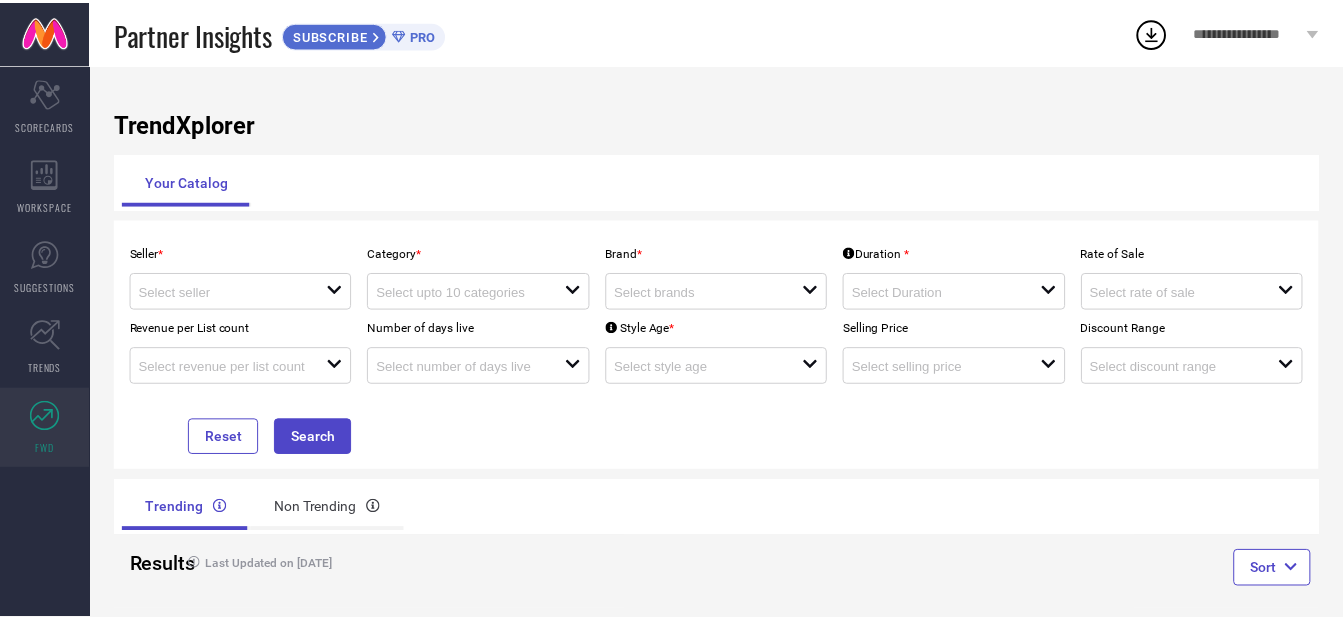 scroll, scrollTop: 0, scrollLeft: 0, axis: both 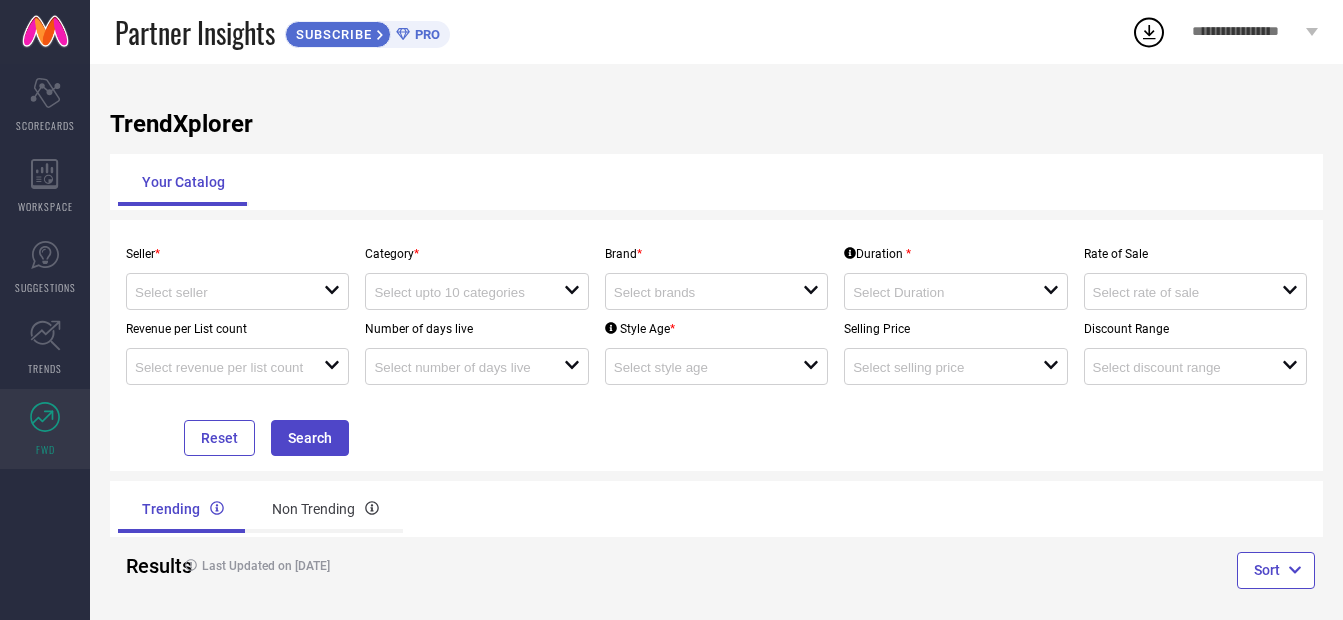 click 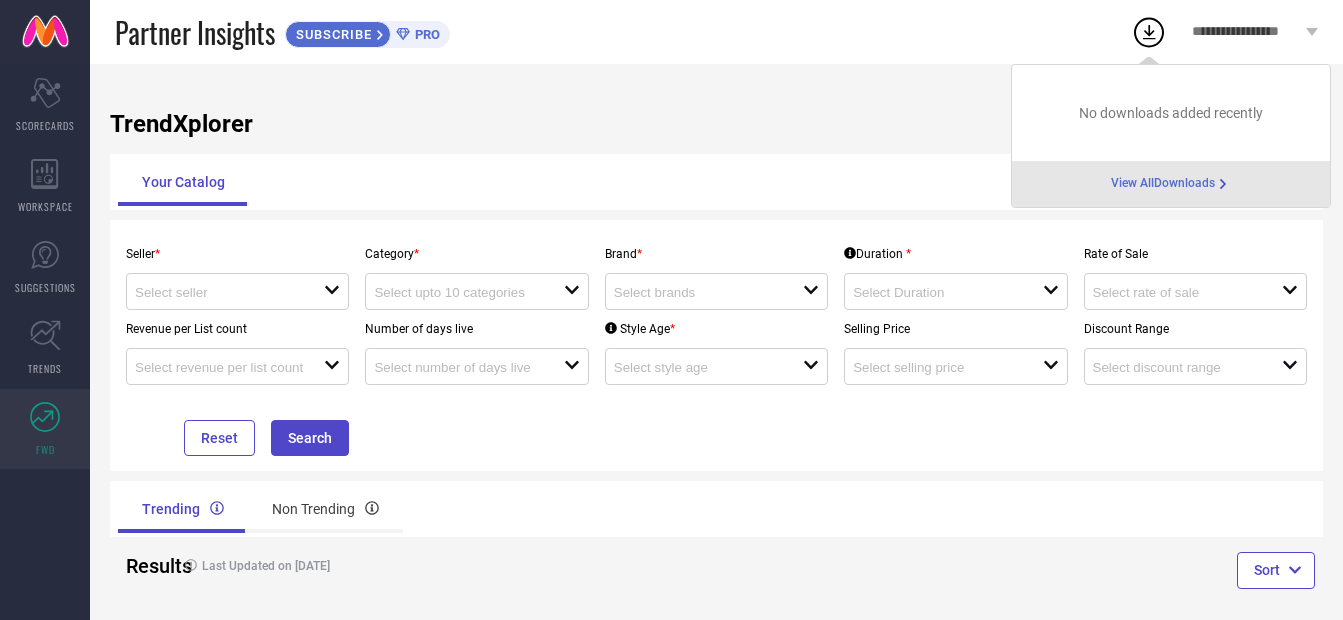 click on "View All   Downloads" at bounding box center [1163, 184] 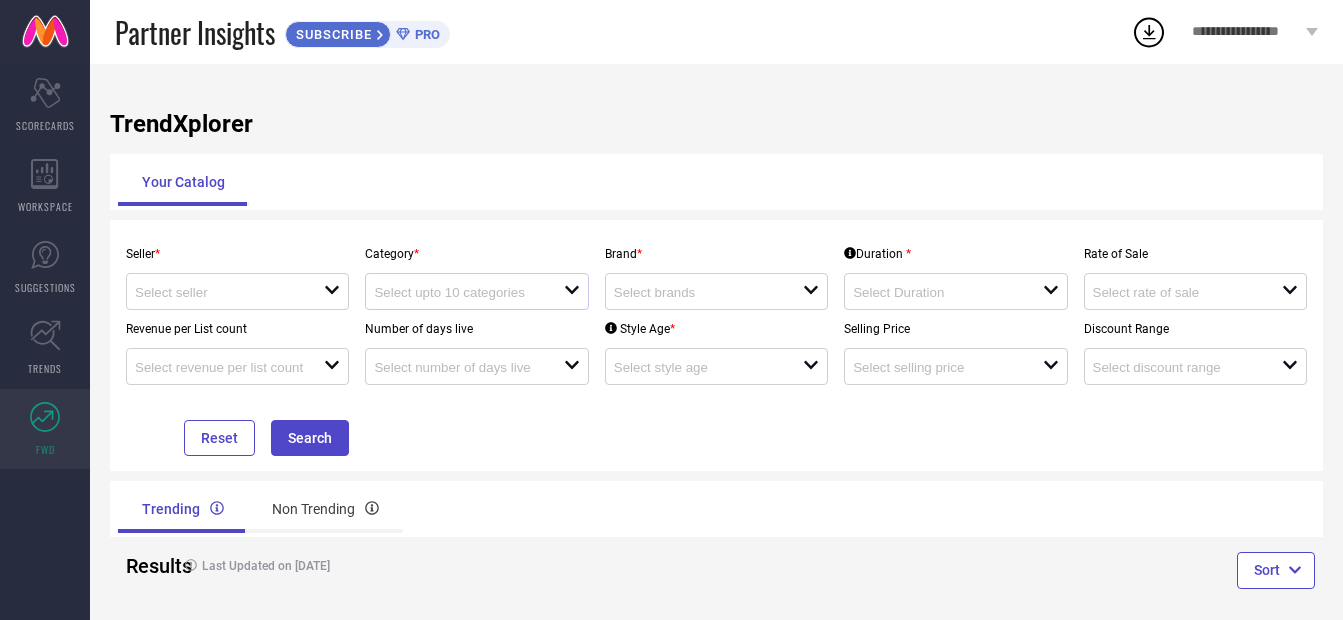 click at bounding box center [468, 291] 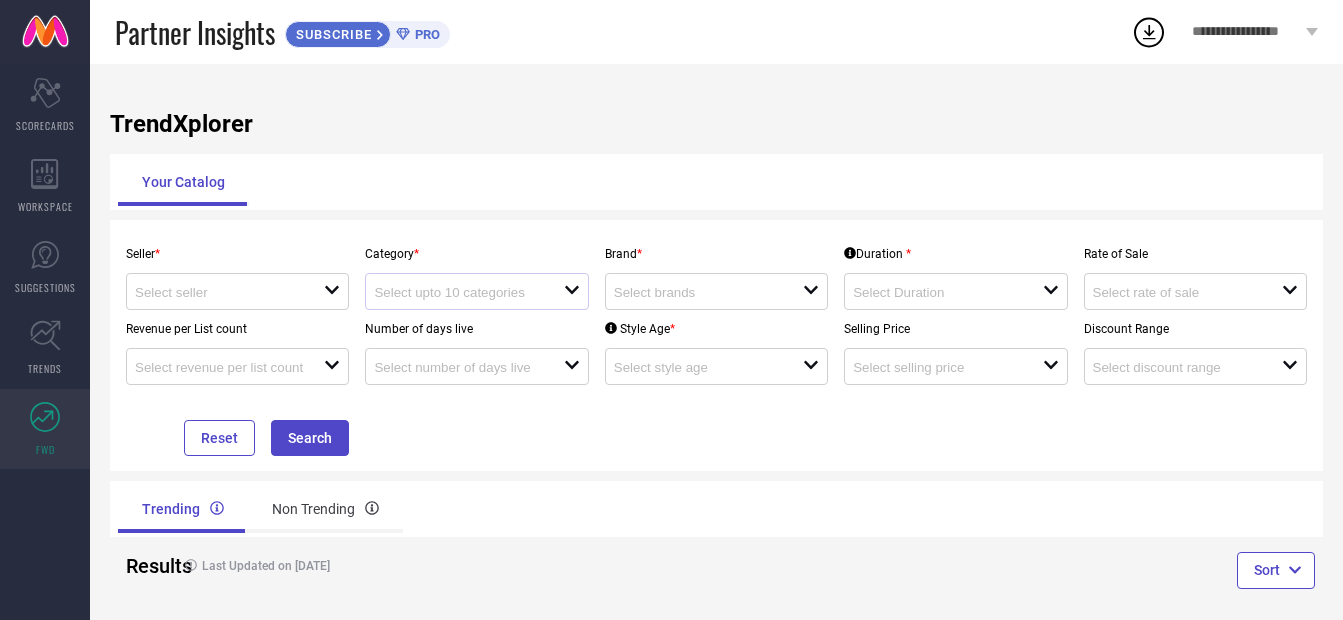 click at bounding box center (468, 291) 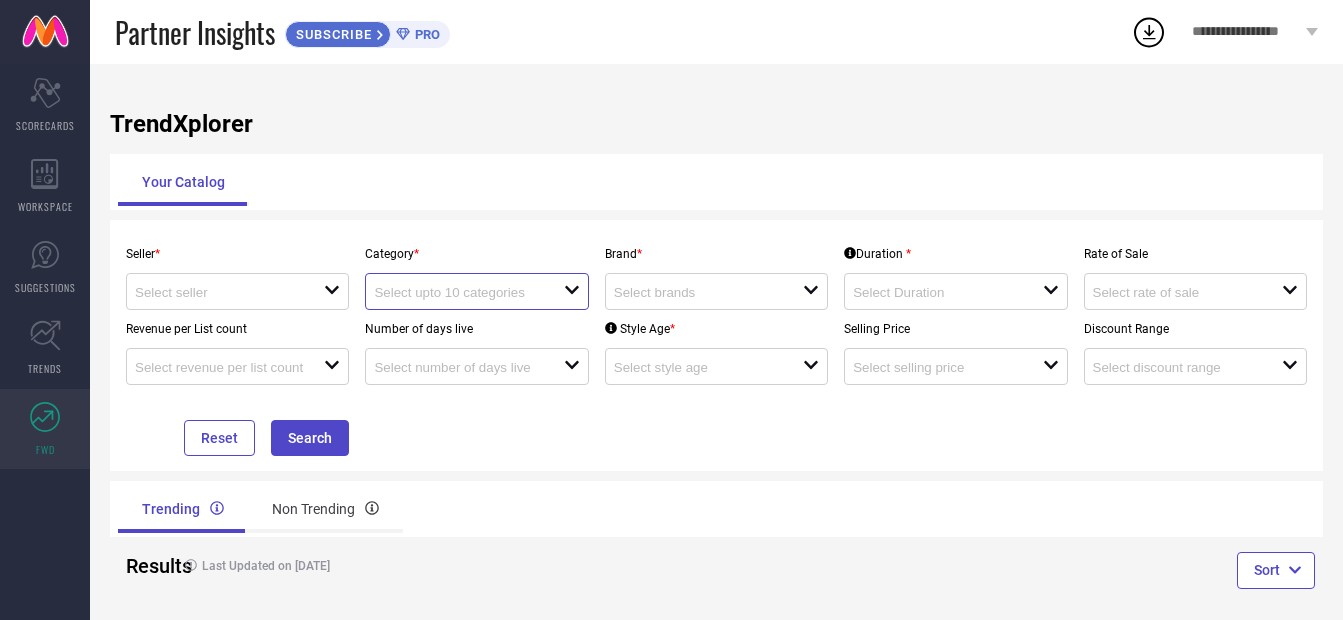 click at bounding box center (459, 292) 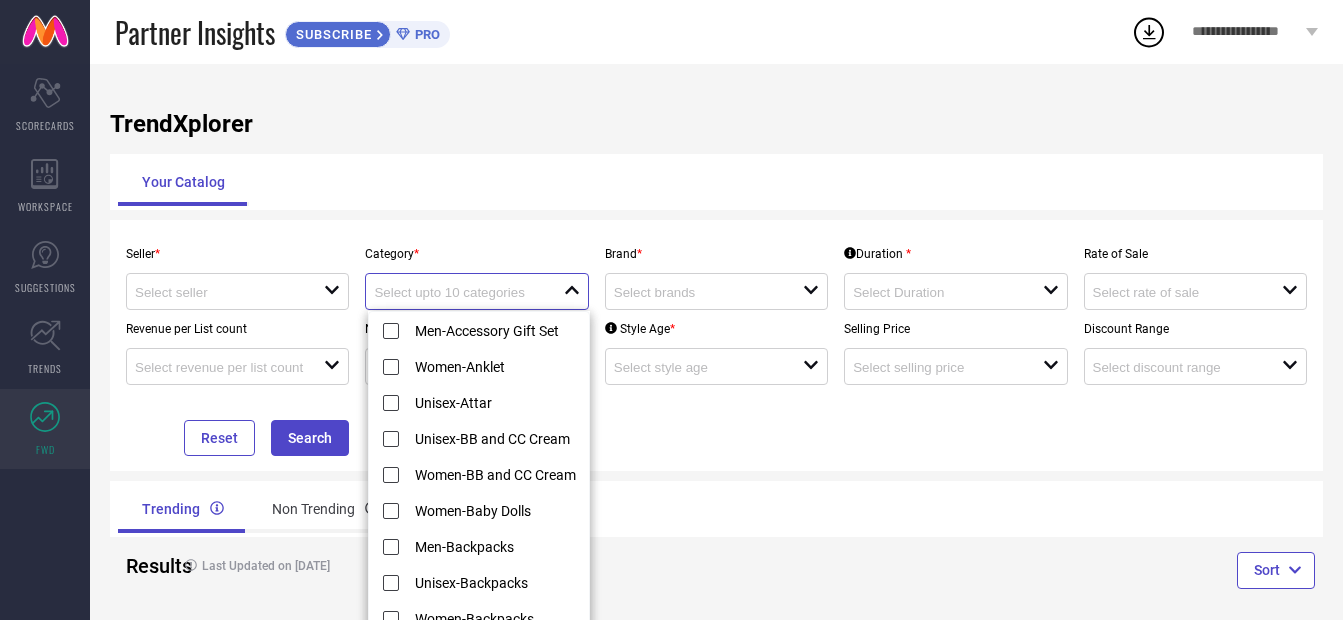 click at bounding box center (459, 292) 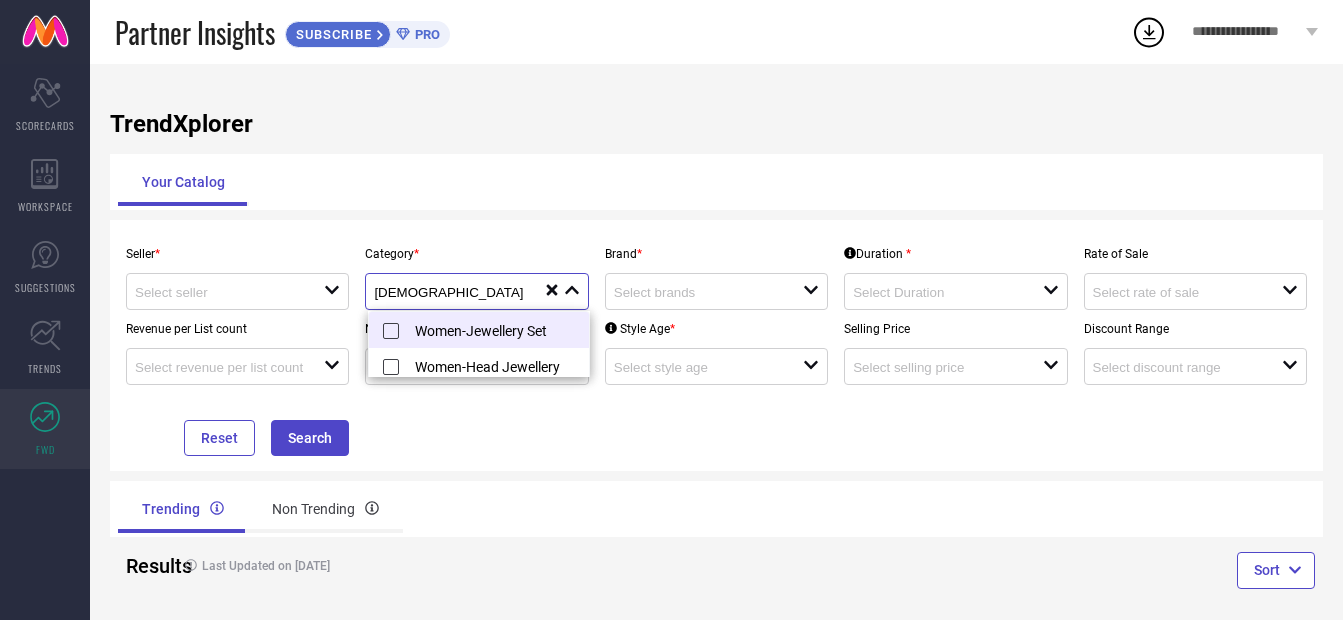 type on "[DEMOGRAPHIC_DATA]" 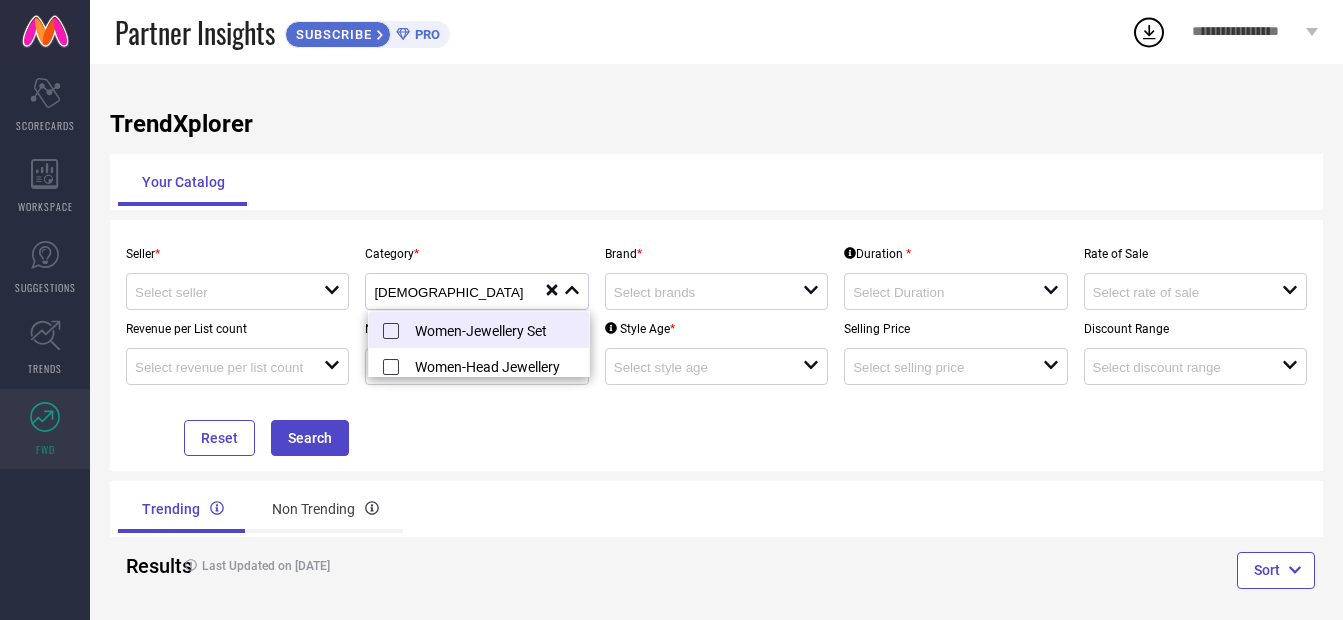 click on "Women-Jewellery Set" at bounding box center (489, 330) 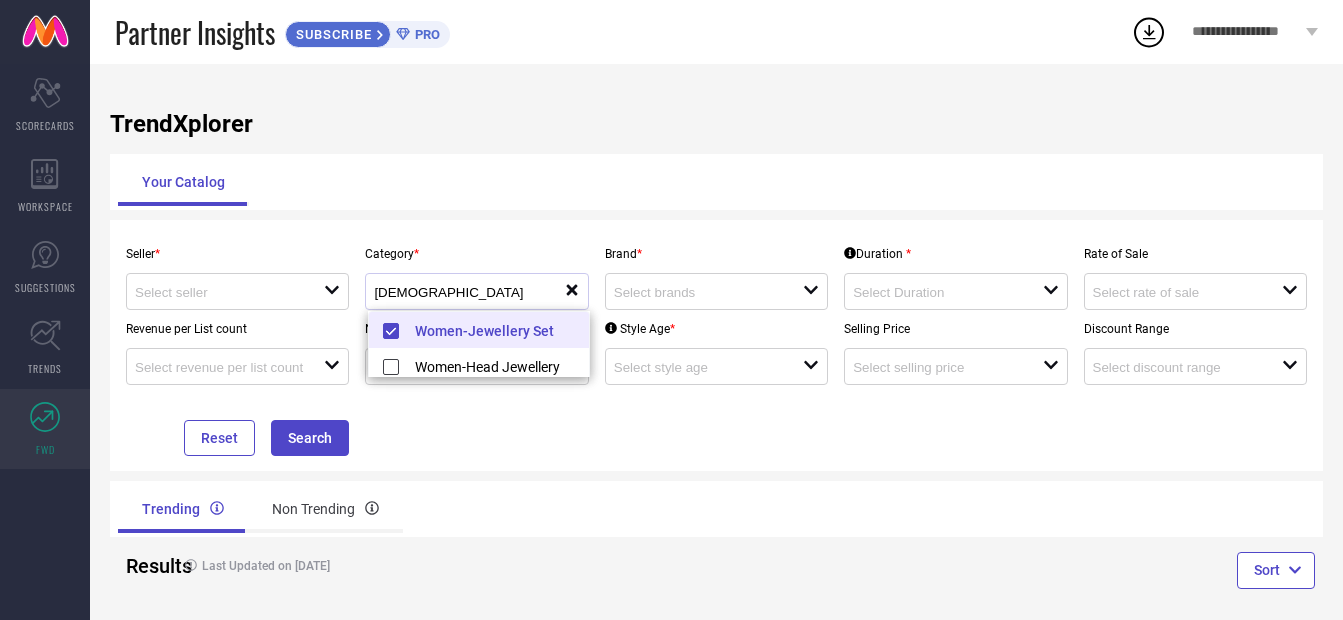 click on "Women-Jewellery Set" at bounding box center (489, 330) 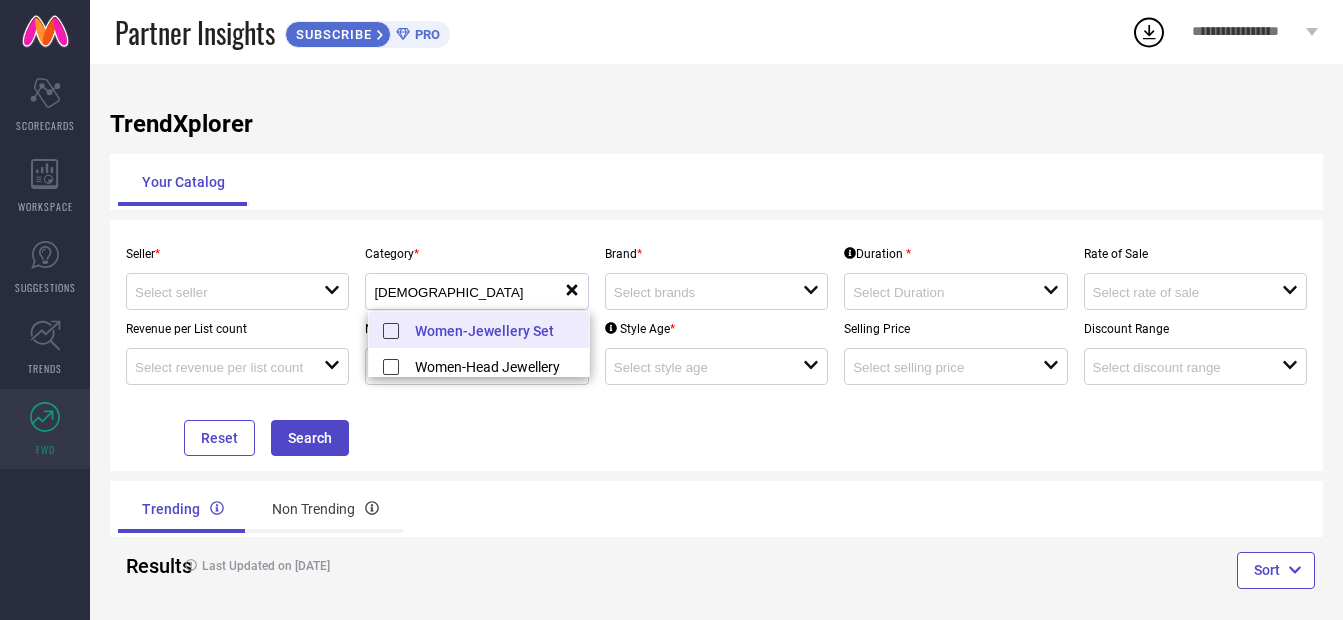 click on "Women-Jewellery Set" at bounding box center [489, 330] 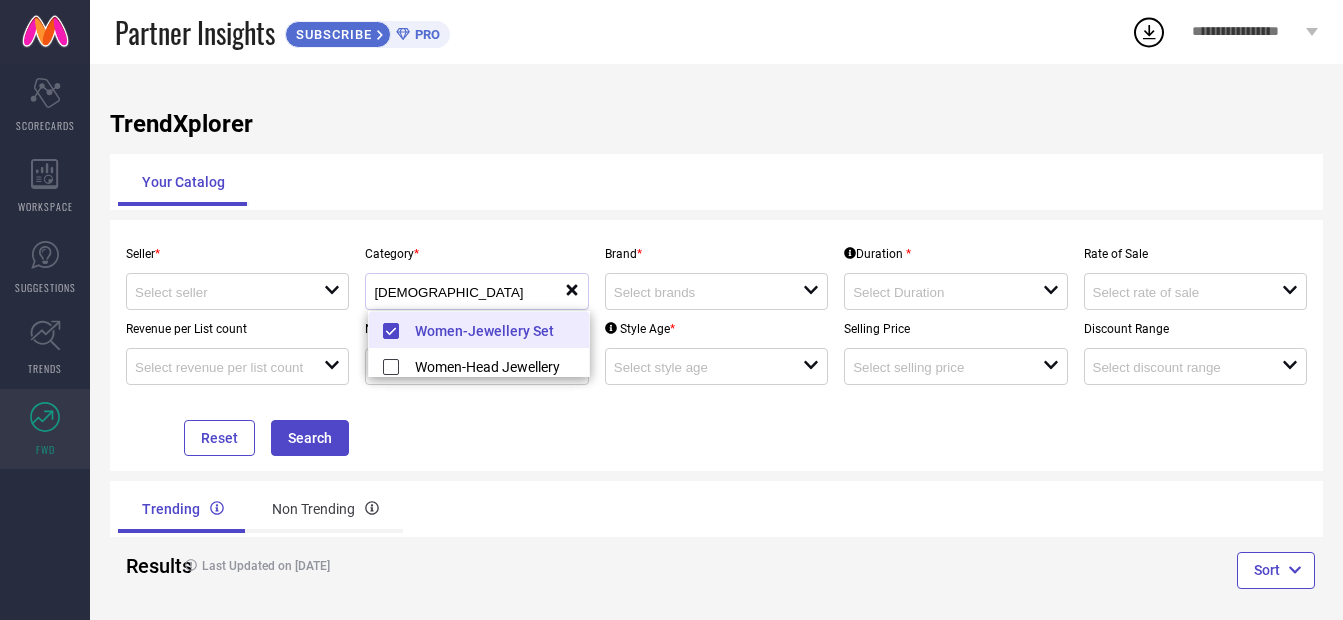 click on "Seller  * open Category  * [DEMOGRAPHIC_DATA] reset Brand  * open  Duration   * open Rate of Sale open Revenue per List count open Number of days live open   Style Age * open Selling Price open Discount Range open Reset Search" at bounding box center [716, 345] 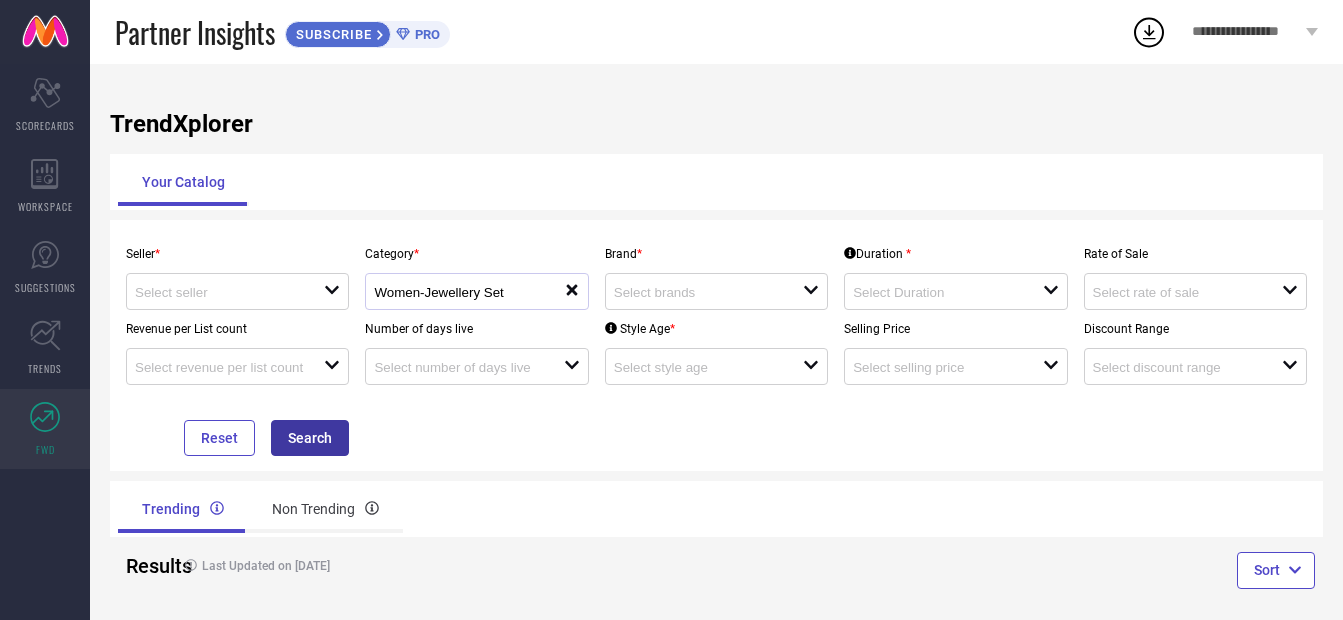 click on "Search" at bounding box center [310, 438] 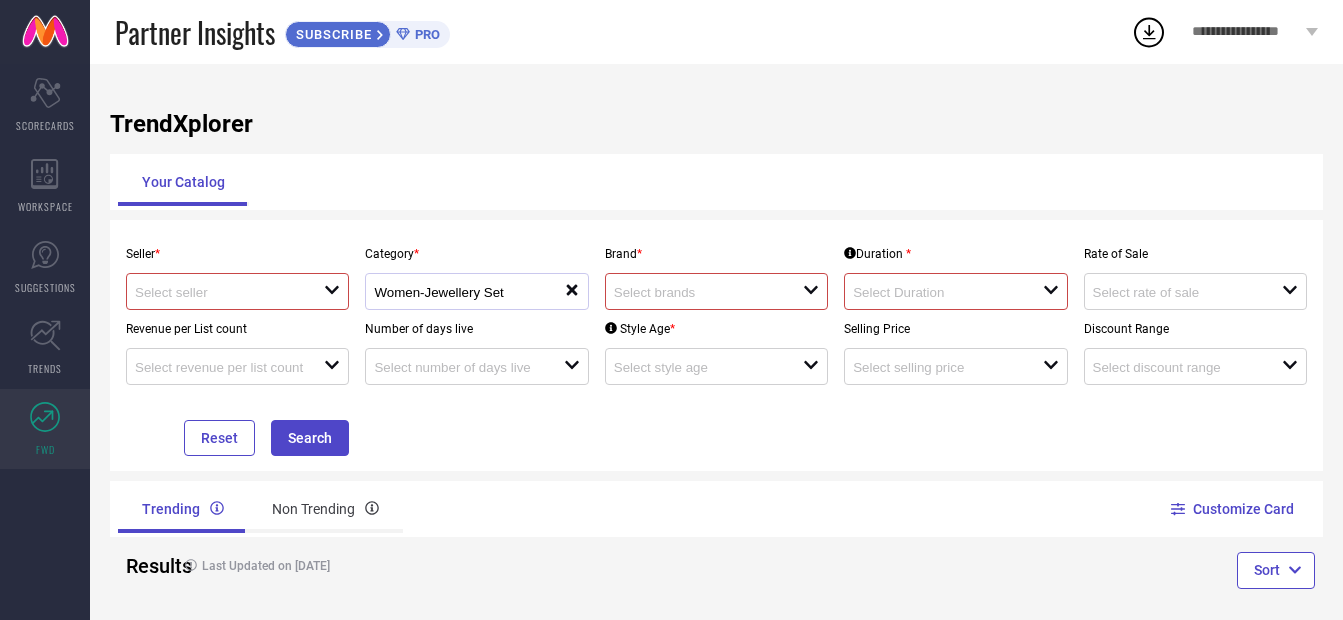 click on "open" at bounding box center [716, 291] 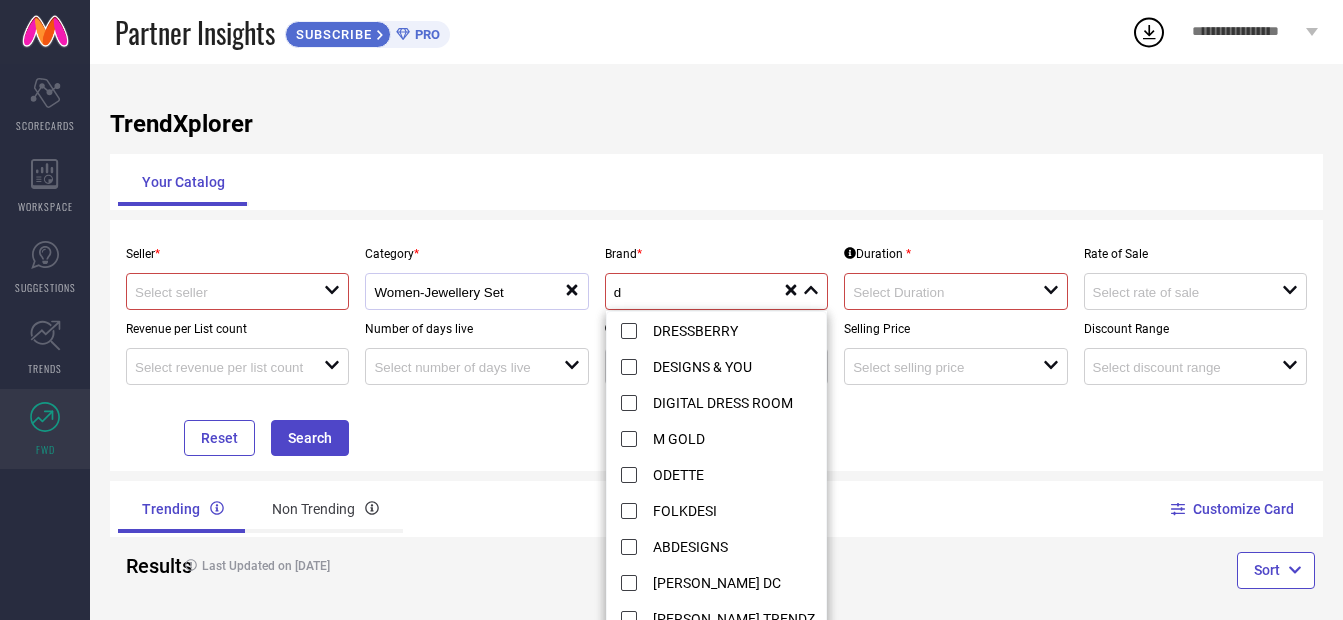 type on "d" 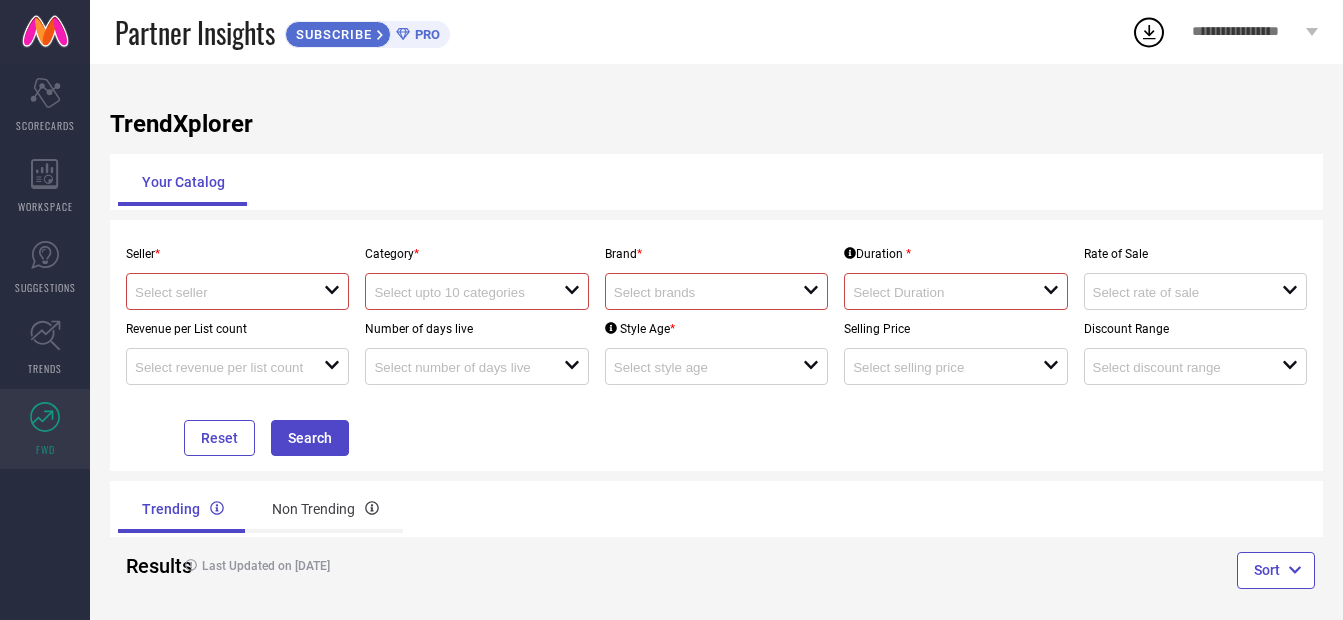 click at bounding box center [468, 291] 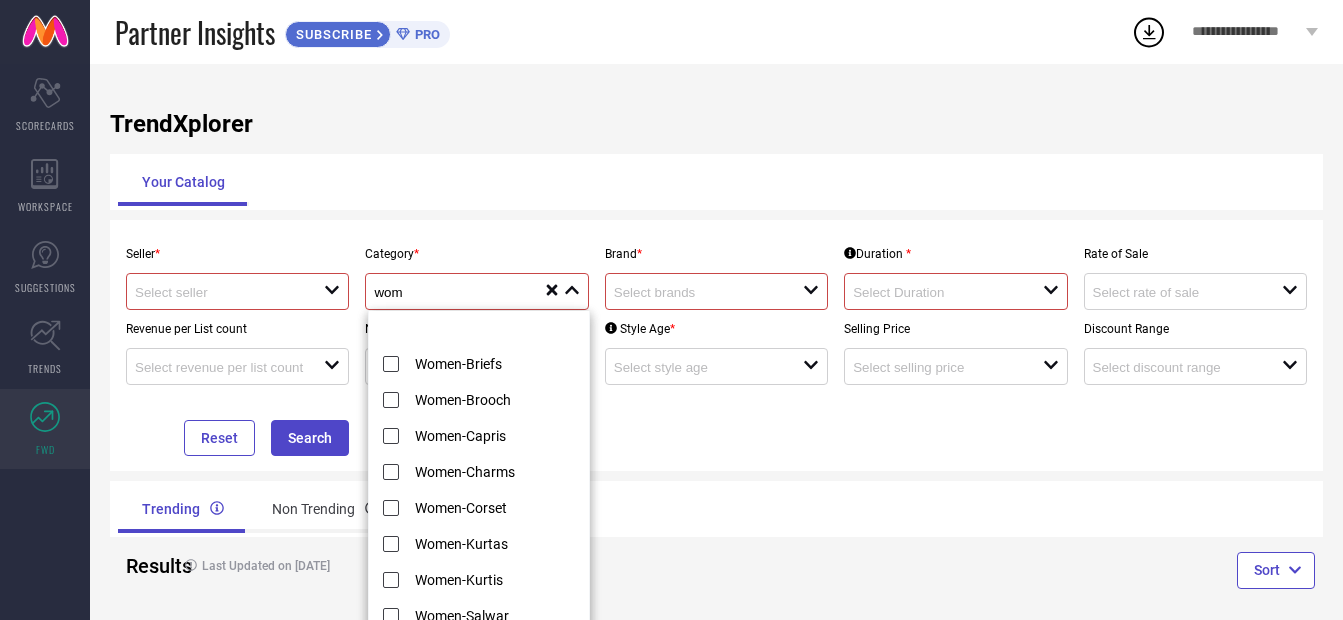 scroll, scrollTop: 800, scrollLeft: 0, axis: vertical 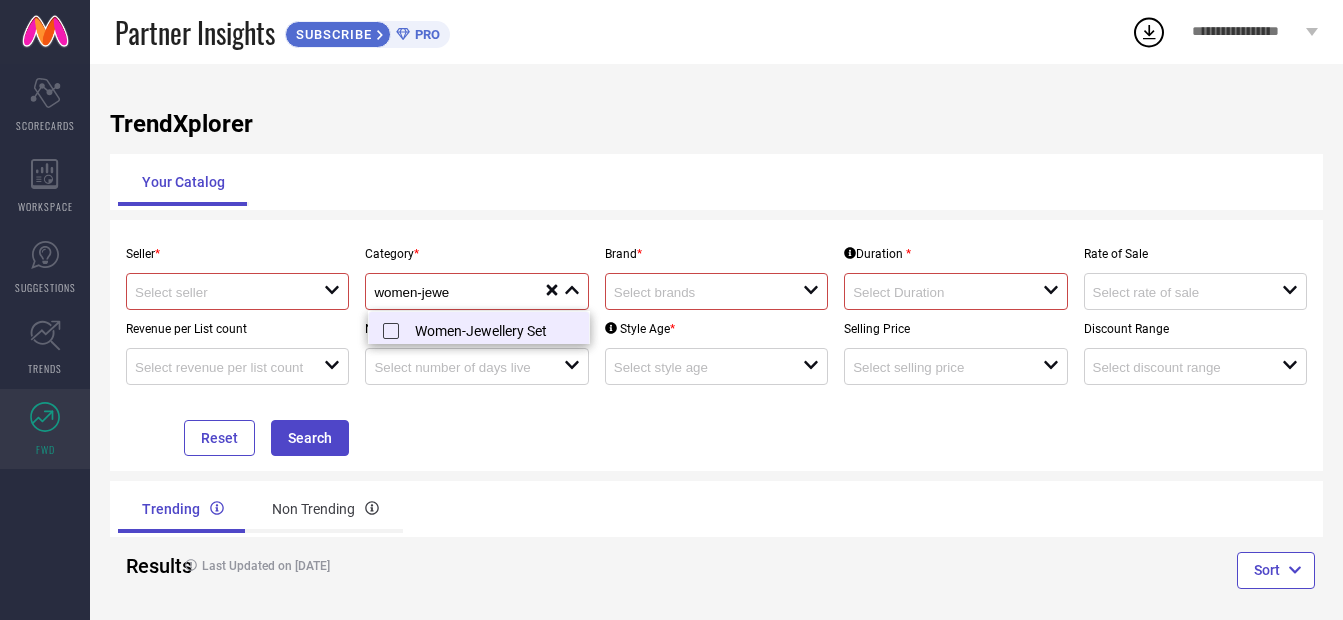 type on "women-jewe" 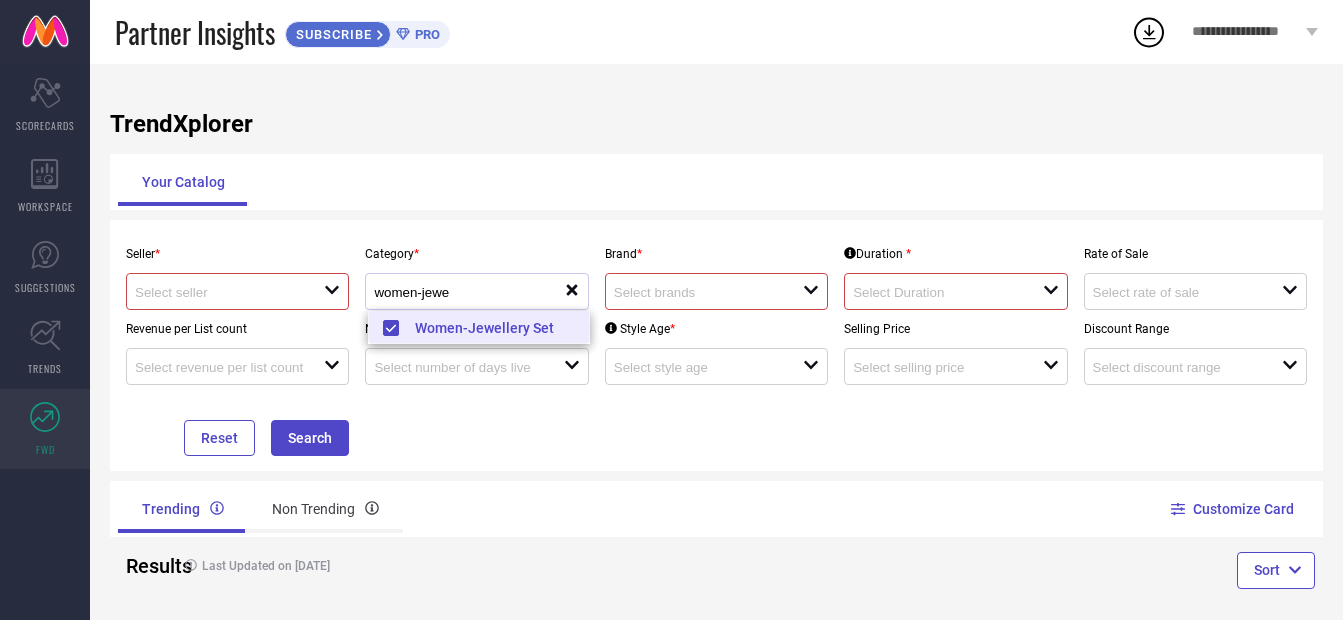 scroll, scrollTop: 0, scrollLeft: 0, axis: both 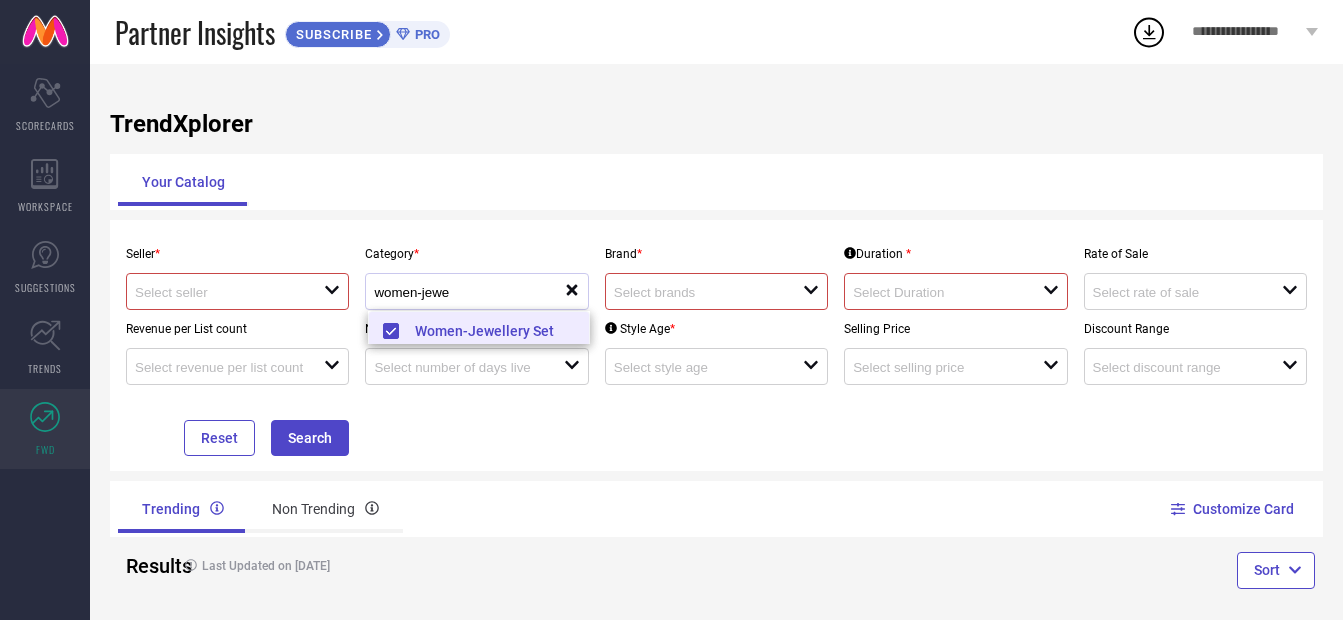 click at bounding box center [699, 292] 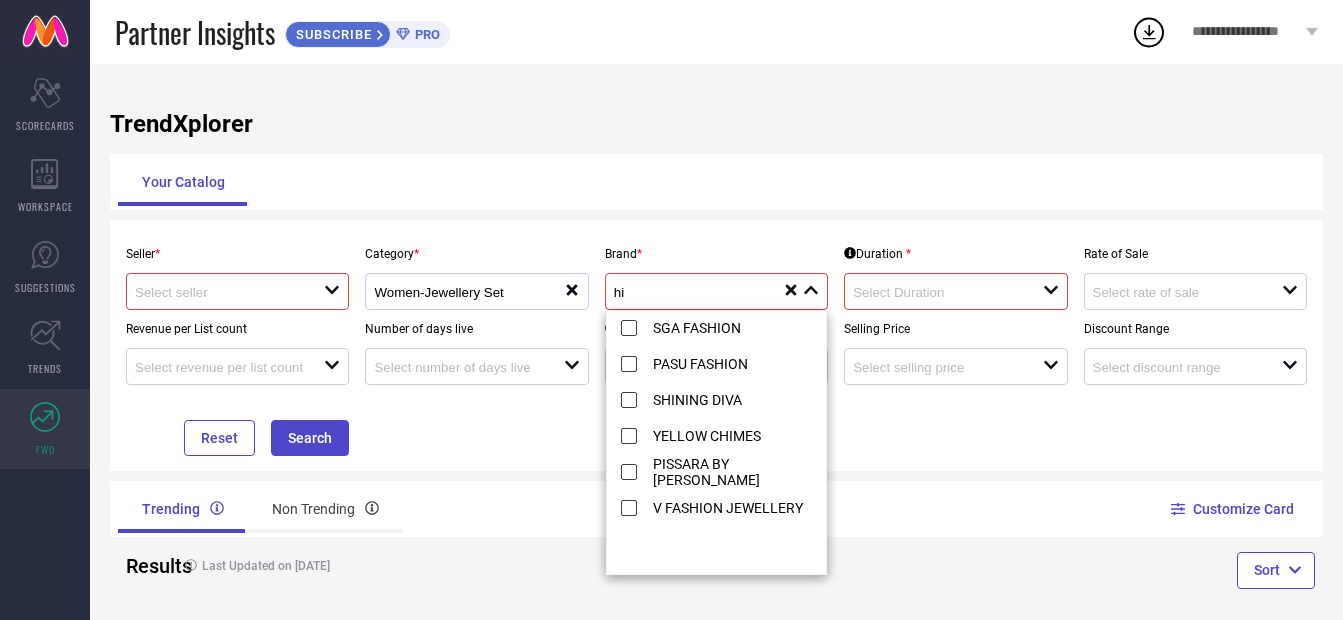 scroll, scrollTop: 75, scrollLeft: 0, axis: vertical 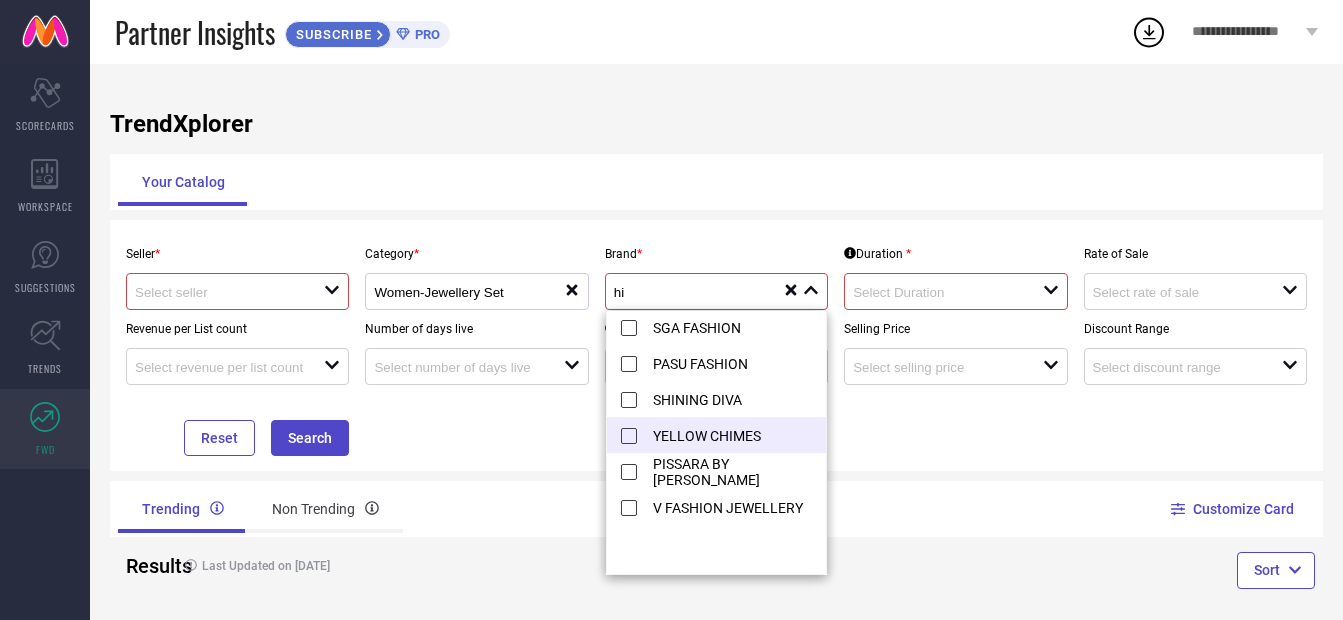 type on "hi" 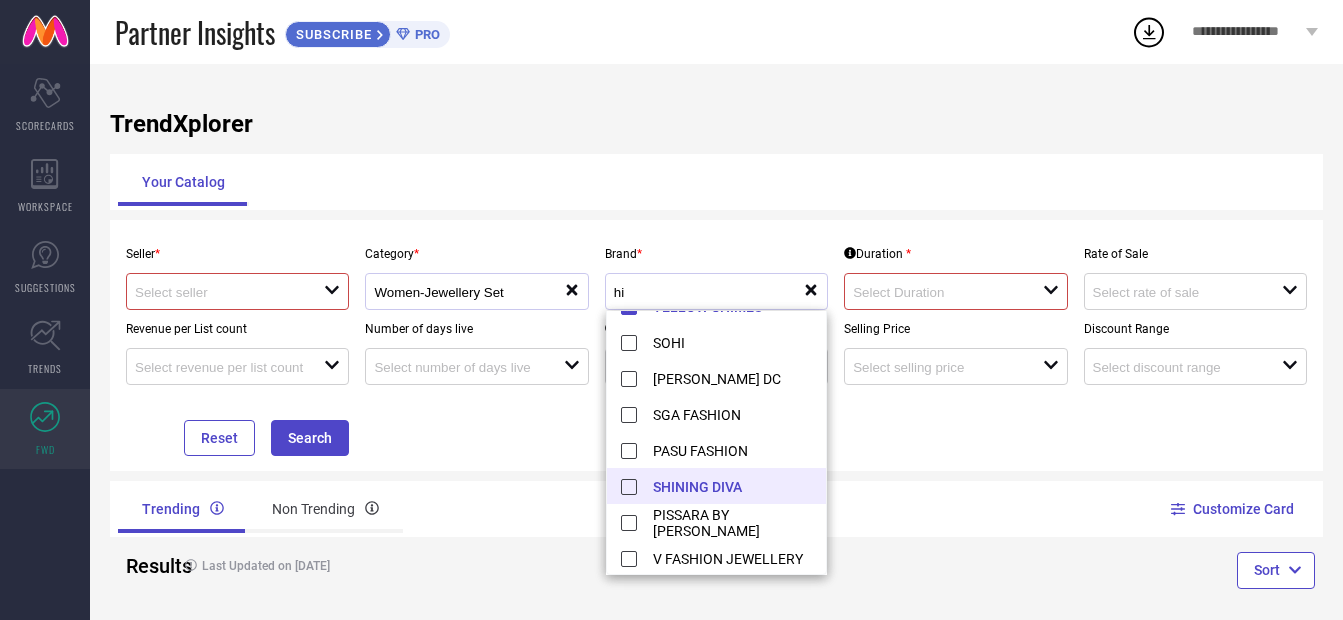 scroll, scrollTop: 24, scrollLeft: 0, axis: vertical 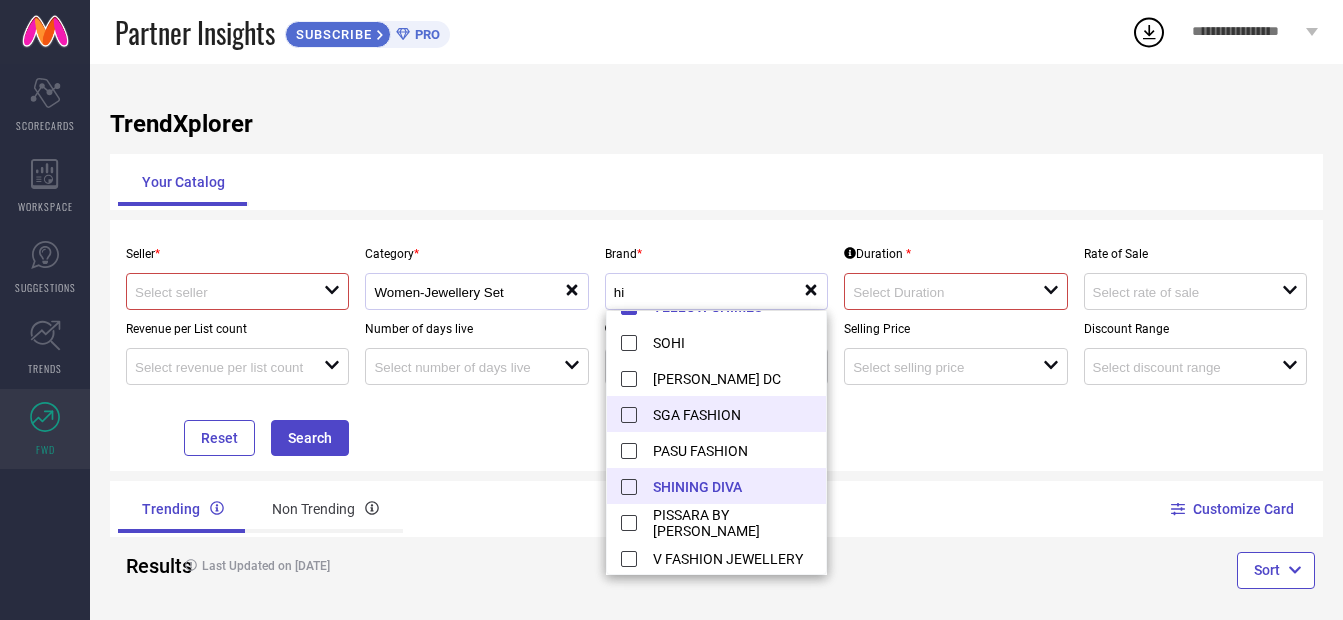 click on "SGA FASHION" at bounding box center [727, 414] 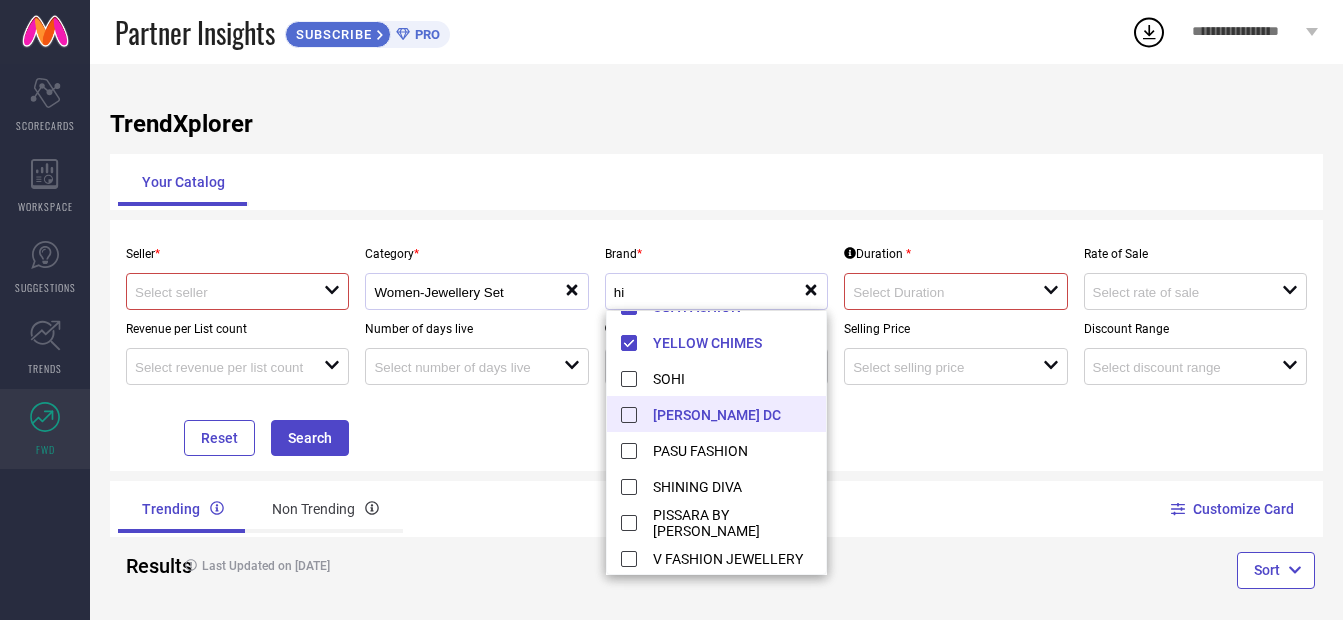 click at bounding box center (220, 292) 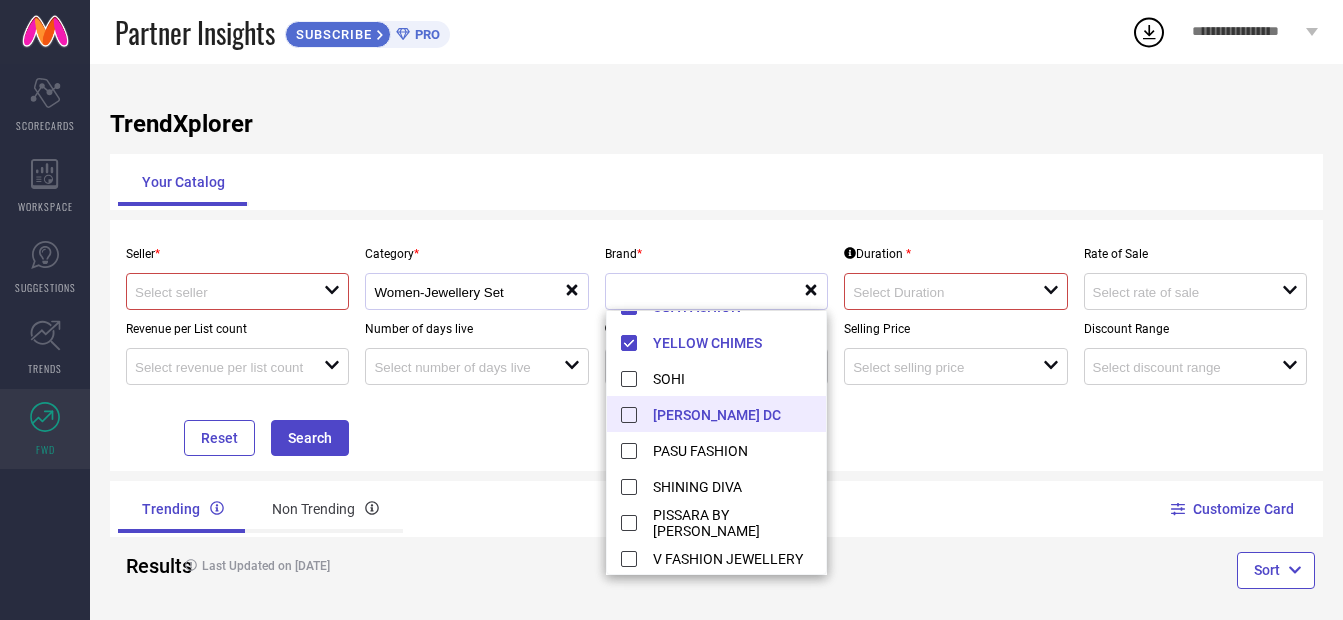click at bounding box center [220, 292] 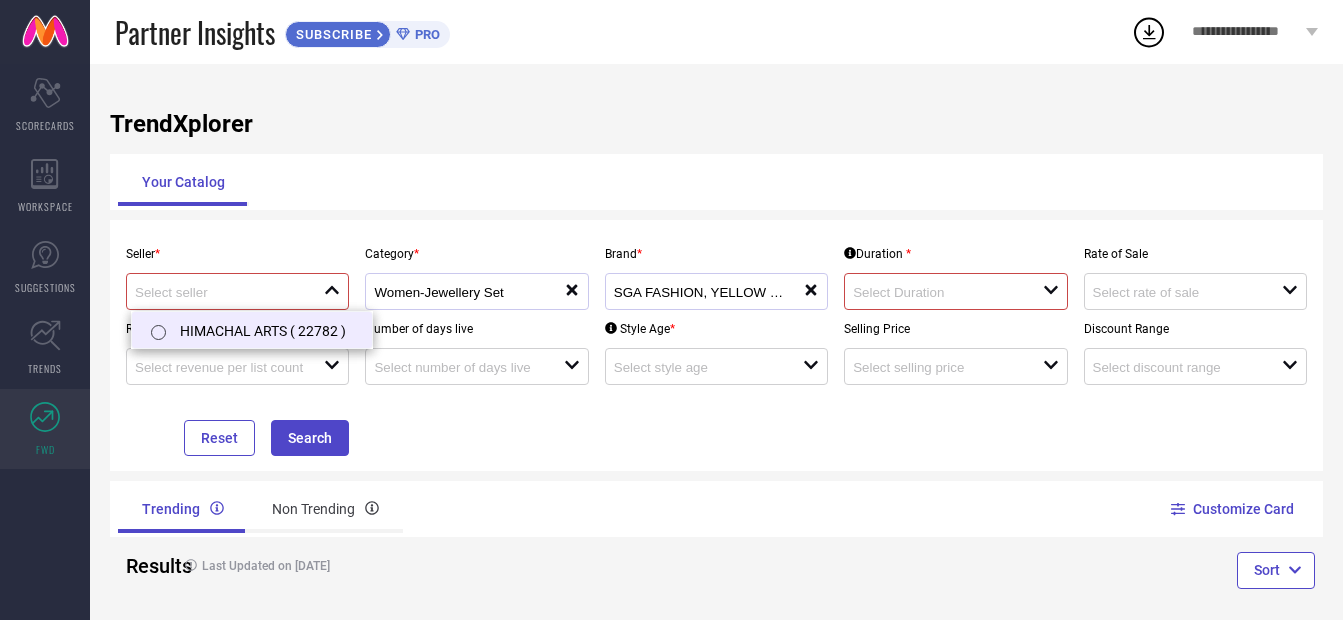 click on "HIMACHAL ARTS ( 22782 )" at bounding box center (252, 330) 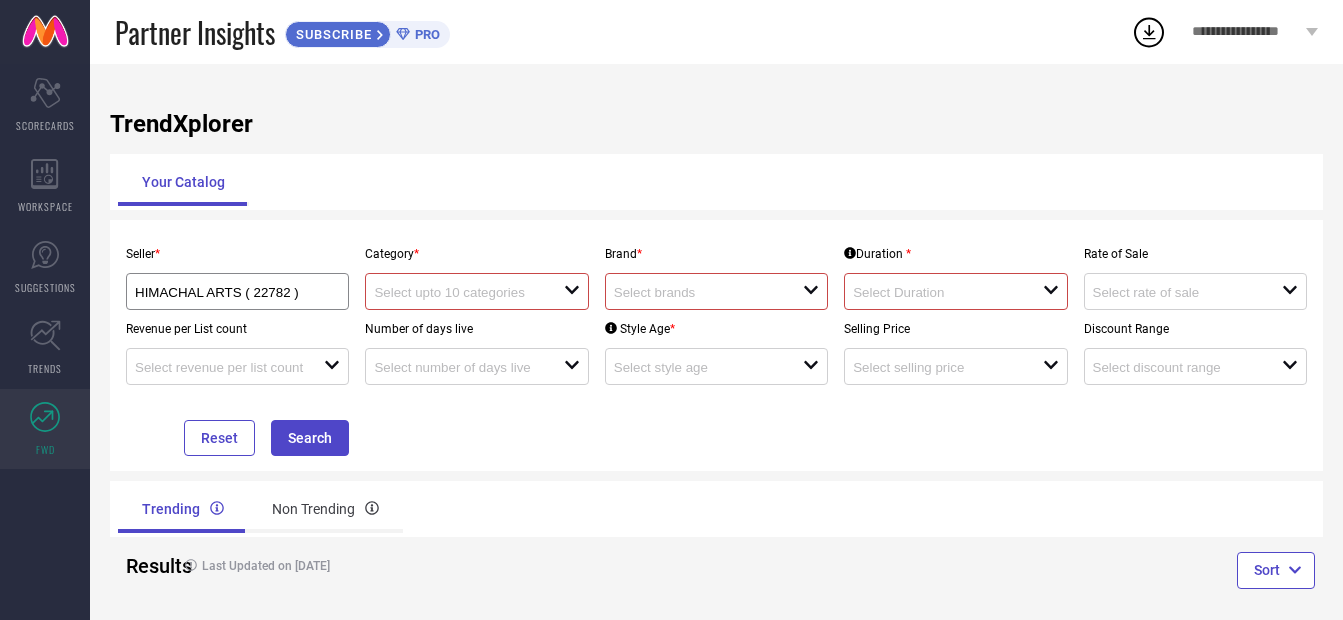 click at bounding box center (699, 292) 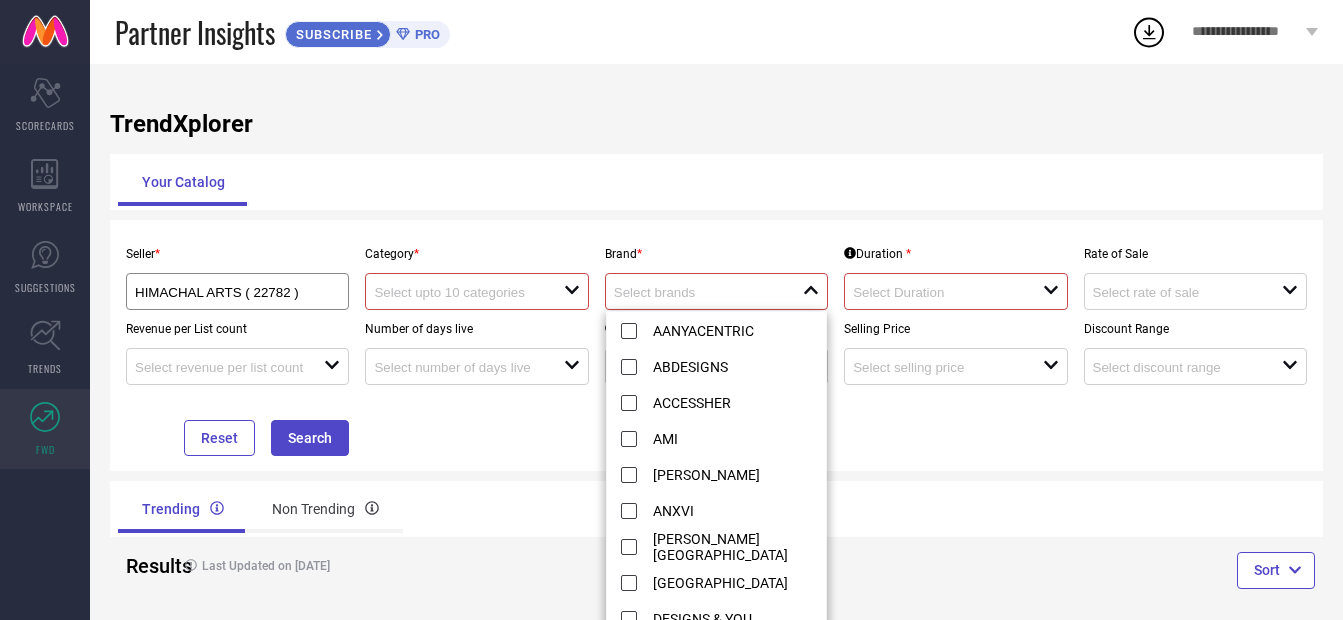 click on "Seller  * HIMACHAL ARTS ( 22782 ) Category  * open Brand  * close  Duration   * open Rate of Sale open Revenue per List count open Number of days live open   Style Age * open Selling Price open Discount Range open Reset Search" at bounding box center [716, 345] 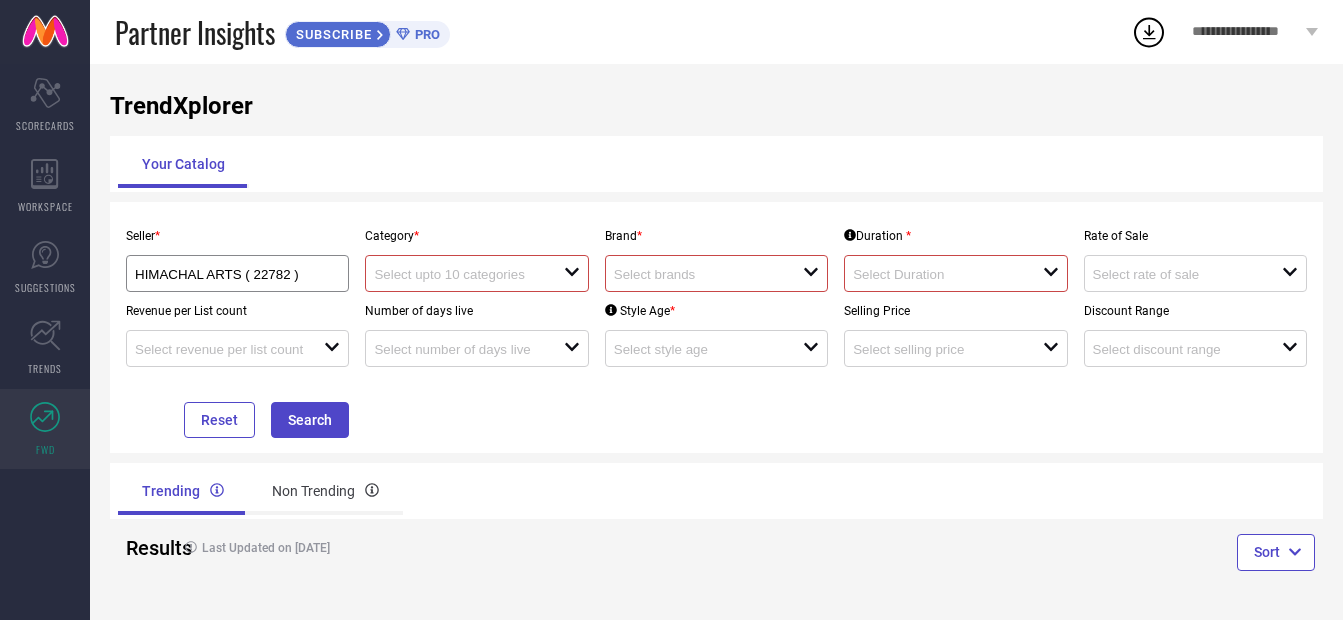 scroll, scrollTop: 22, scrollLeft: 0, axis: vertical 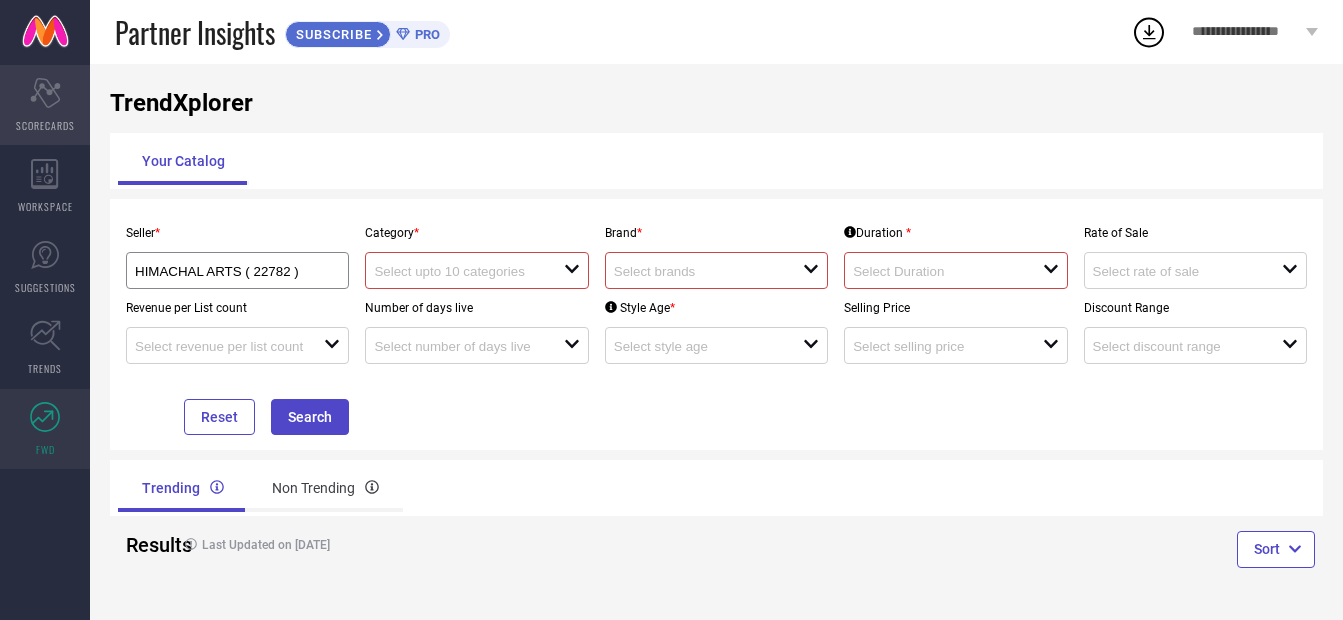 click on "Scorecard SCORECARDS" at bounding box center (45, 105) 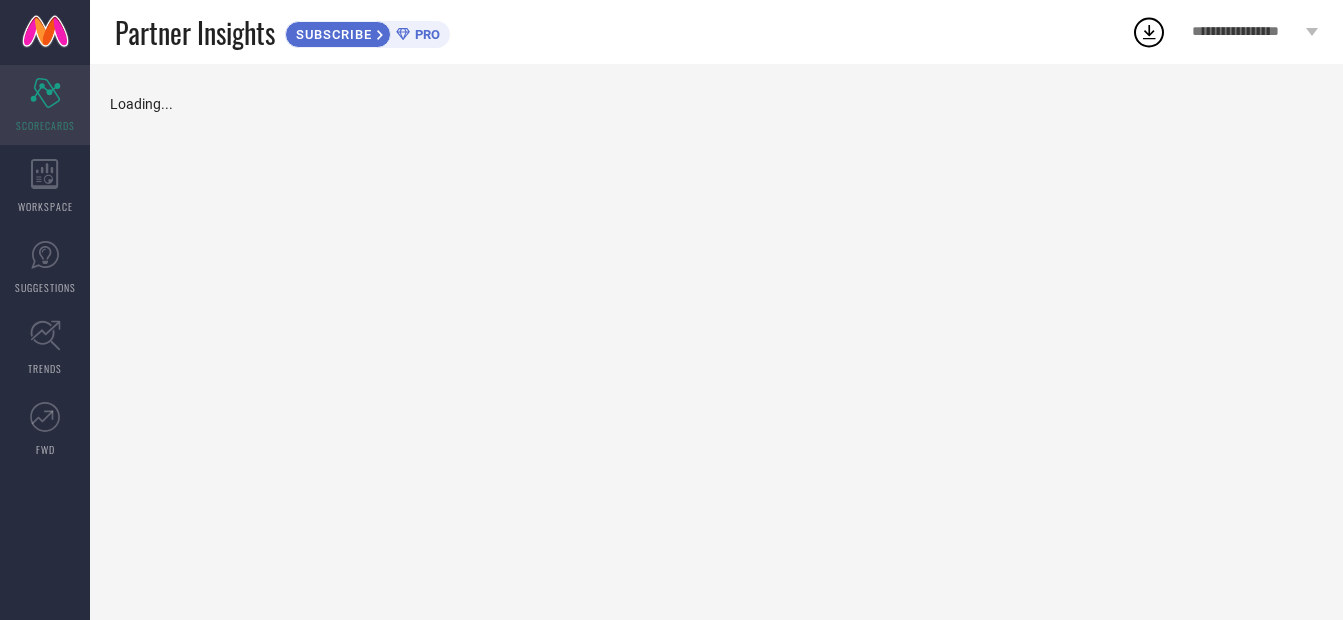scroll, scrollTop: 0, scrollLeft: 0, axis: both 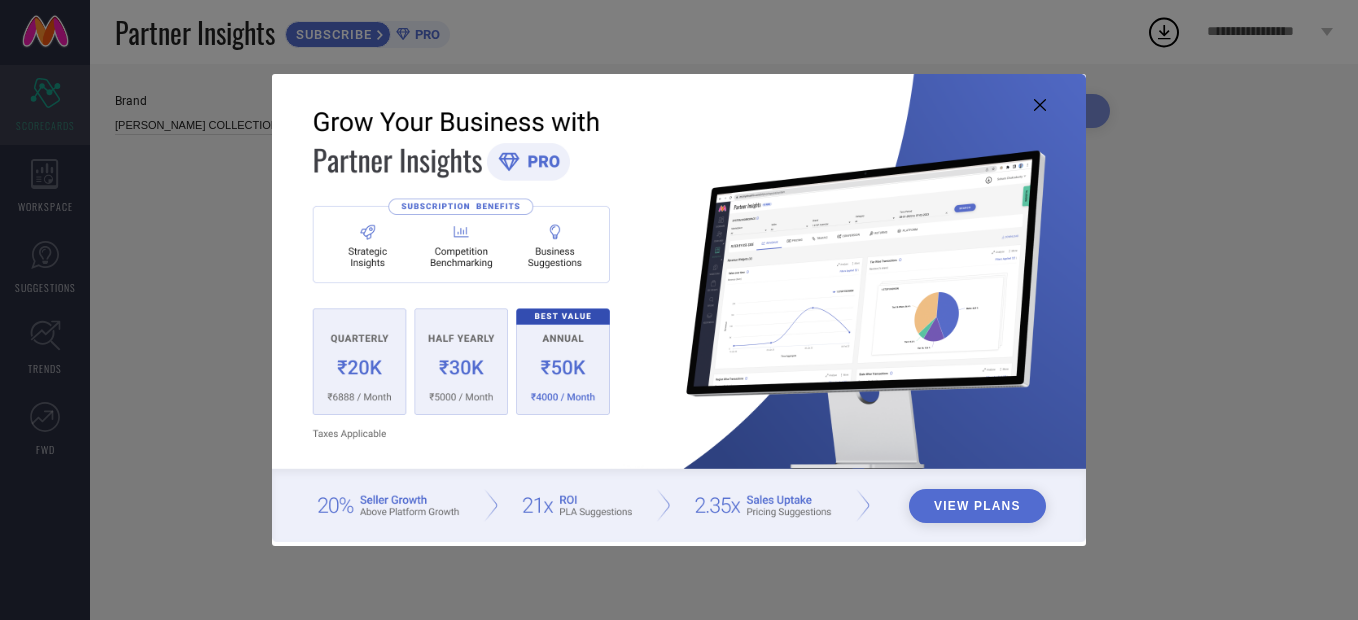type on "All" 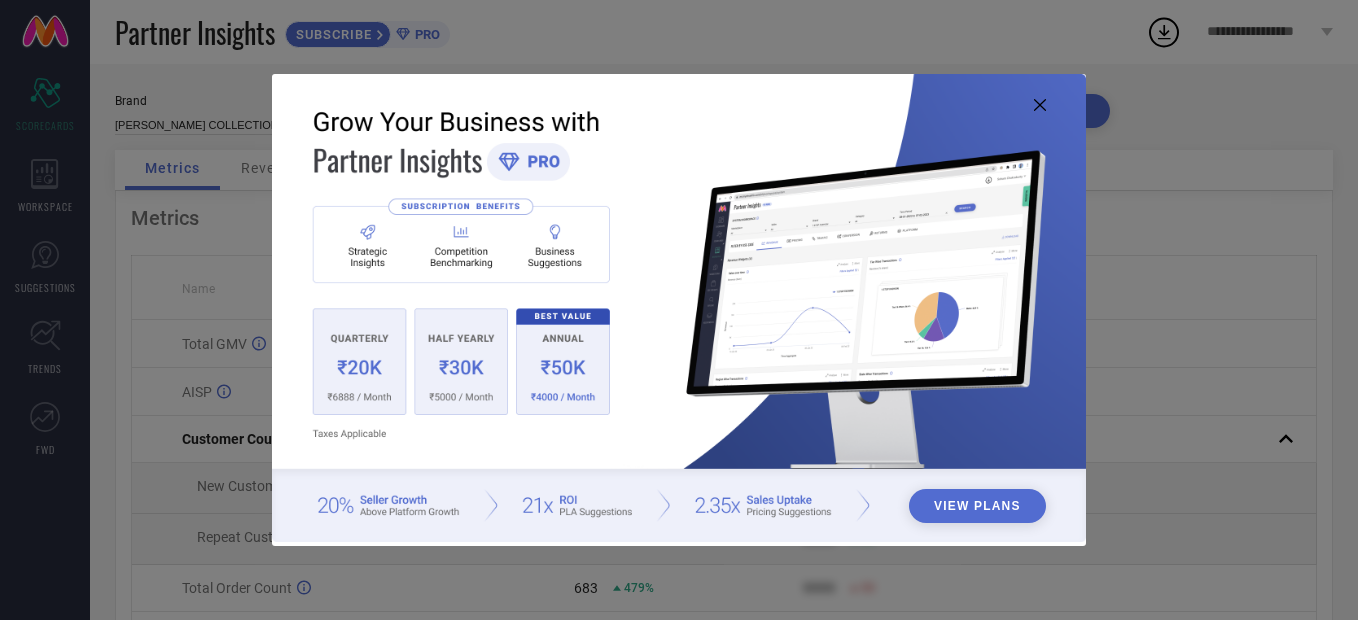 click 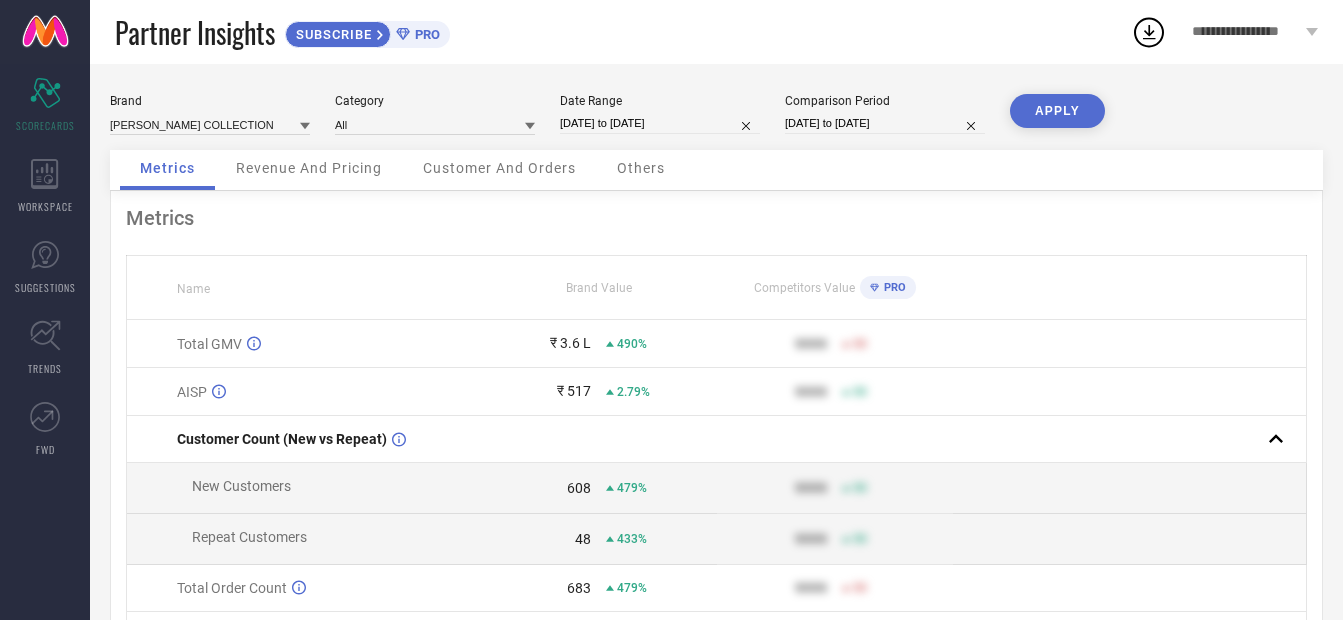 click on "Metrics" at bounding box center (167, 168) 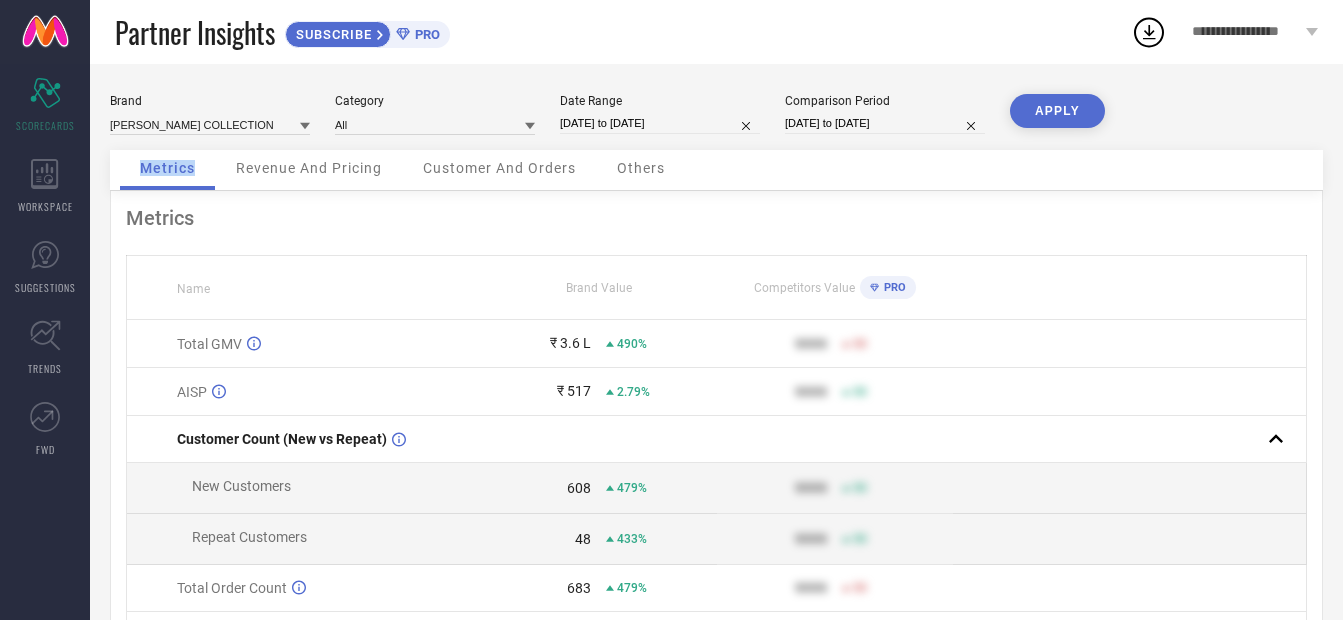 click on "Metrics" at bounding box center [167, 168] 